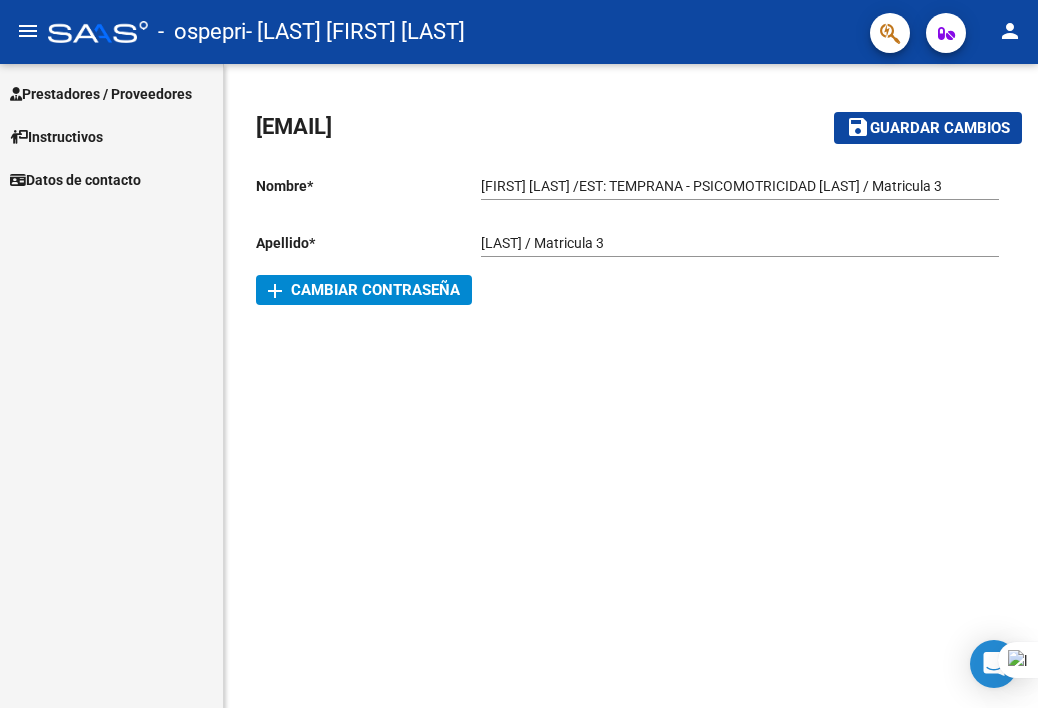 scroll, scrollTop: 0, scrollLeft: 0, axis: both 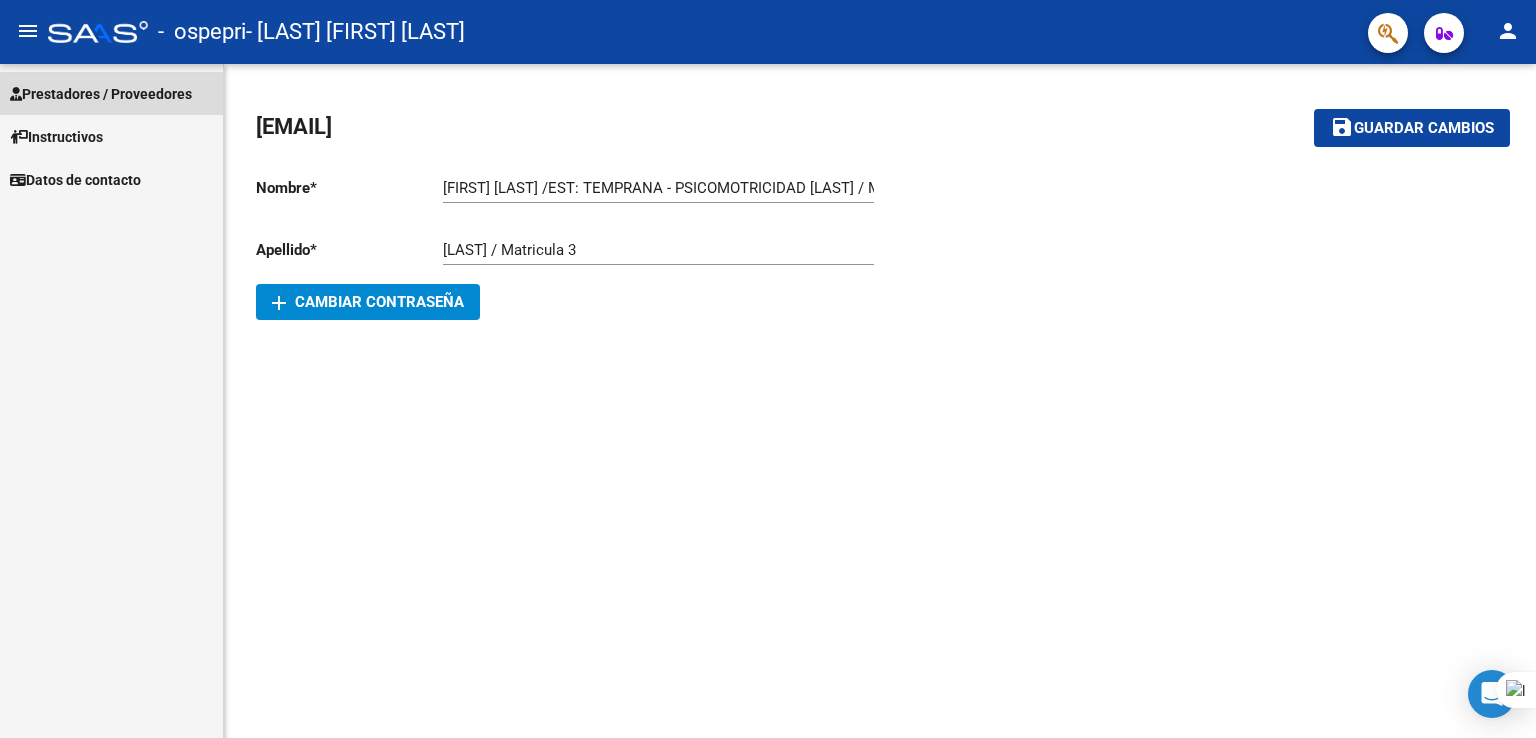 click on "Prestadores / Proveedores" at bounding box center [101, 94] 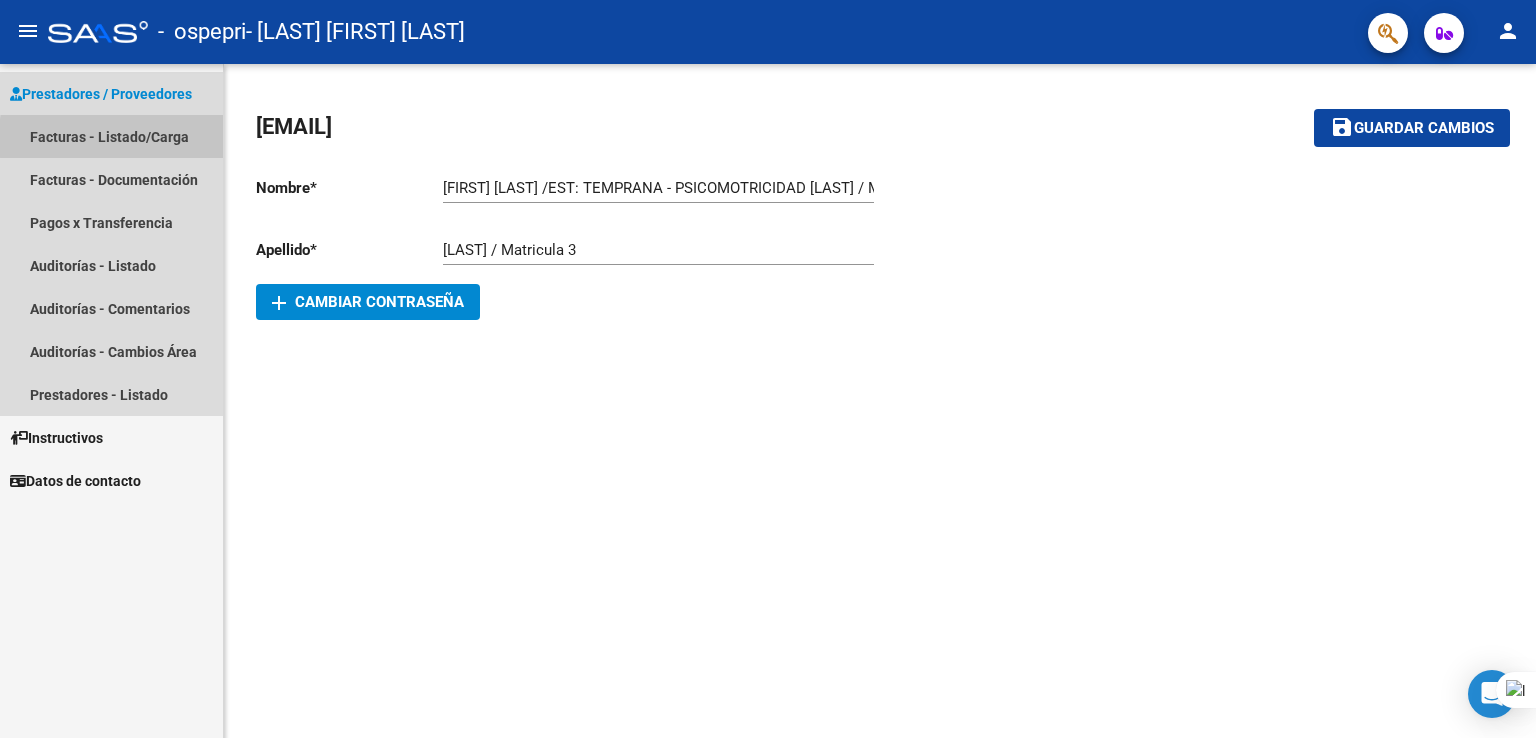 click on "Facturas - Listado/Carga" at bounding box center (111, 136) 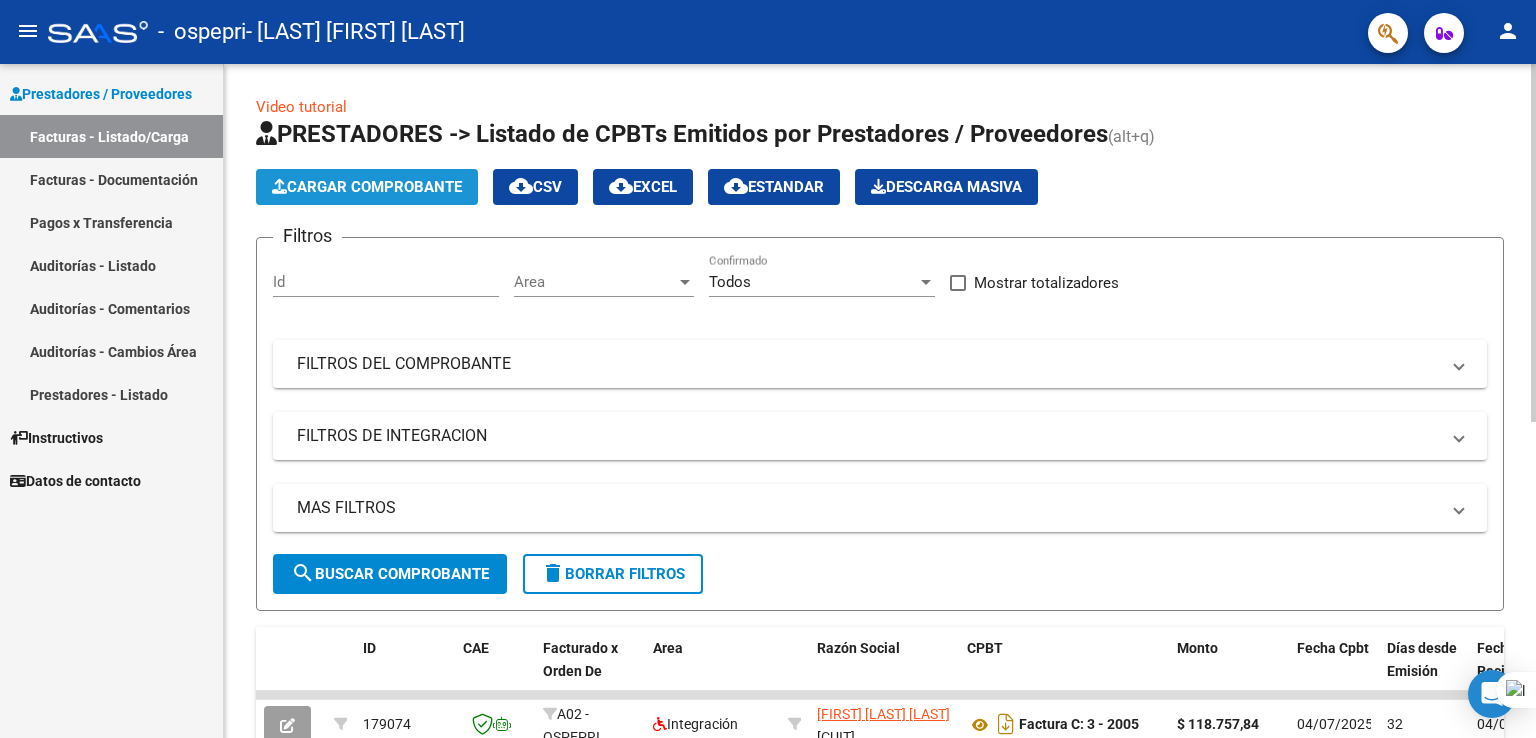 click on "Cargar Comprobante" 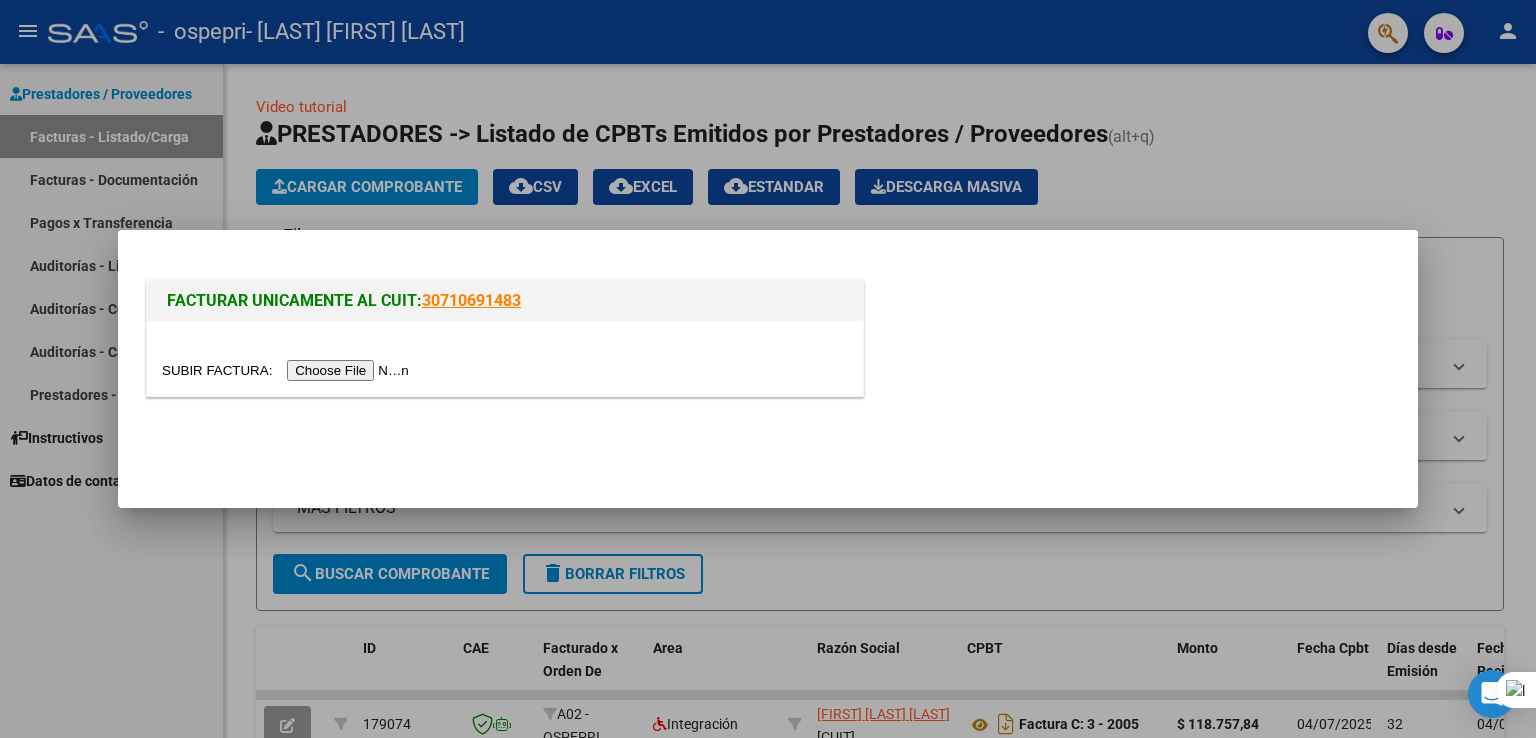 click at bounding box center [288, 370] 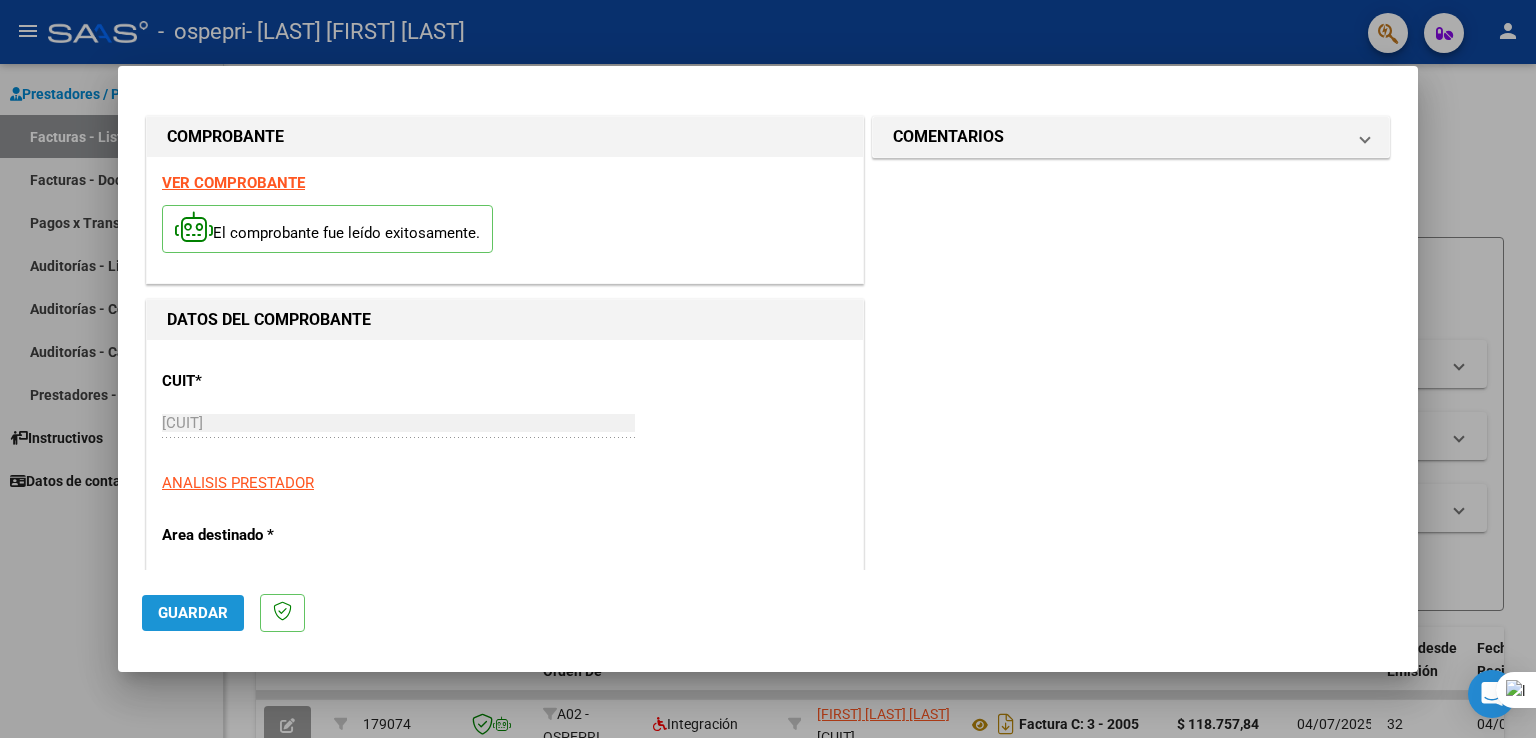 click on "Guardar" 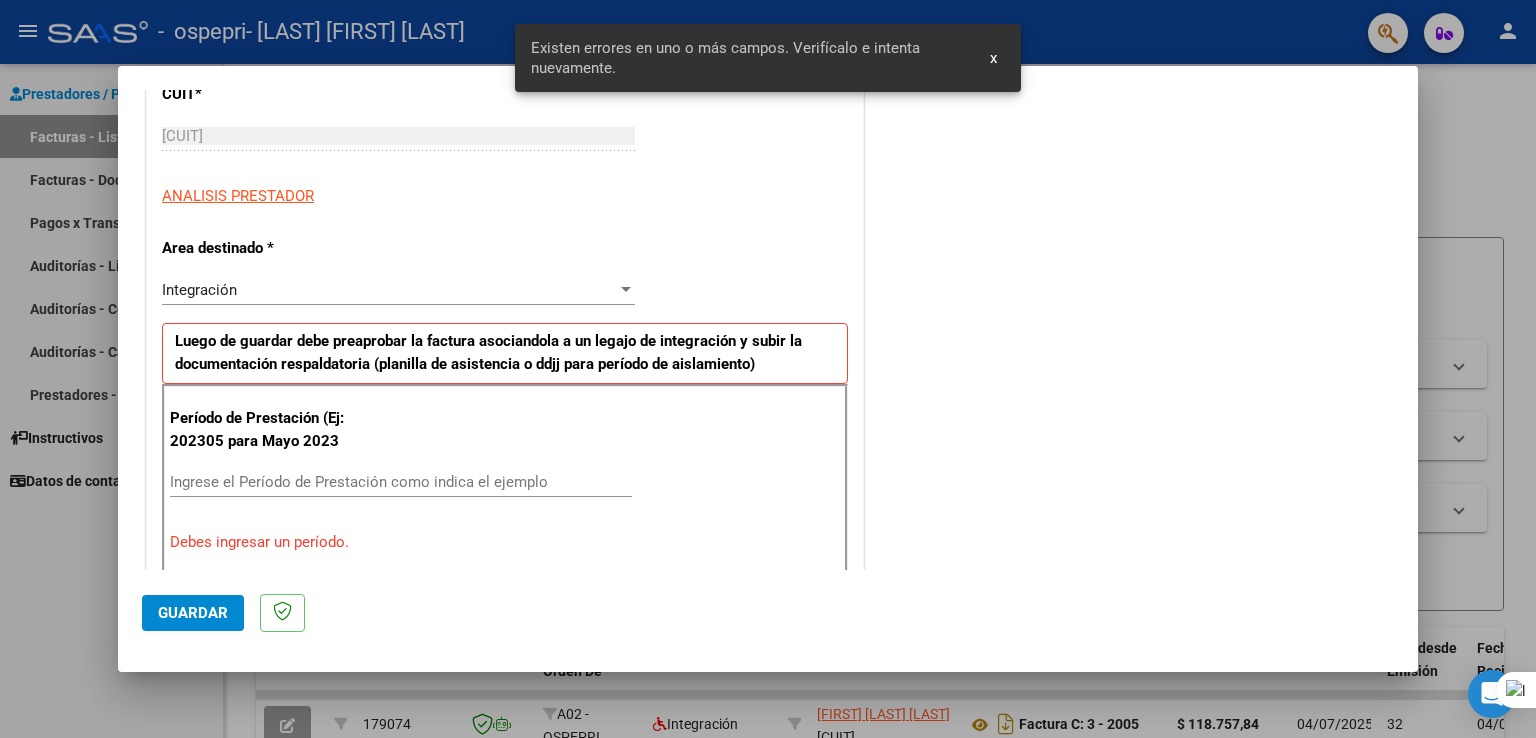 scroll, scrollTop: 417, scrollLeft: 0, axis: vertical 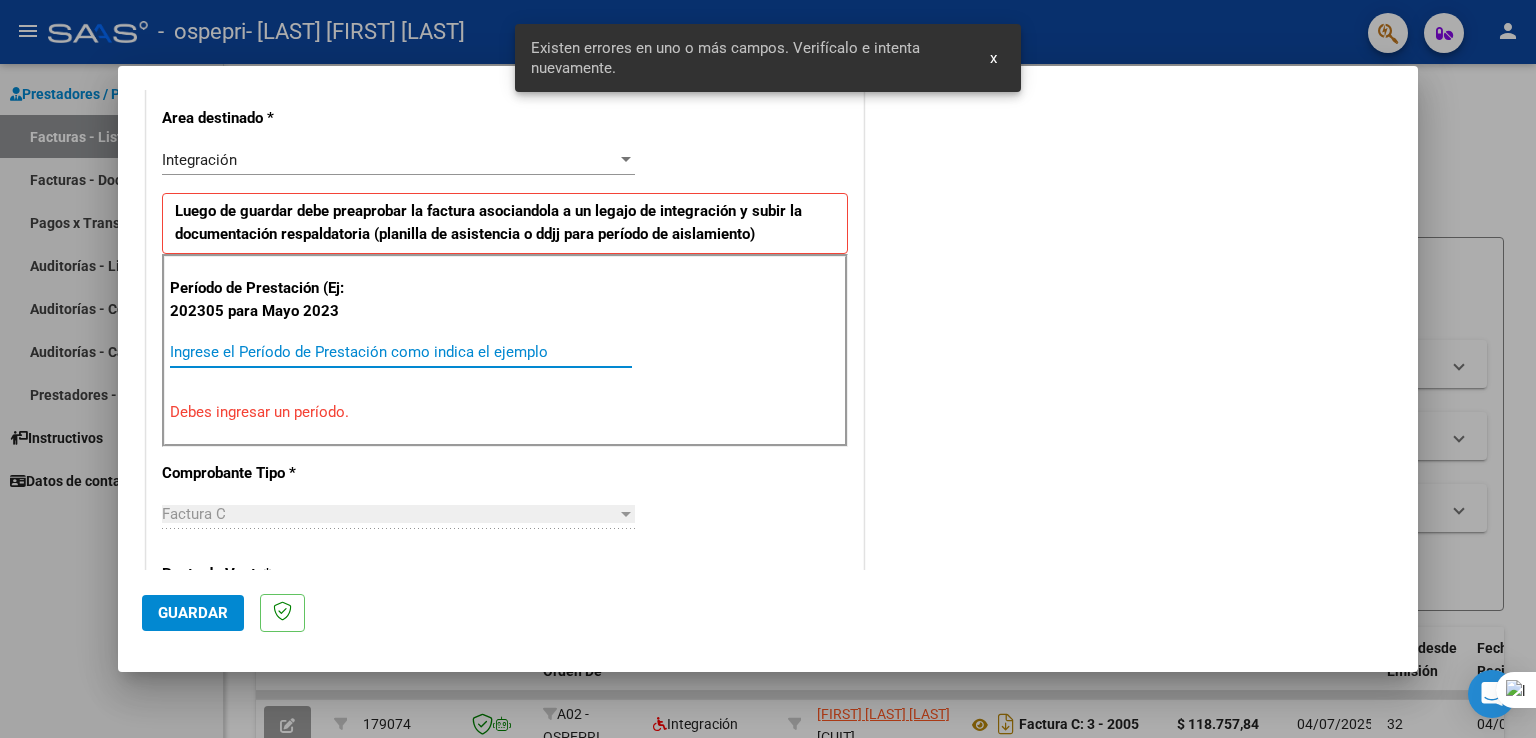 click on "Ingrese el Período de Prestación como indica el ejemplo" at bounding box center (401, 352) 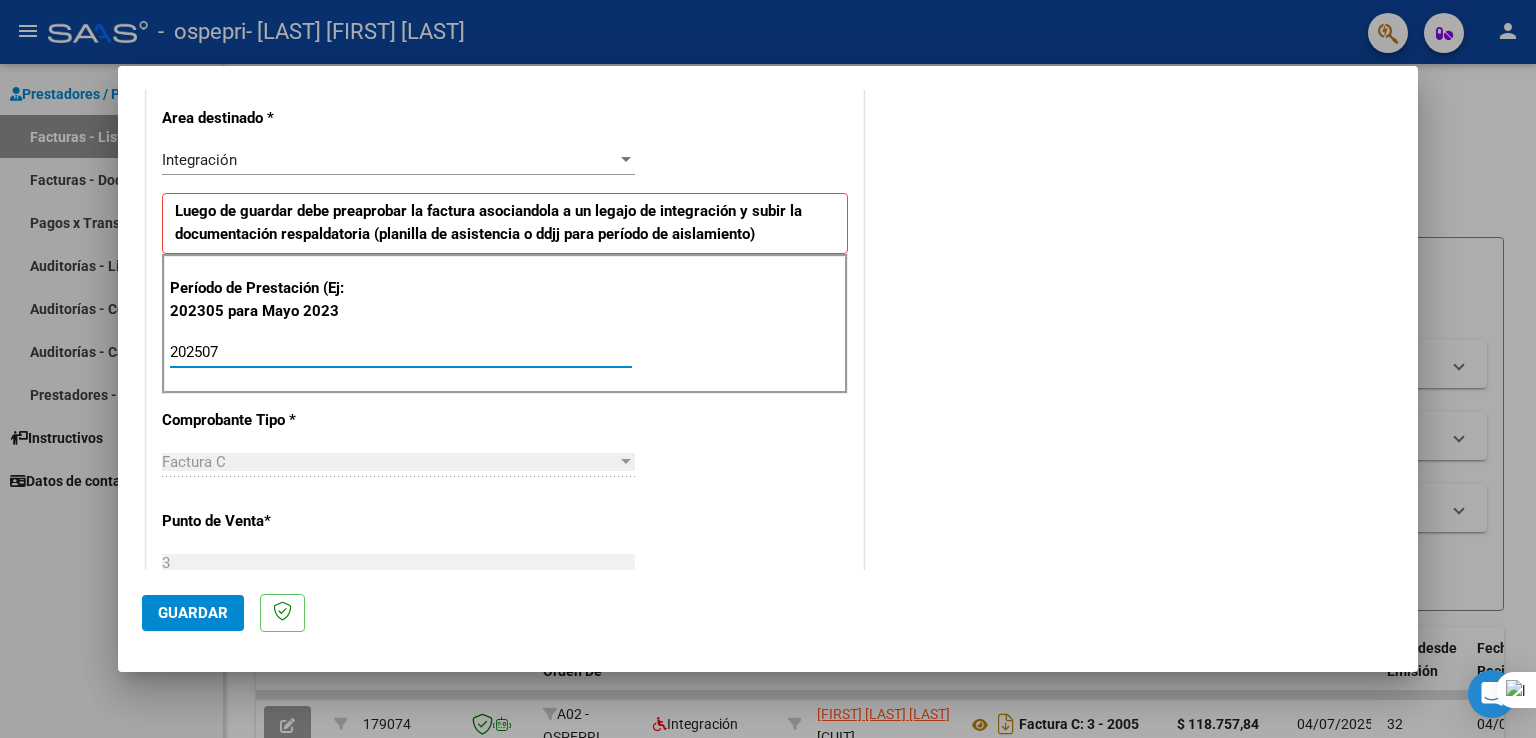 type on "202507" 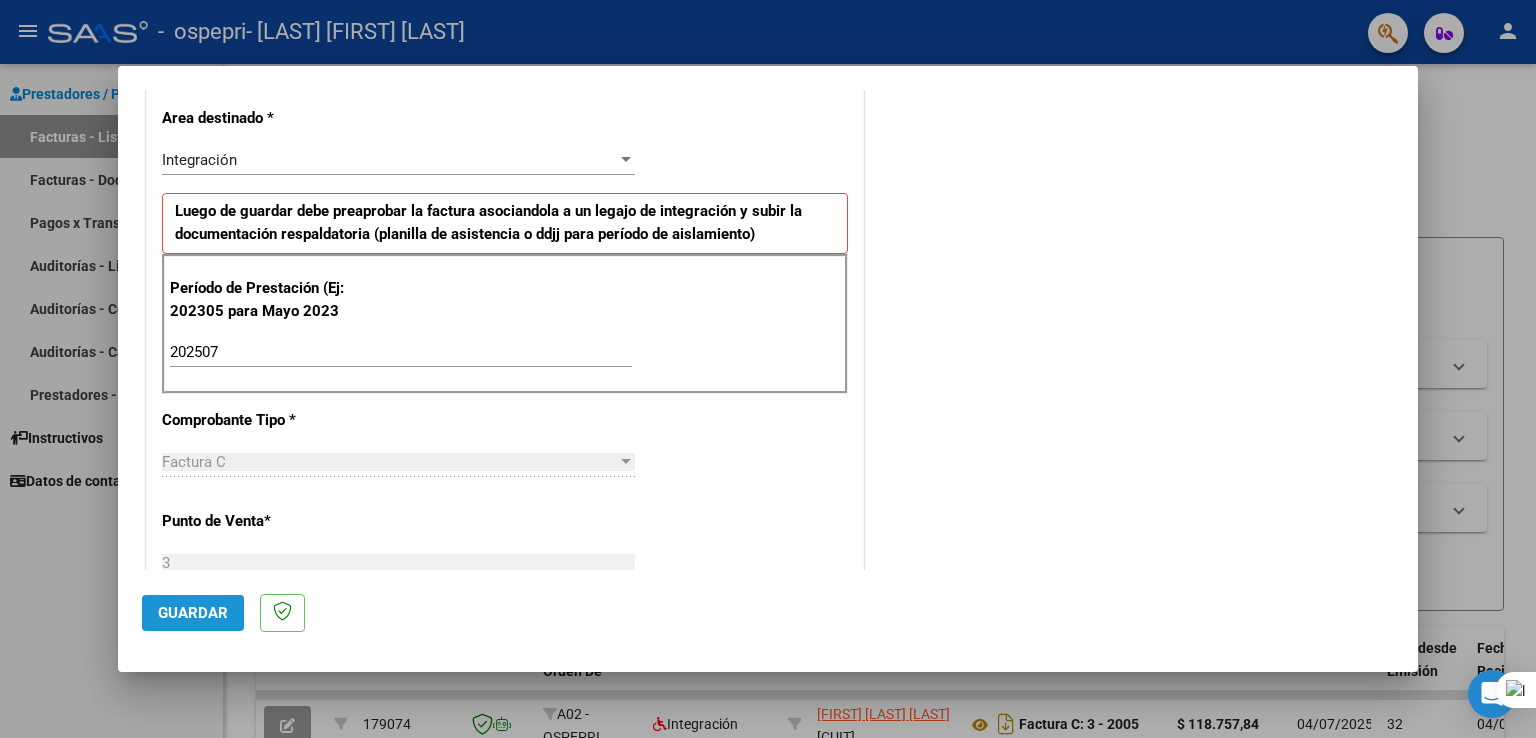 click on "Guardar" 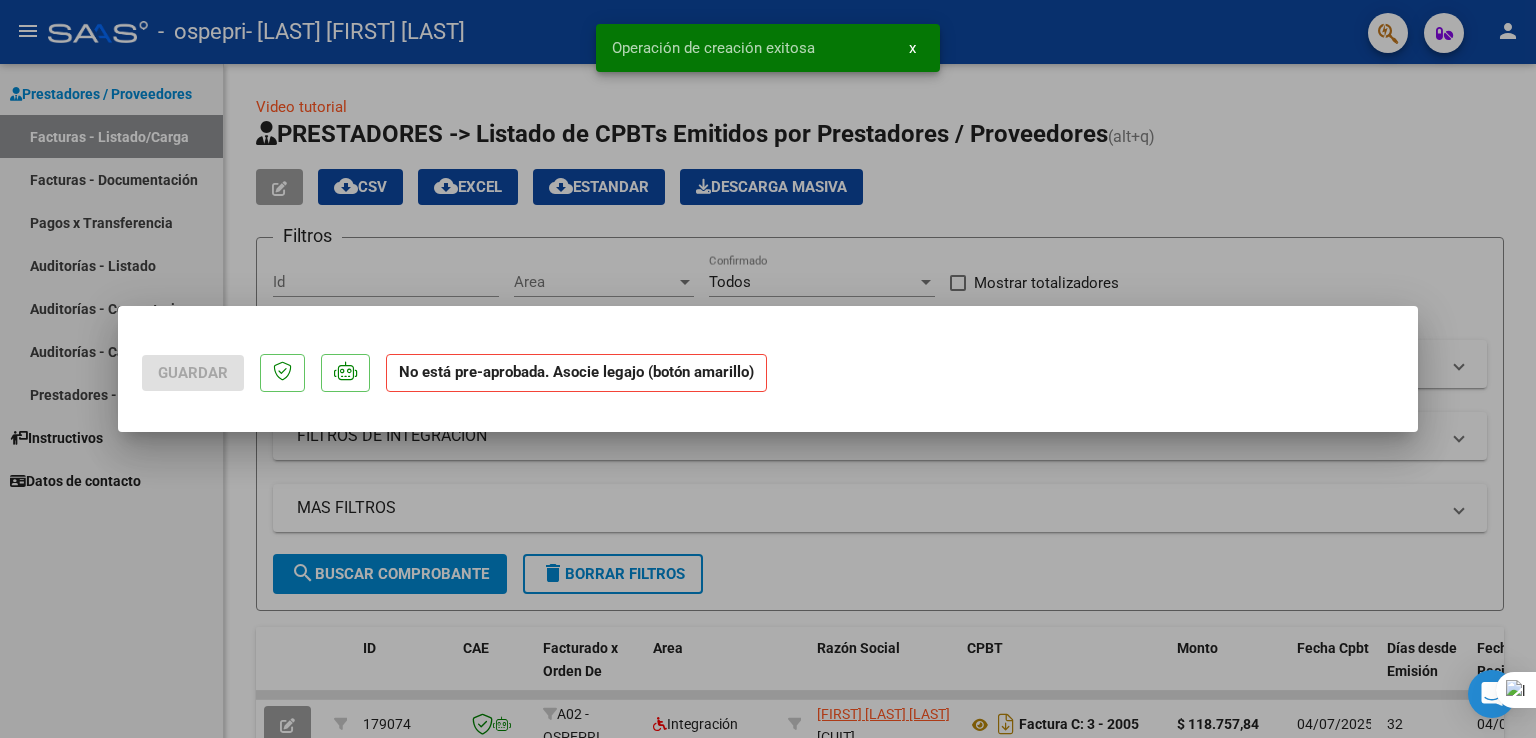 scroll, scrollTop: 0, scrollLeft: 0, axis: both 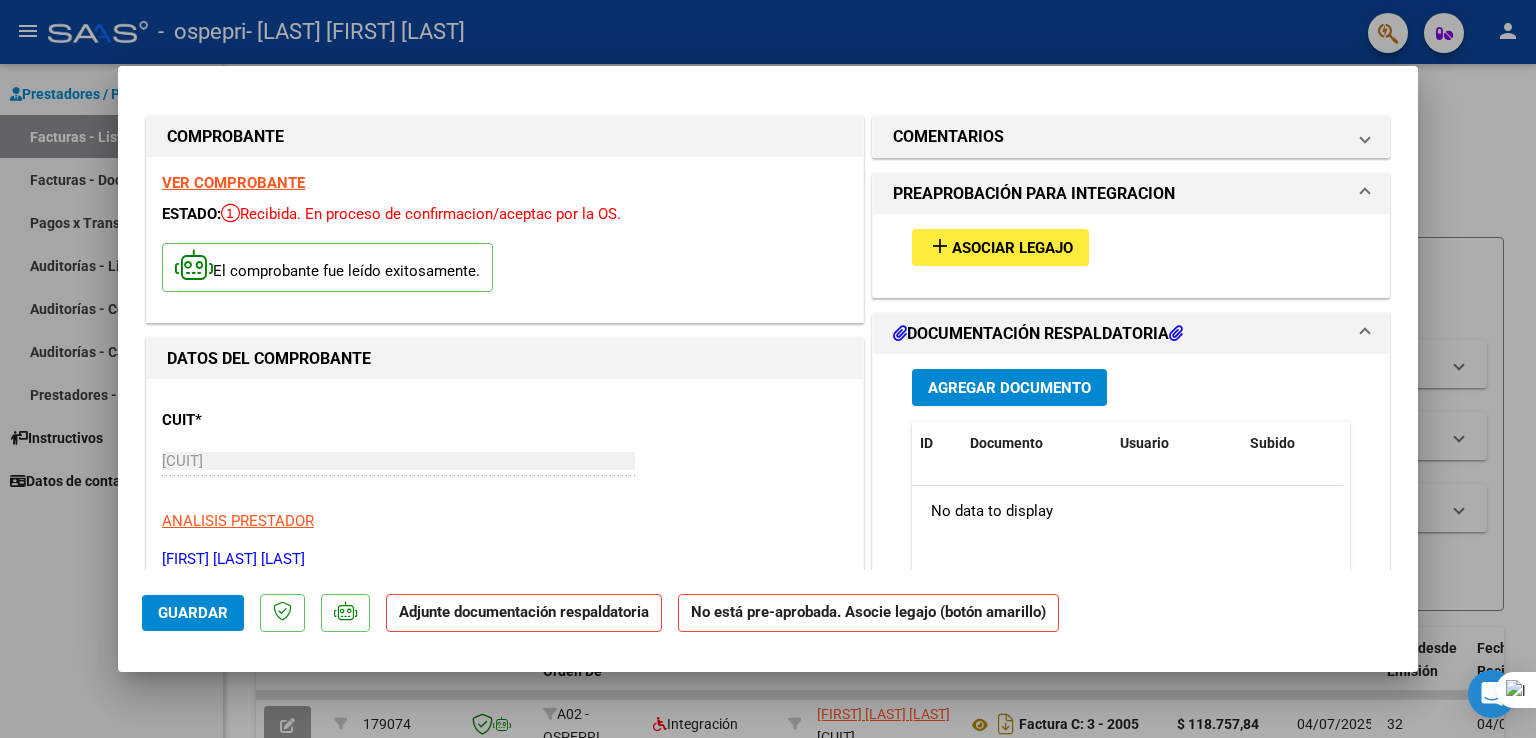click at bounding box center (768, 369) 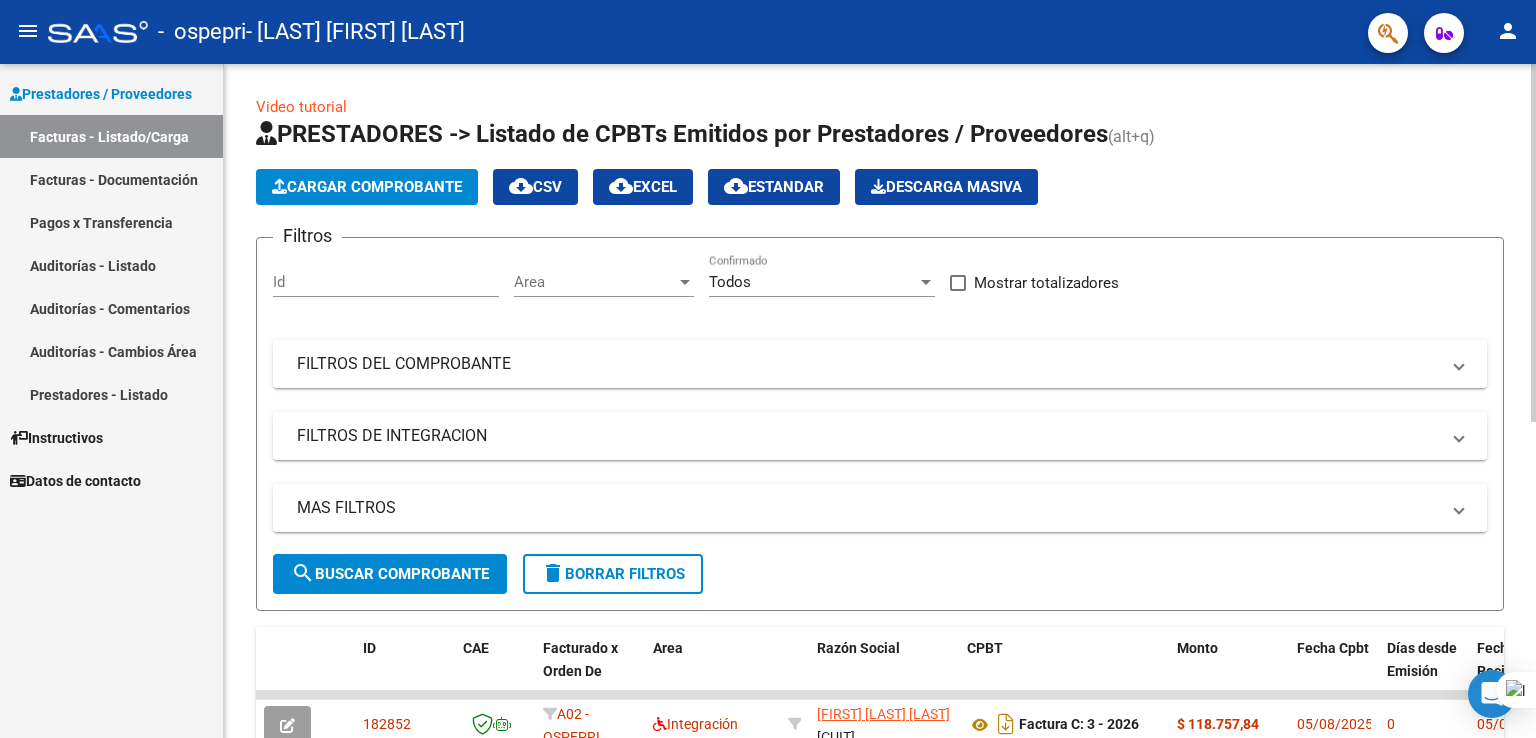 drag, startPoint x: 1524, startPoint y: 394, endPoint x: 1524, endPoint y: 427, distance: 33 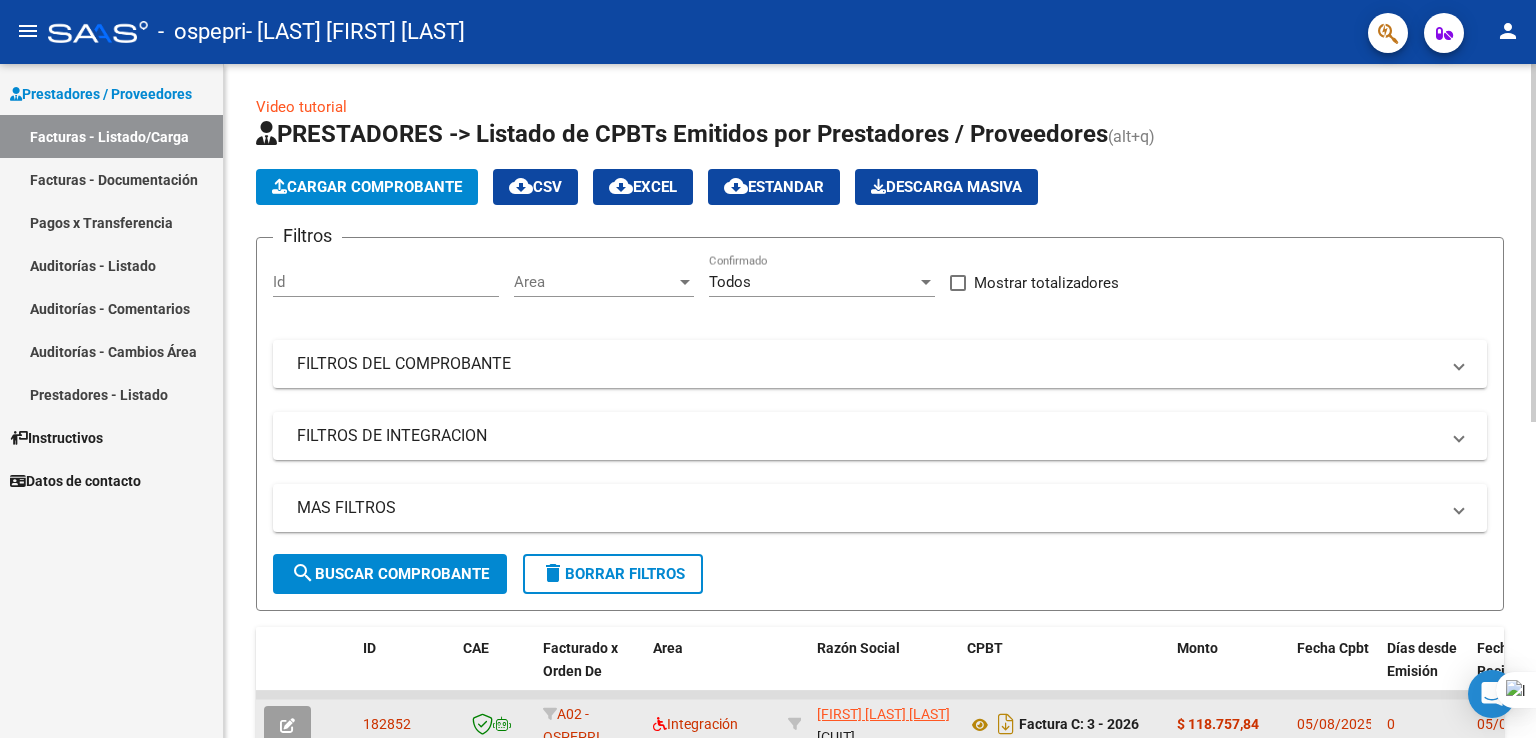 click on "05/08/2025" 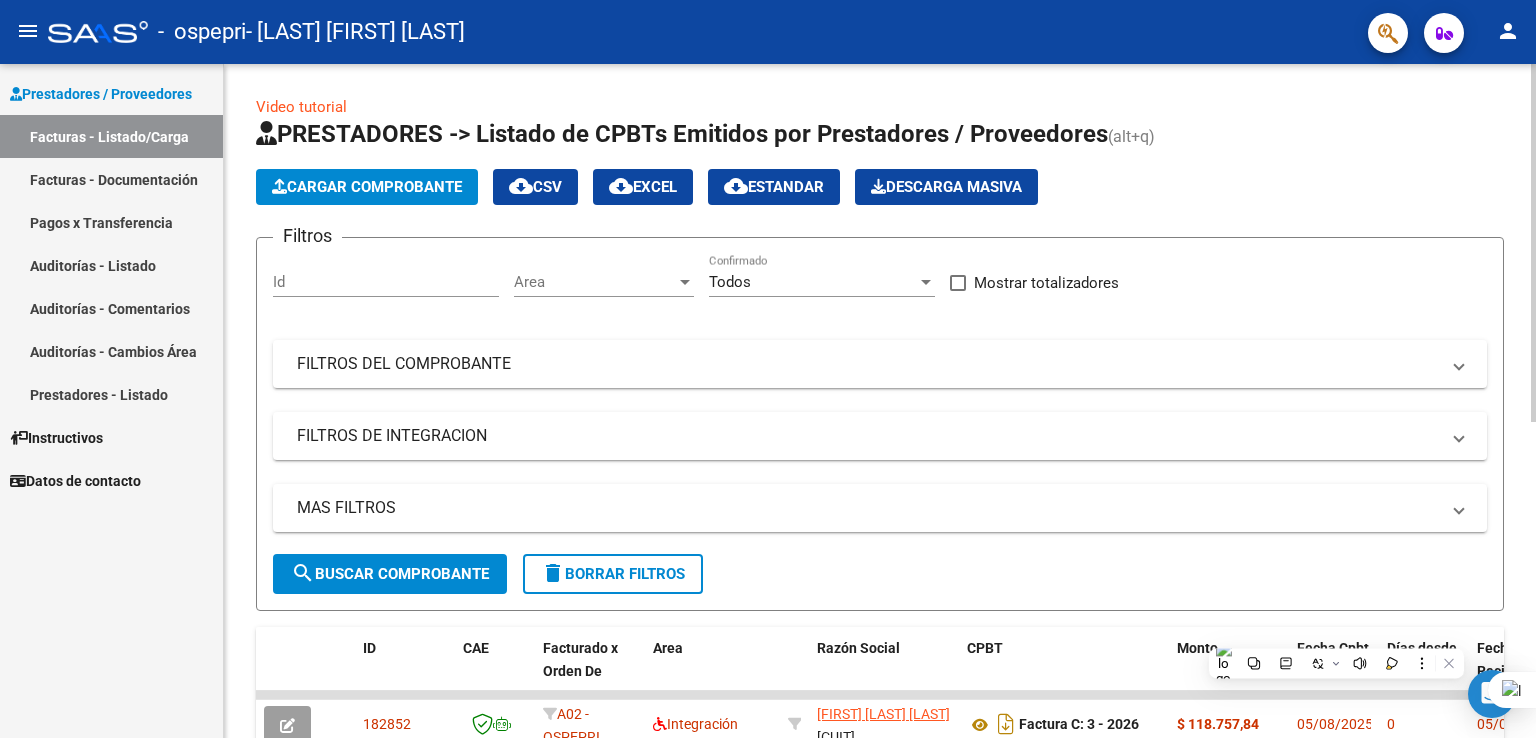 drag, startPoint x: 1534, startPoint y: 312, endPoint x: 1512, endPoint y: 423, distance: 113.15918 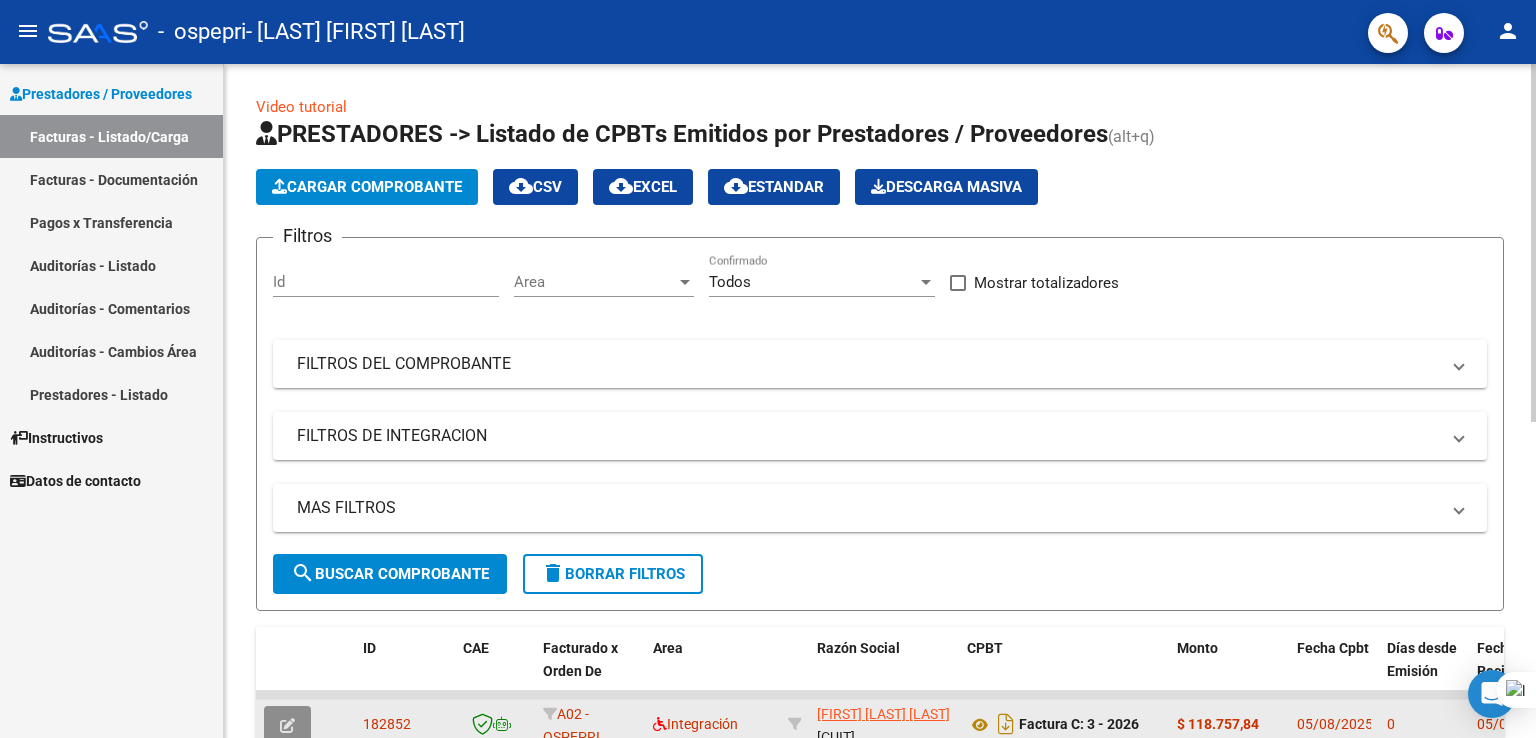 click 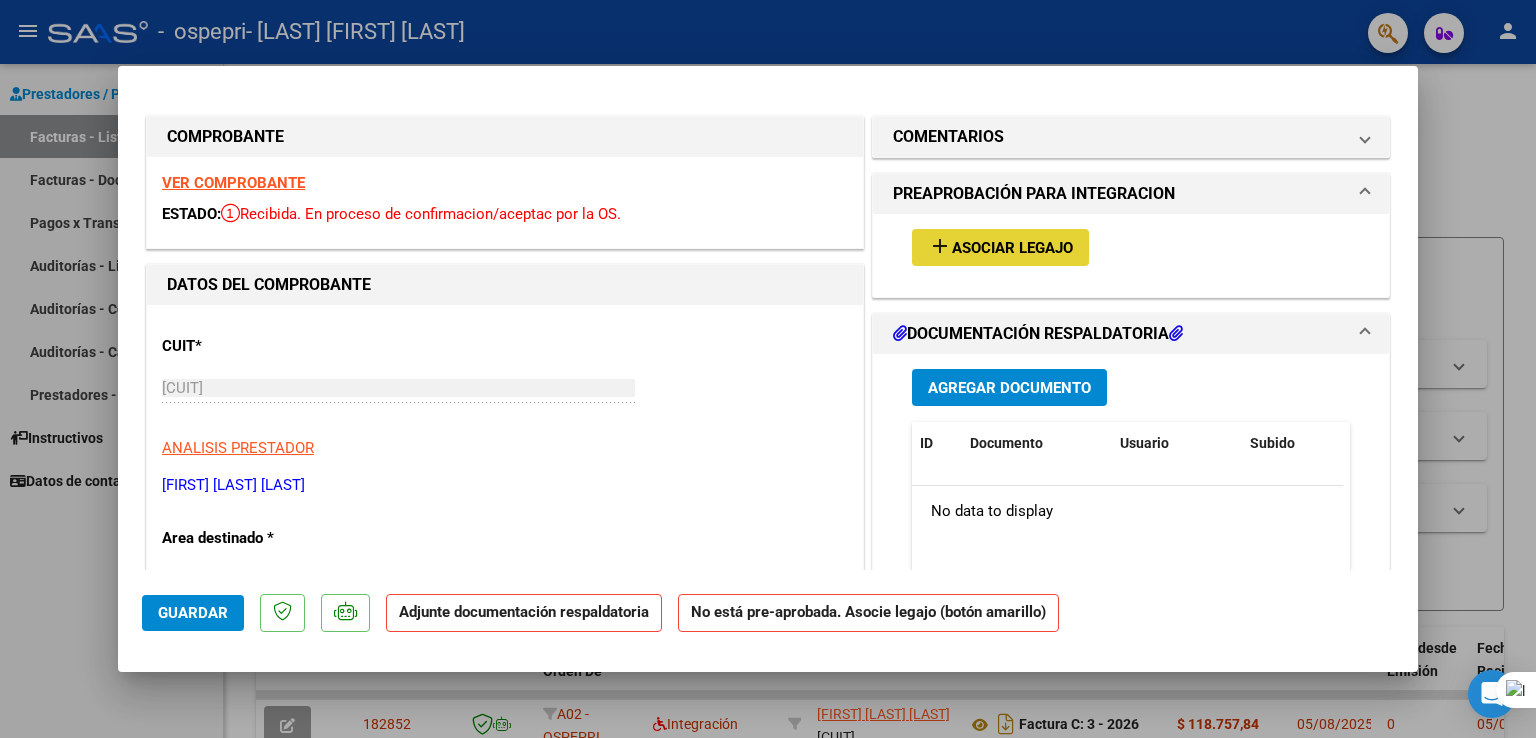 click on "Asociar Legajo" at bounding box center [1012, 248] 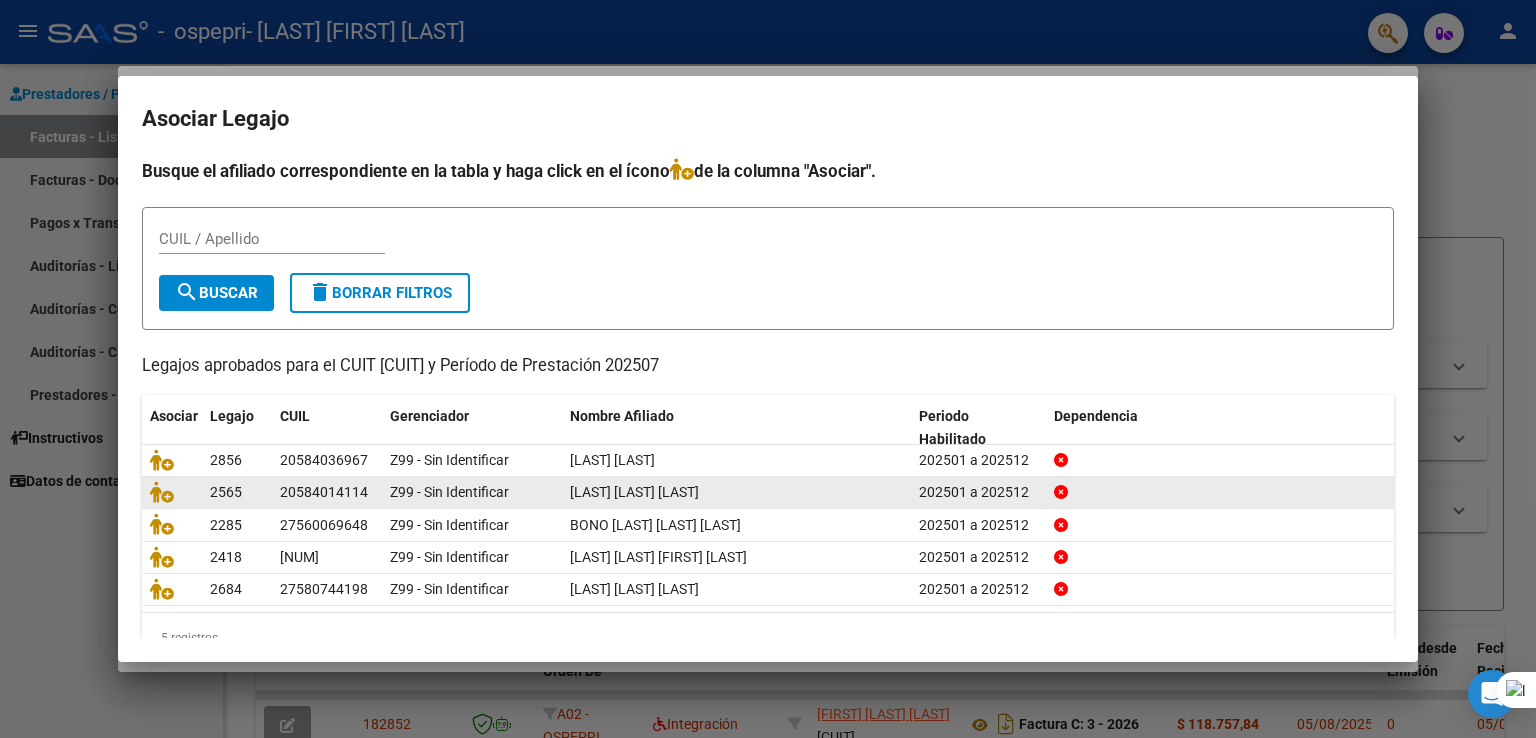 click on "[LAST] [LAST] [LAST]" 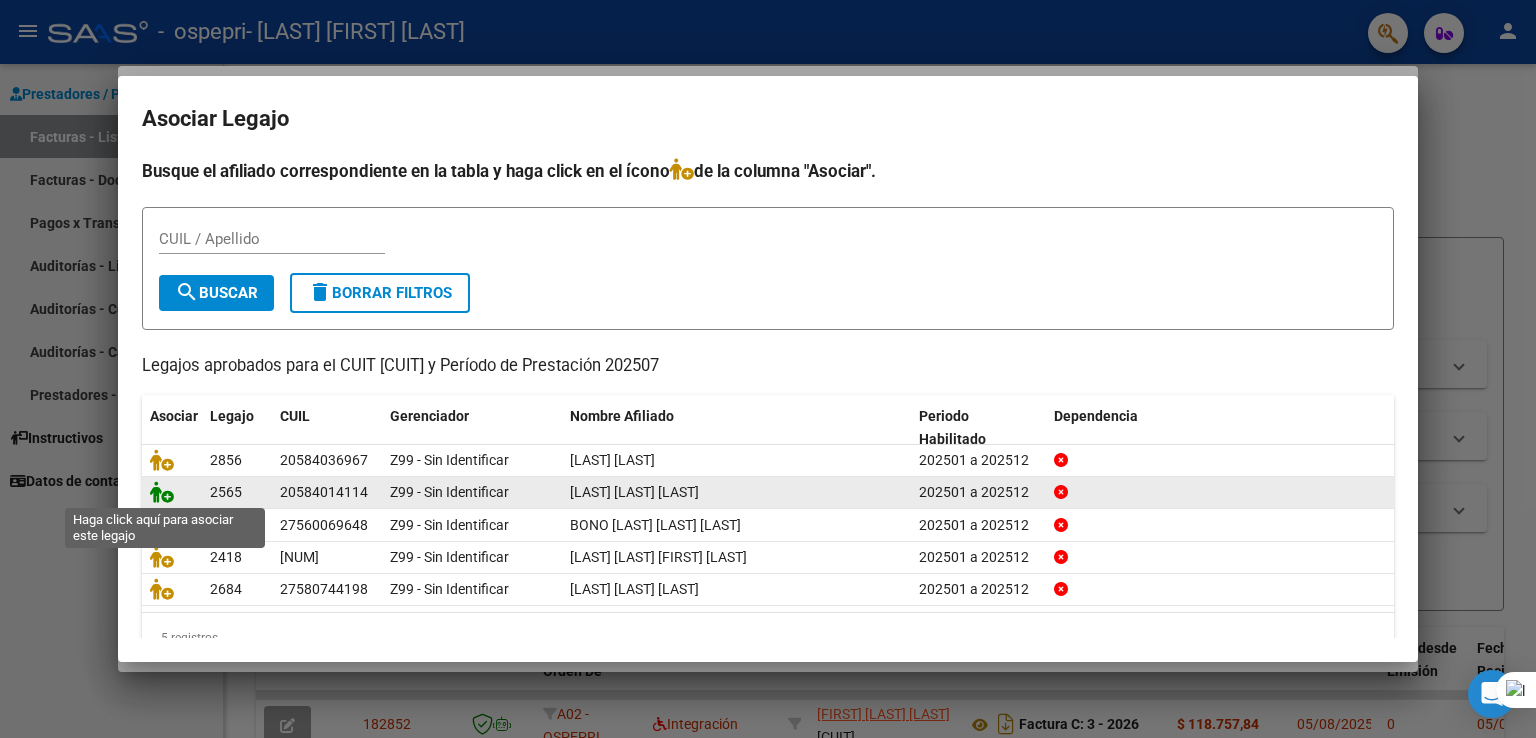 click 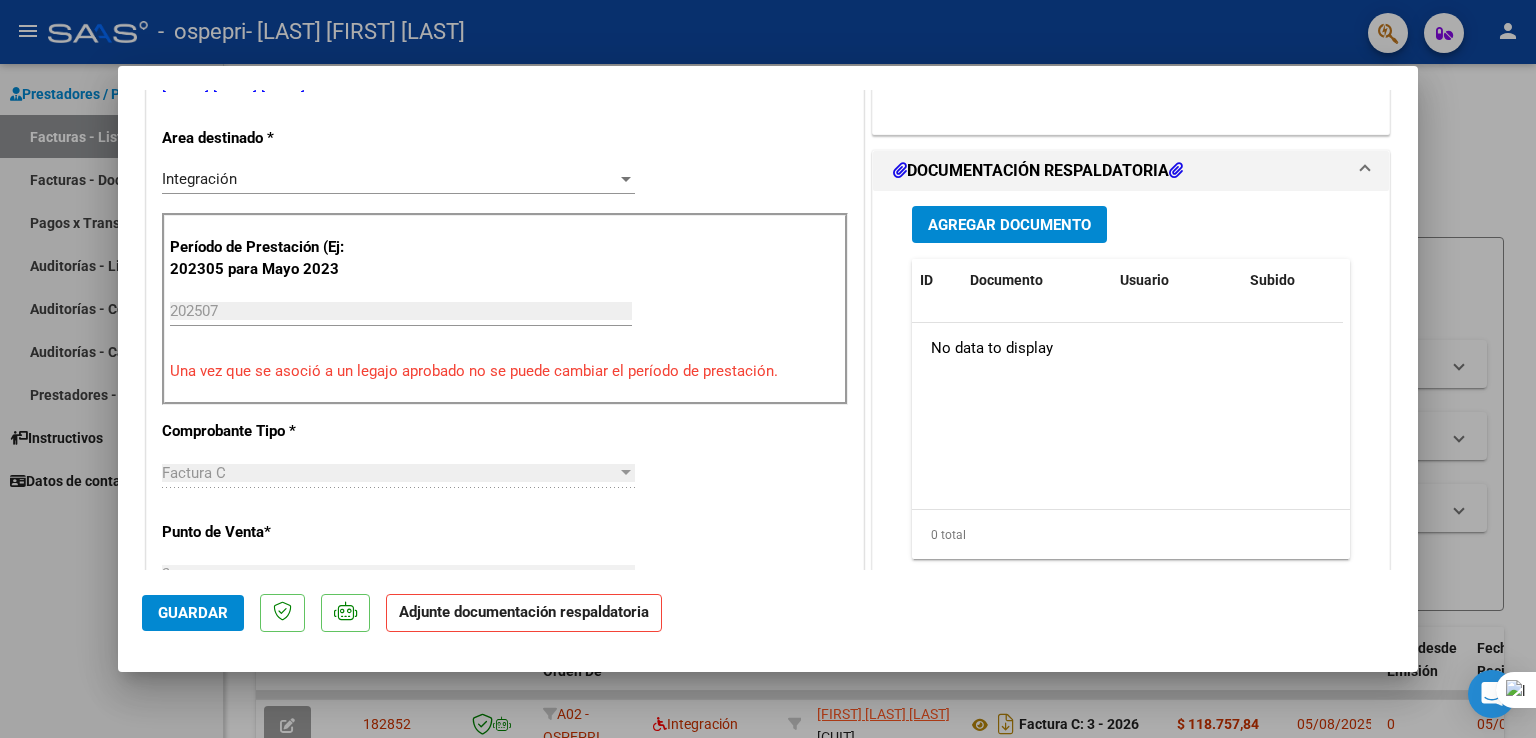 scroll, scrollTop: 409, scrollLeft: 0, axis: vertical 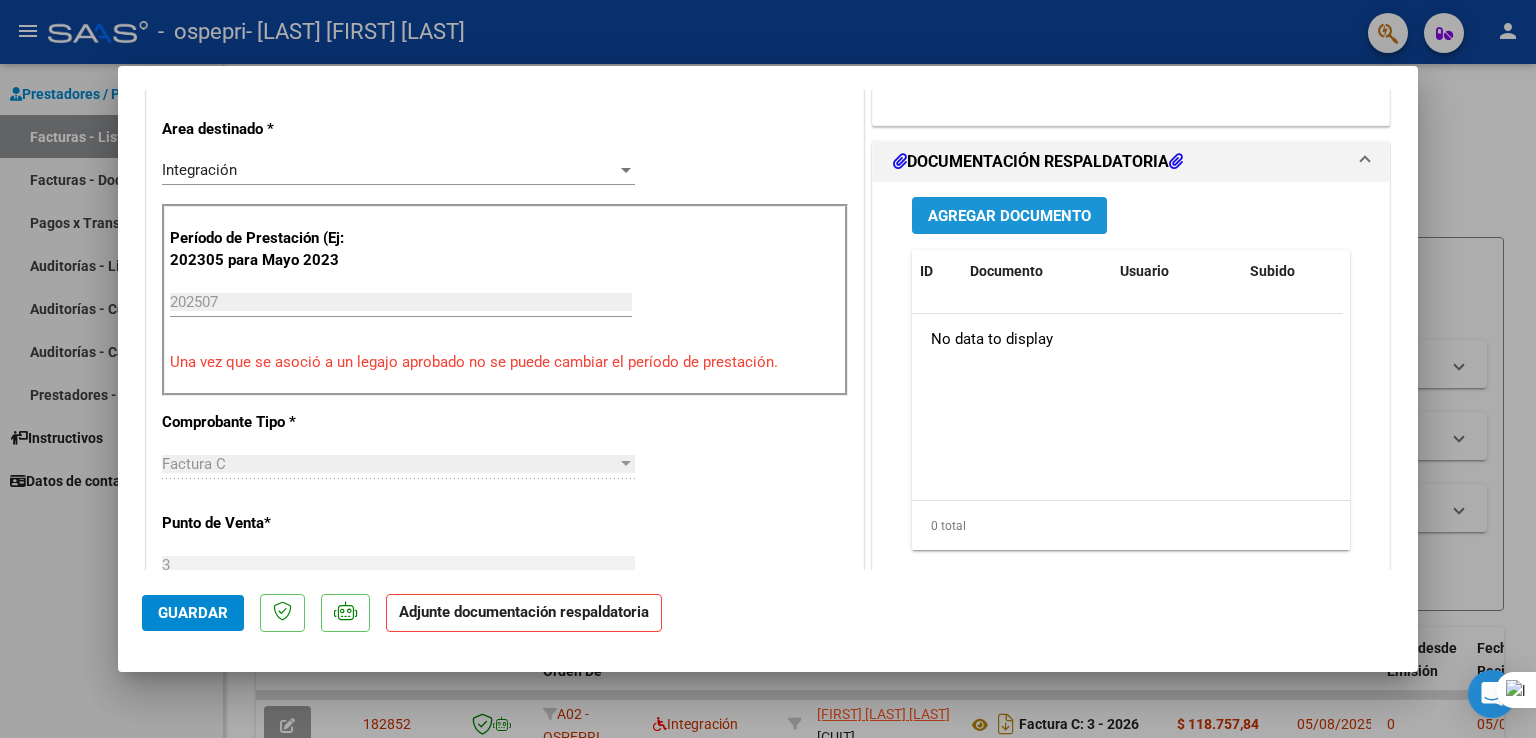 click on "Agregar Documento" at bounding box center [1009, 216] 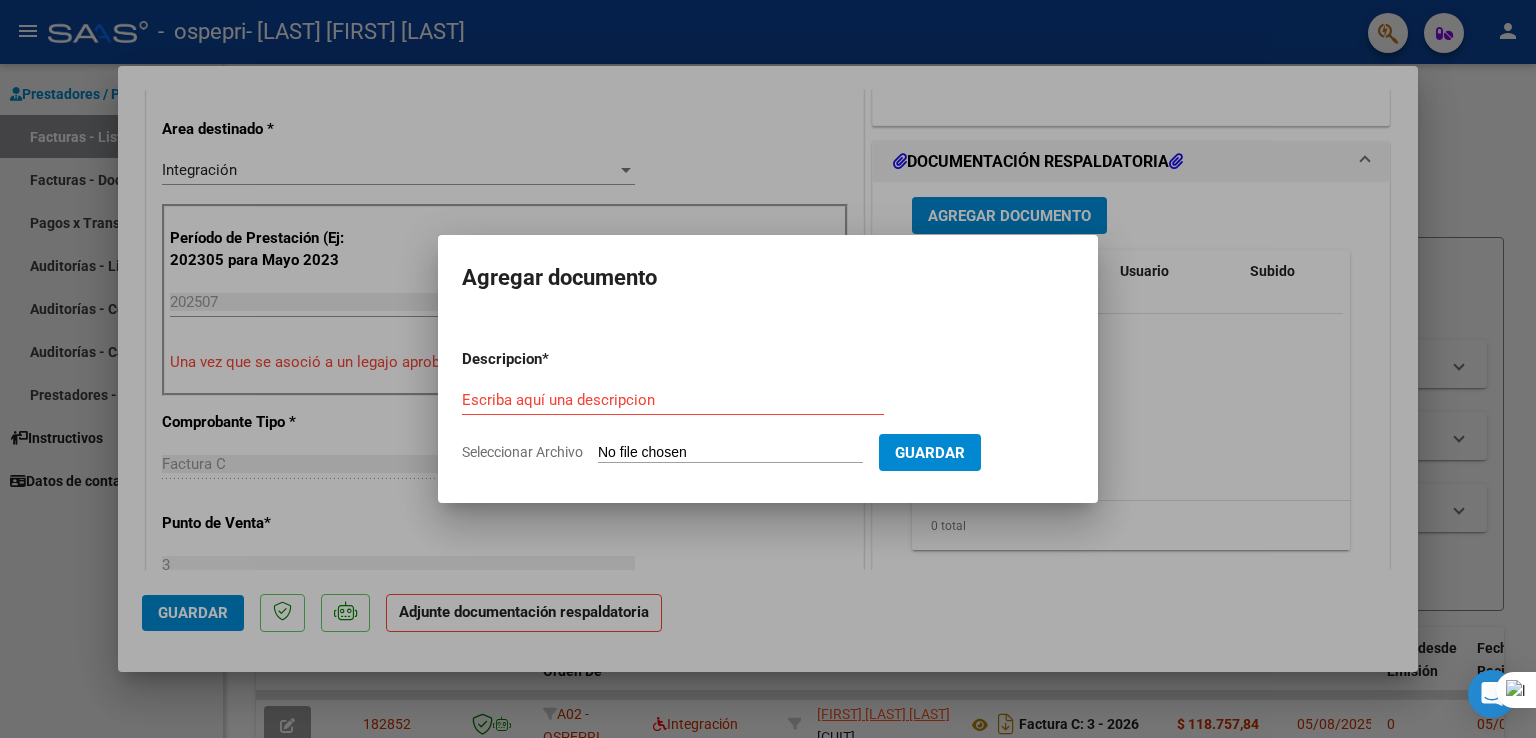 click on "Escriba aquí una descripcion" at bounding box center [673, 400] 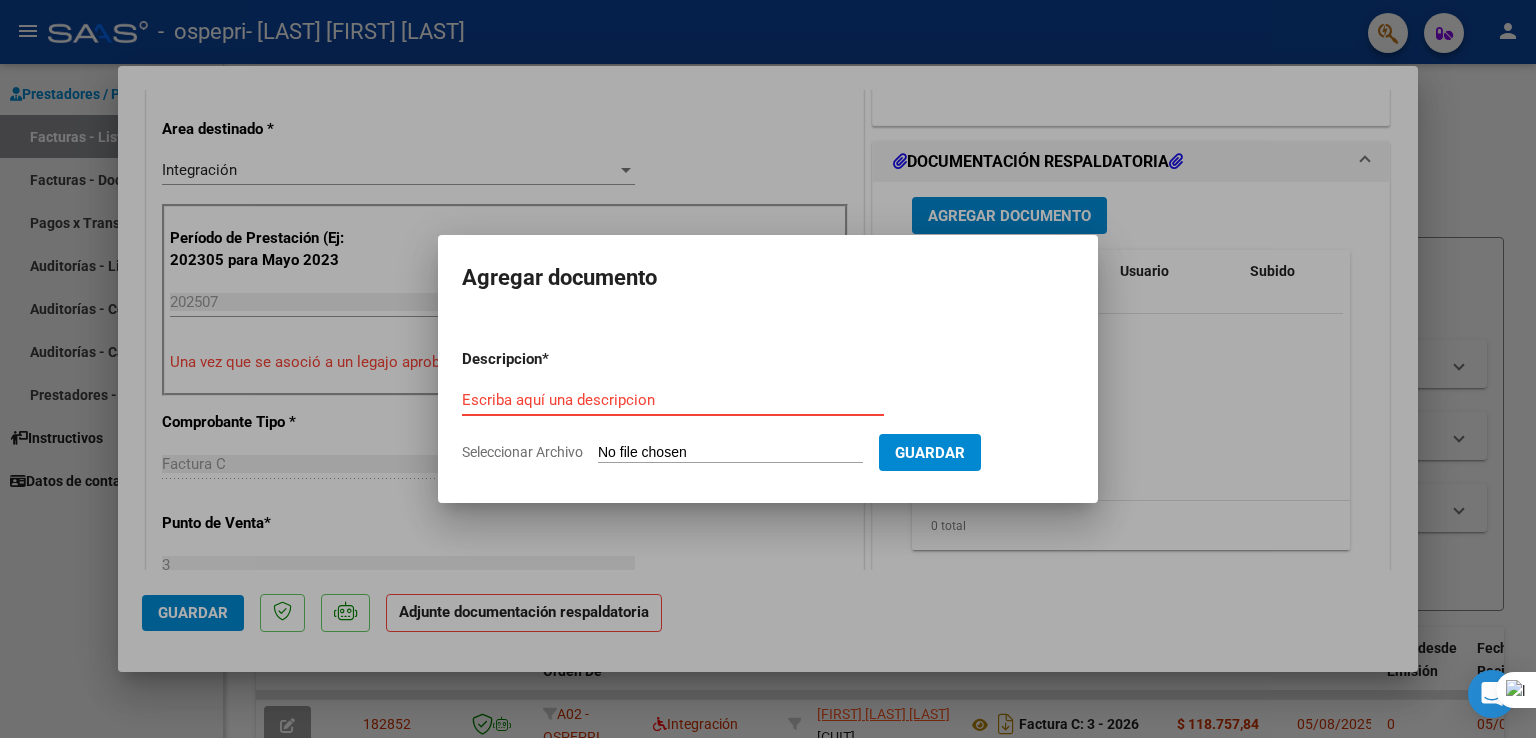 click on "Escriba aquí una descripcion" at bounding box center [673, 400] 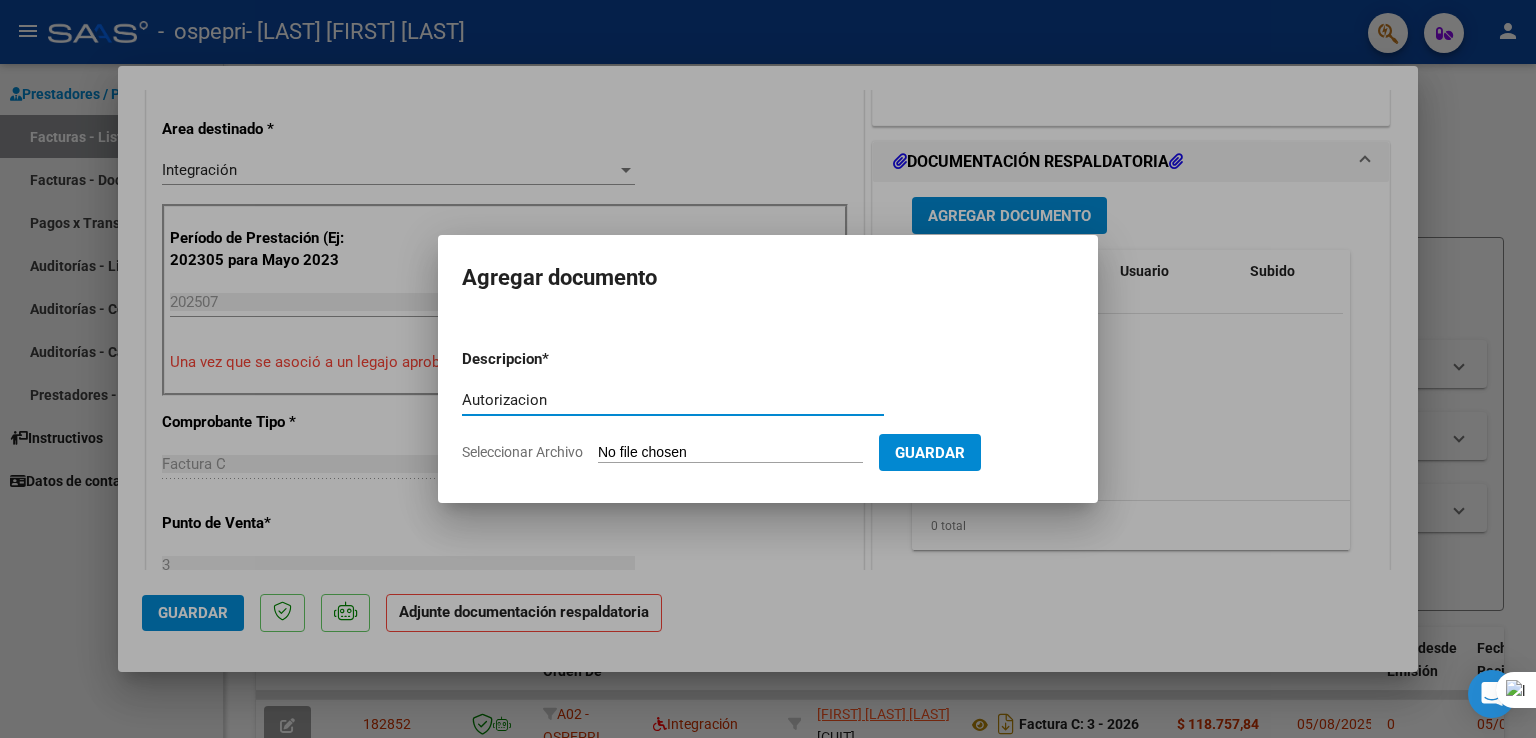 type on "Autorizacion" 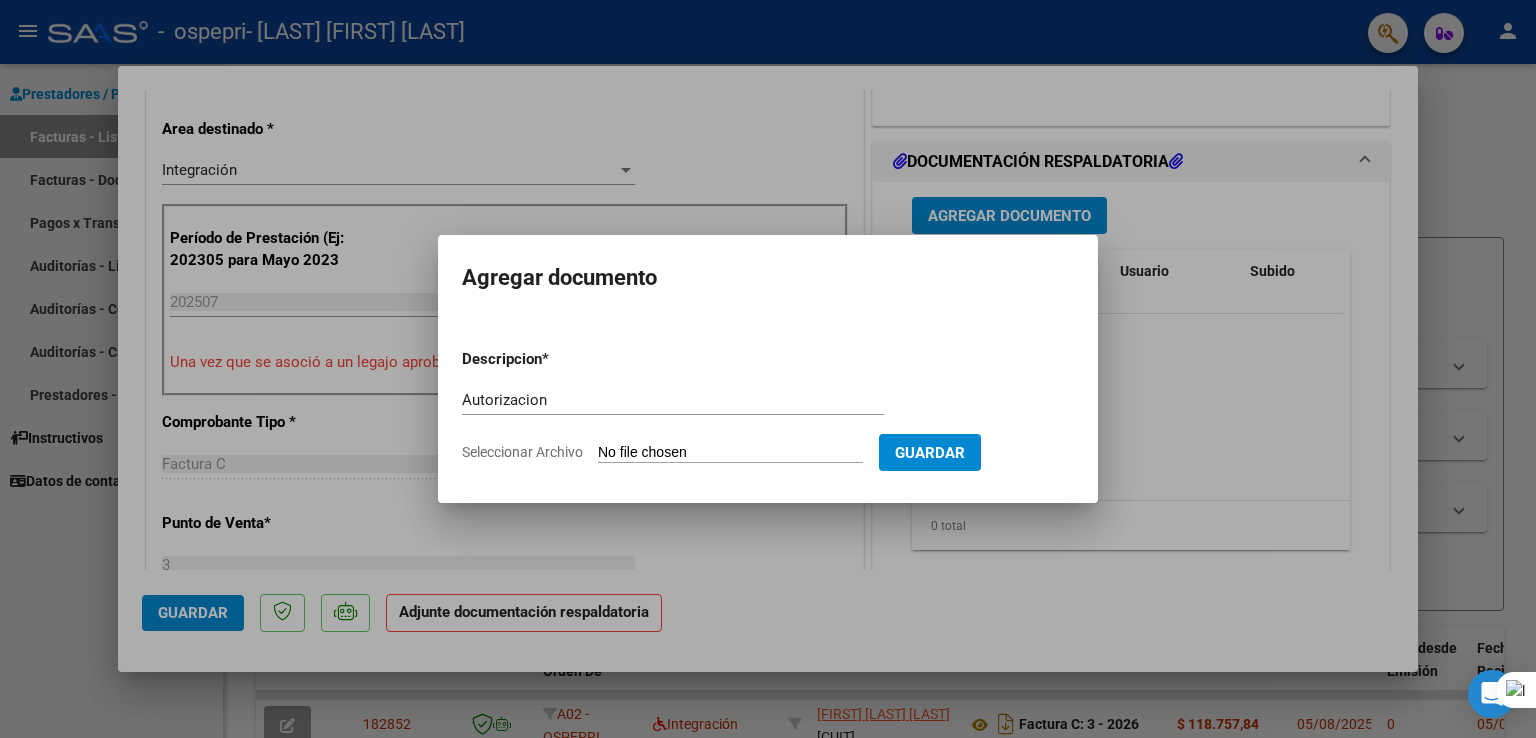 click on "Seleccionar Archivo" at bounding box center (730, 453) 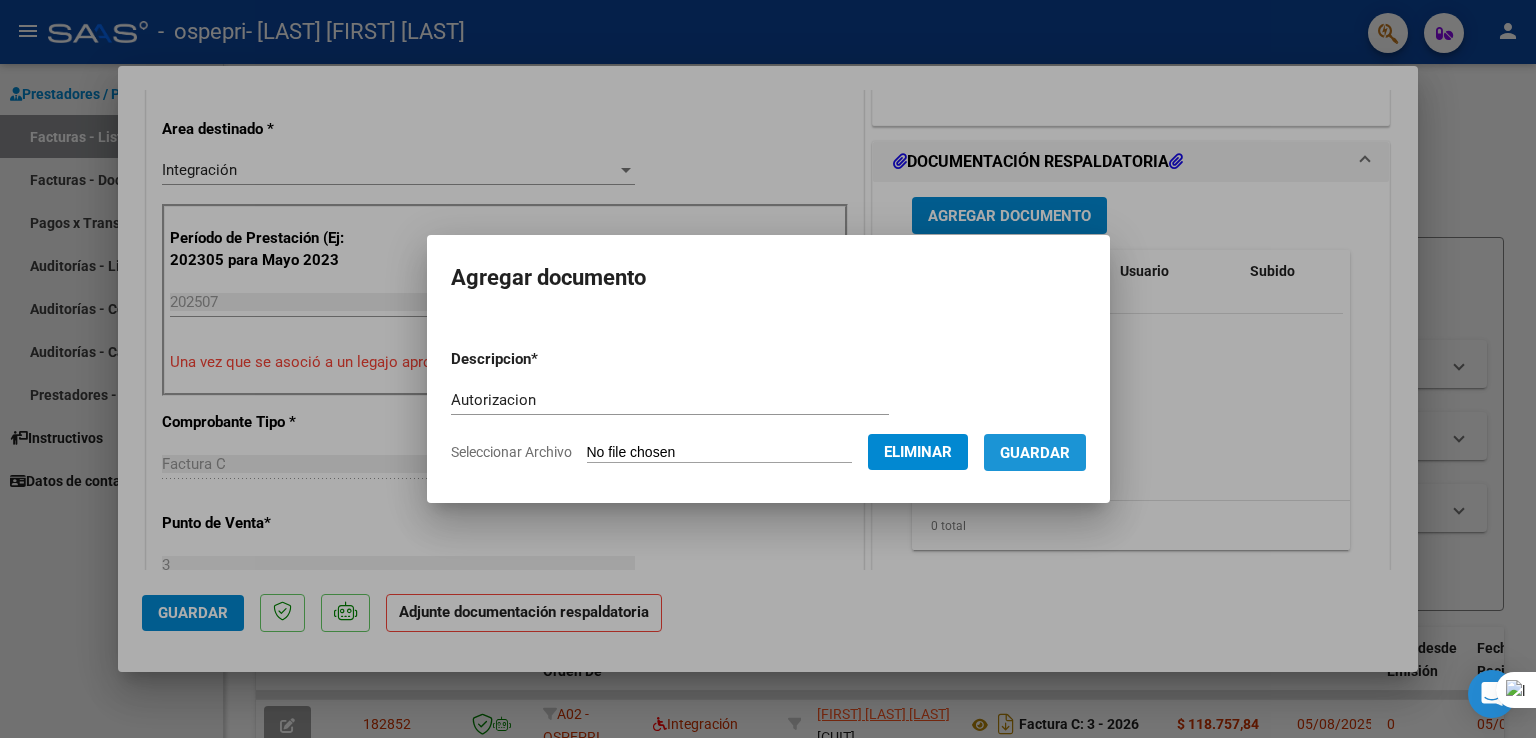click on "Guardar" at bounding box center (1035, 453) 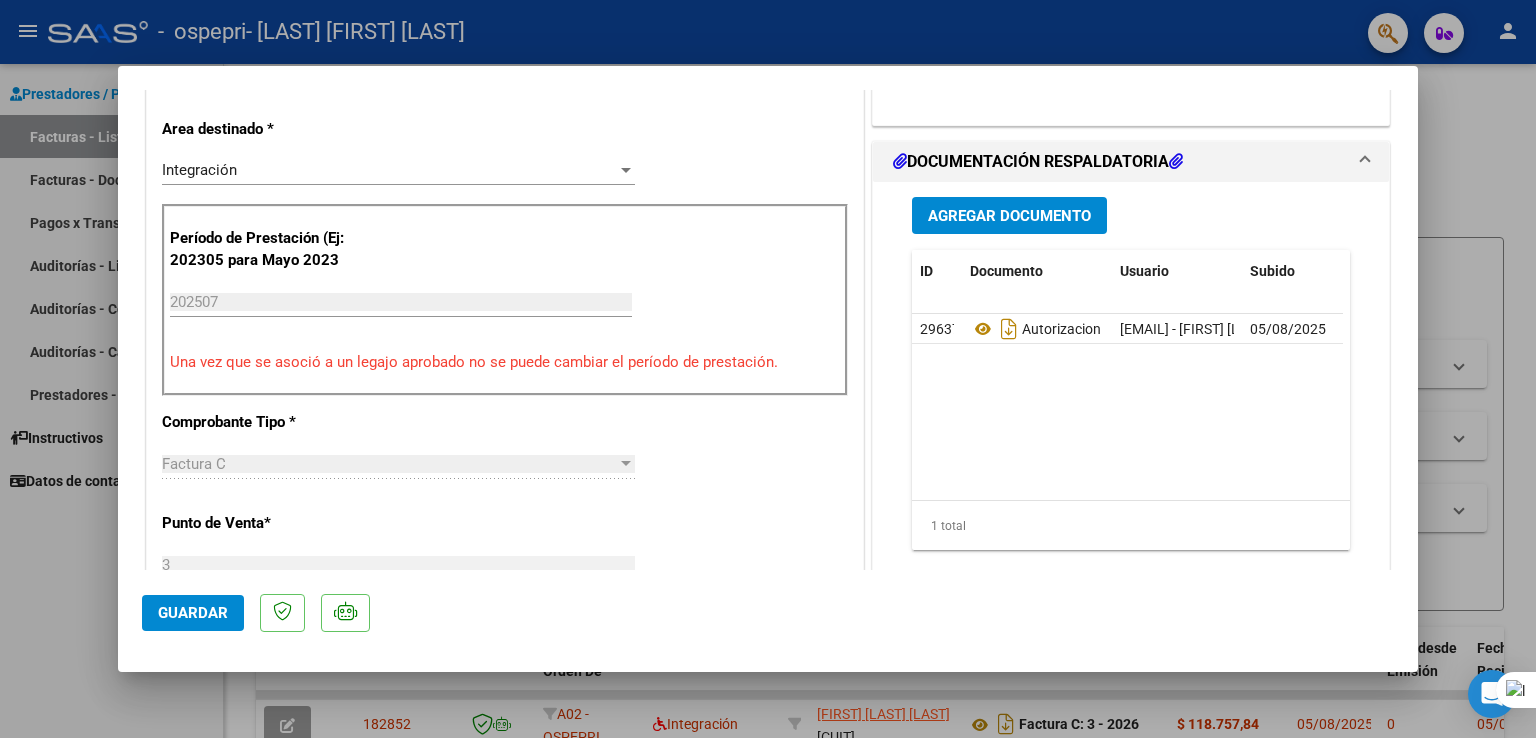 click on "Período de Prestación (Ej: 202305 para Mayo 2023    202507 Ingrese el Período de Prestación como indica el ejemplo   Una vez que se asoció a un legajo aprobado no se puede cambiar el período de prestación." at bounding box center [505, 300] 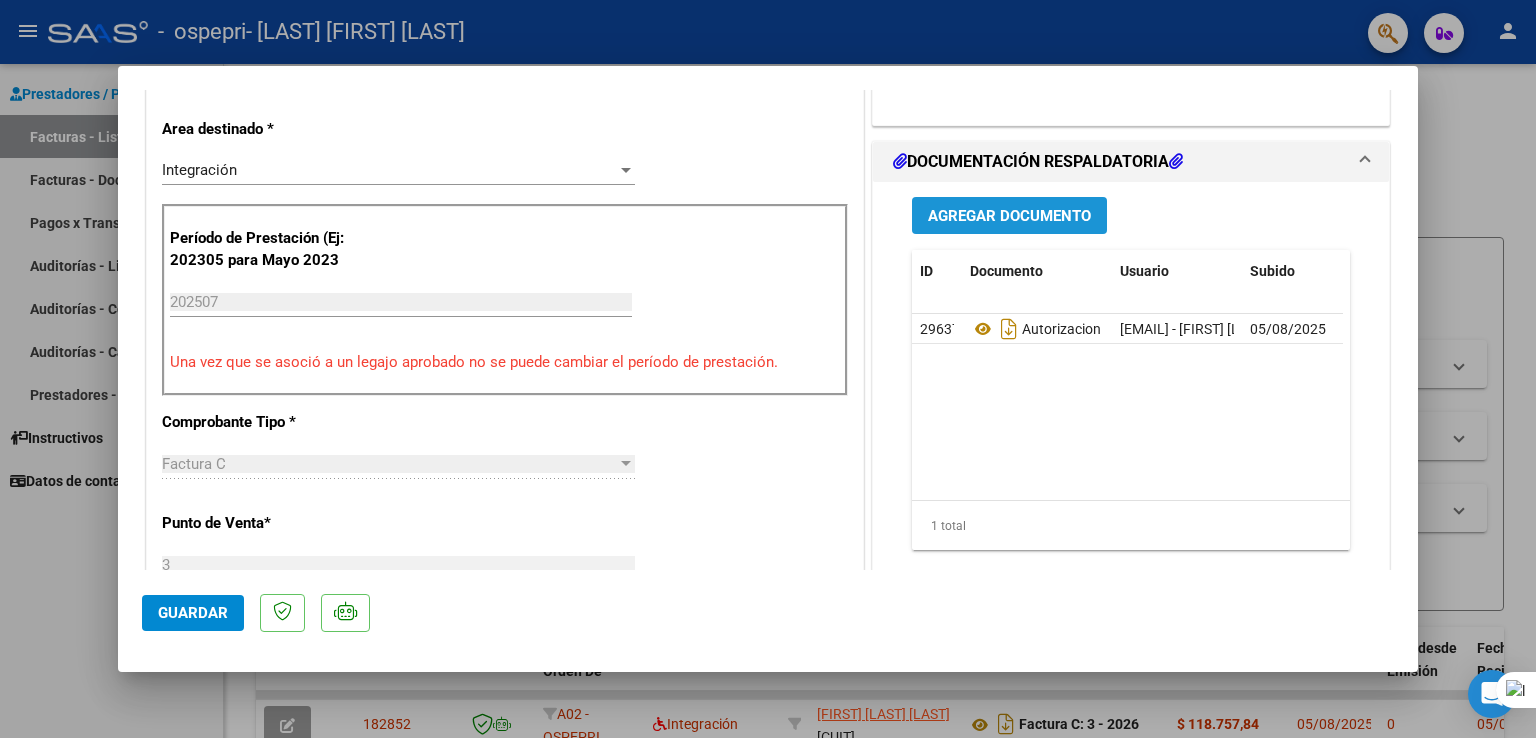 click on "Agregar Documento" at bounding box center (1009, 215) 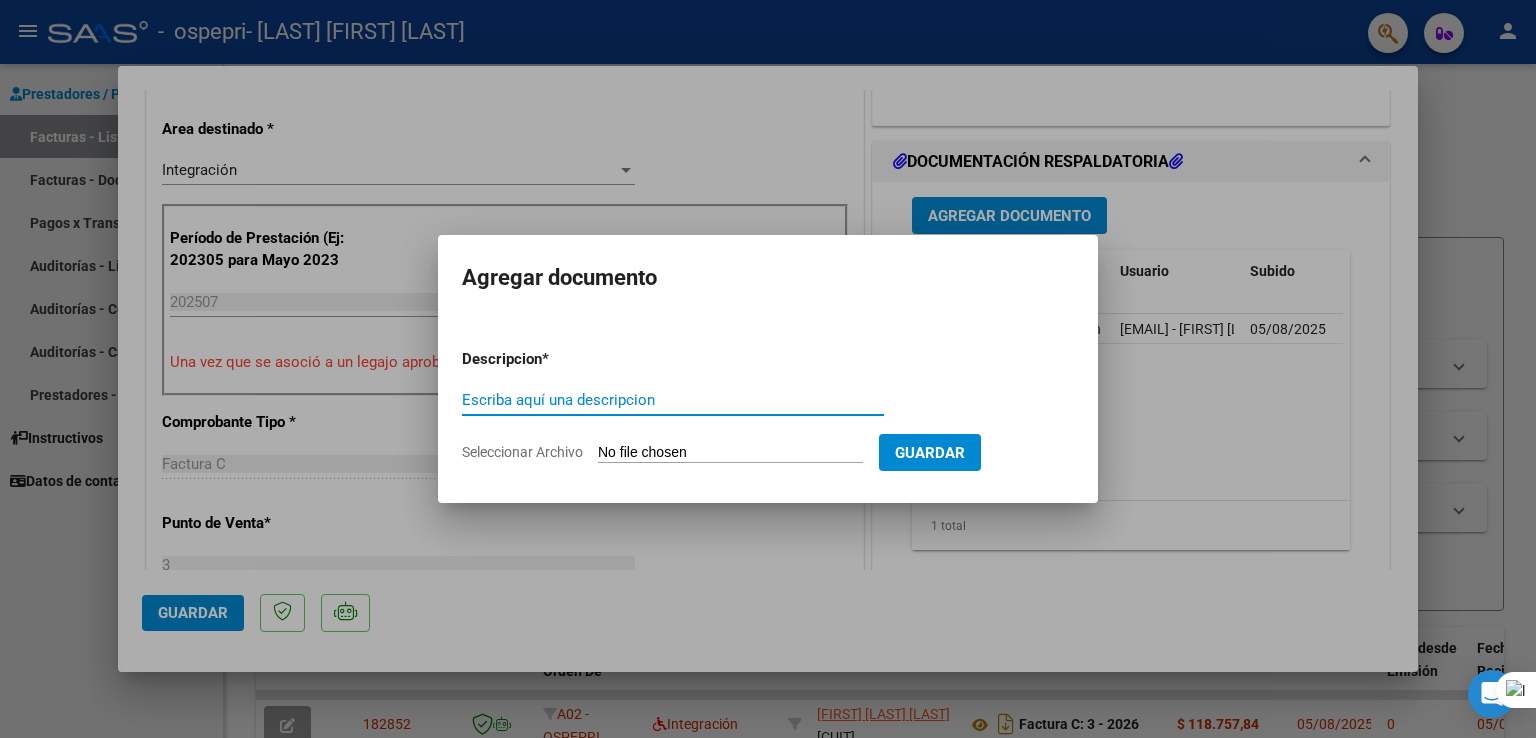 click on "Escriba aquí una descripcion" at bounding box center (673, 400) 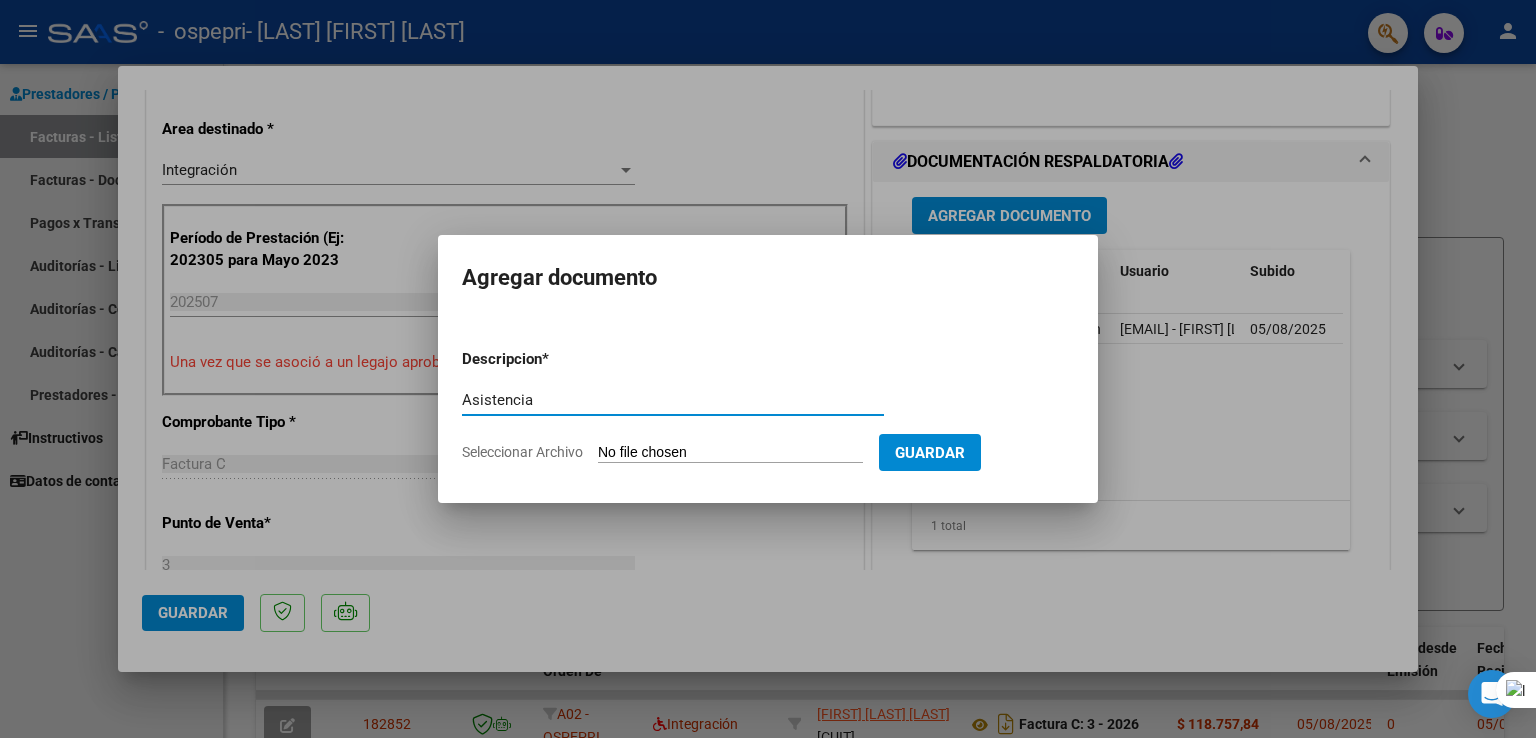 type on "Asistencia" 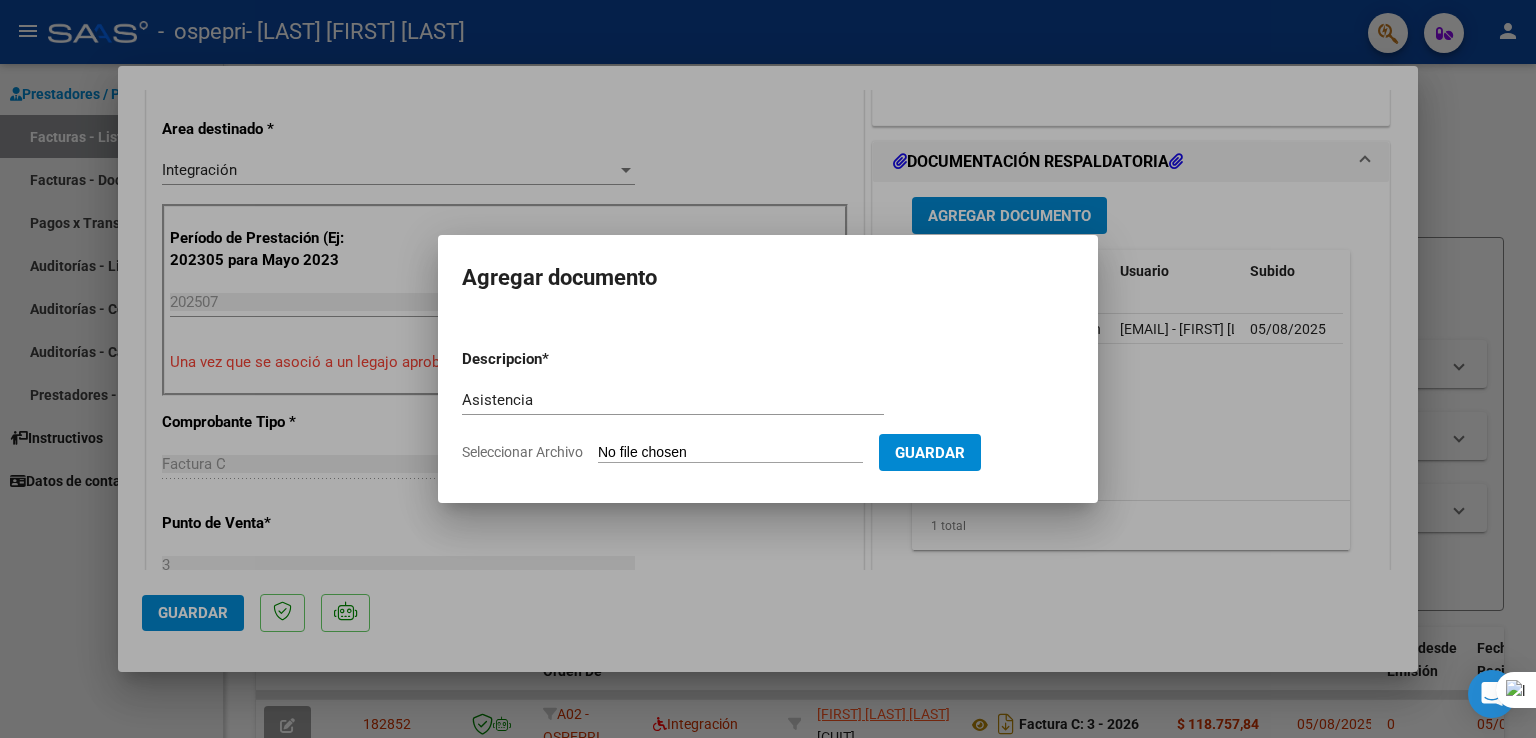 click on "Seleccionar Archivo" at bounding box center (730, 453) 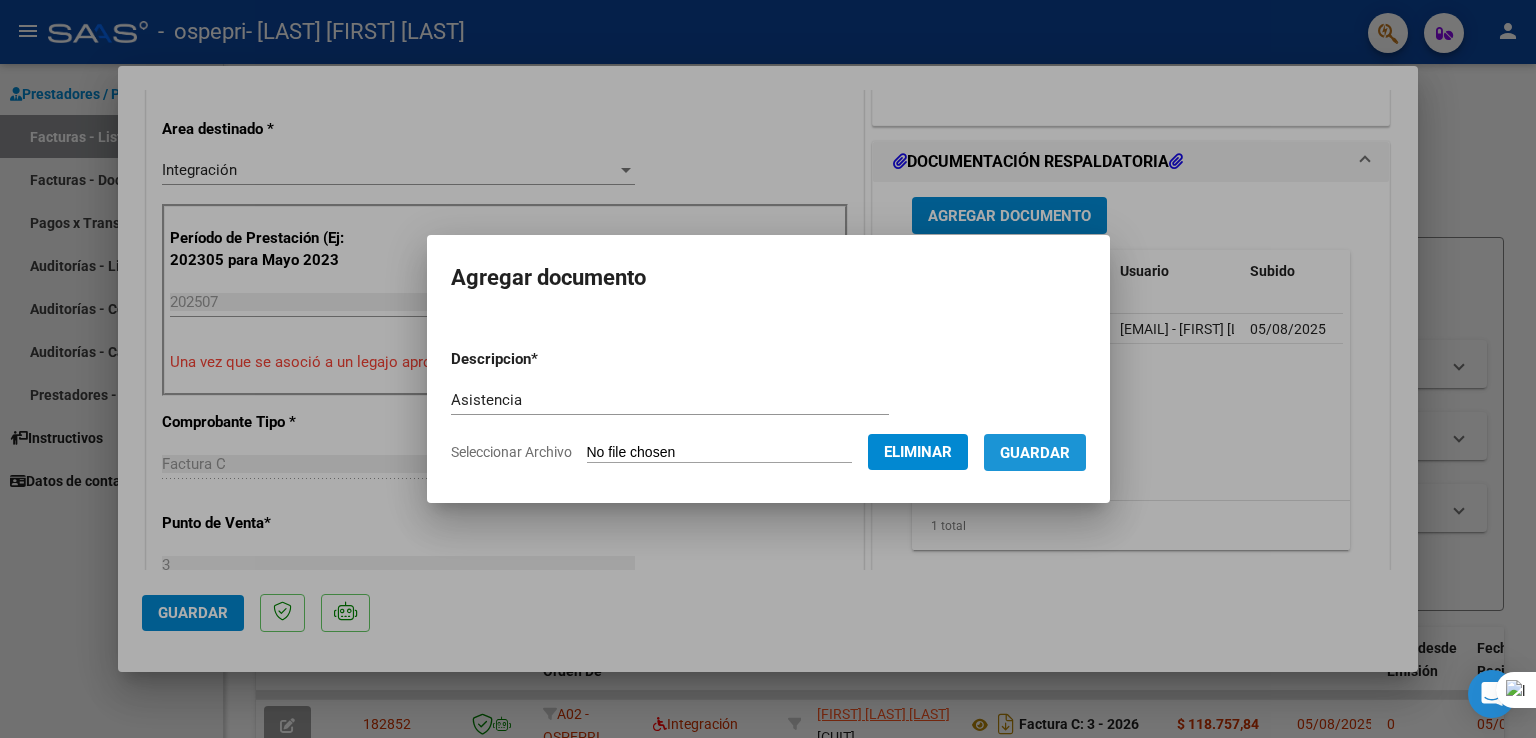 click on "Guardar" at bounding box center (1035, 453) 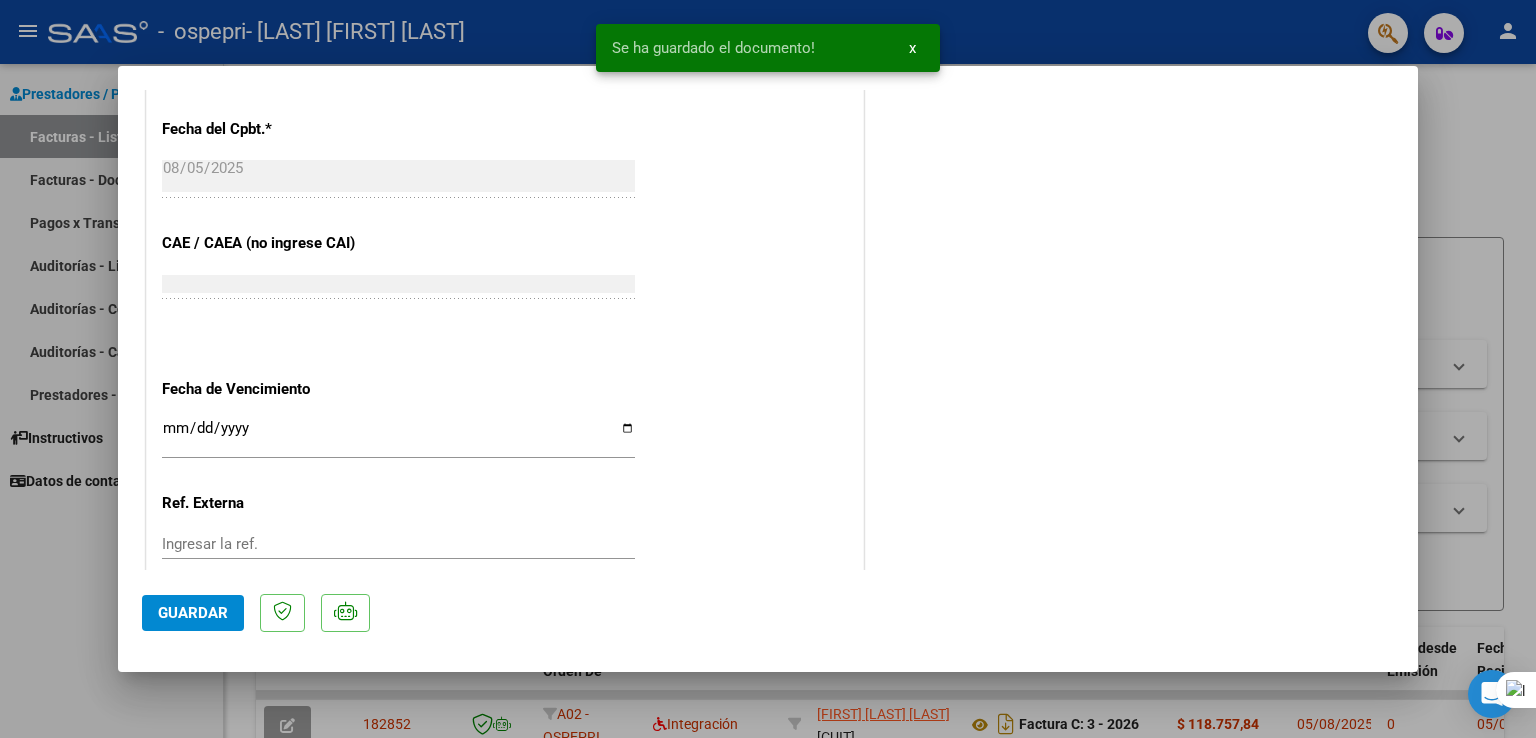 scroll, scrollTop: 1234, scrollLeft: 0, axis: vertical 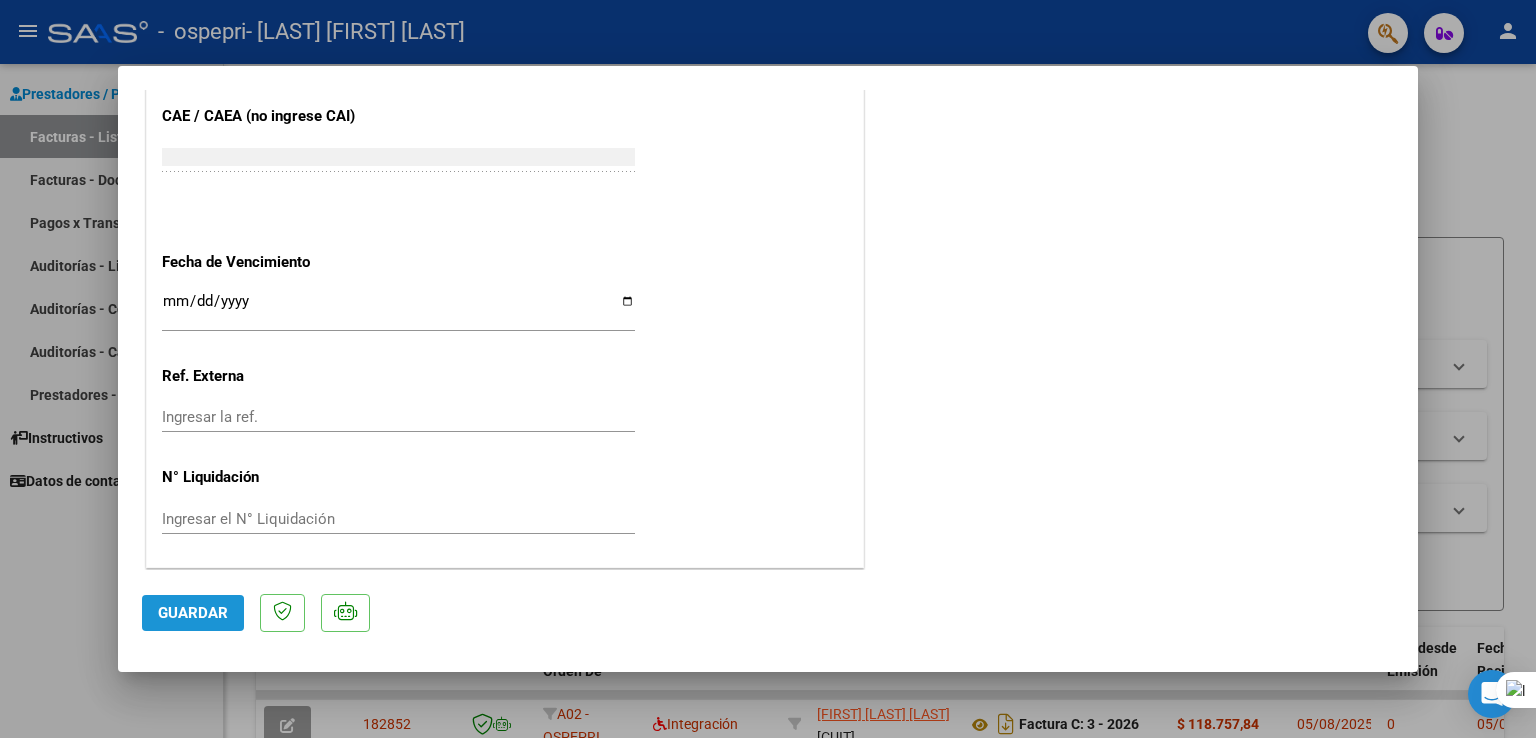 click on "Guardar" 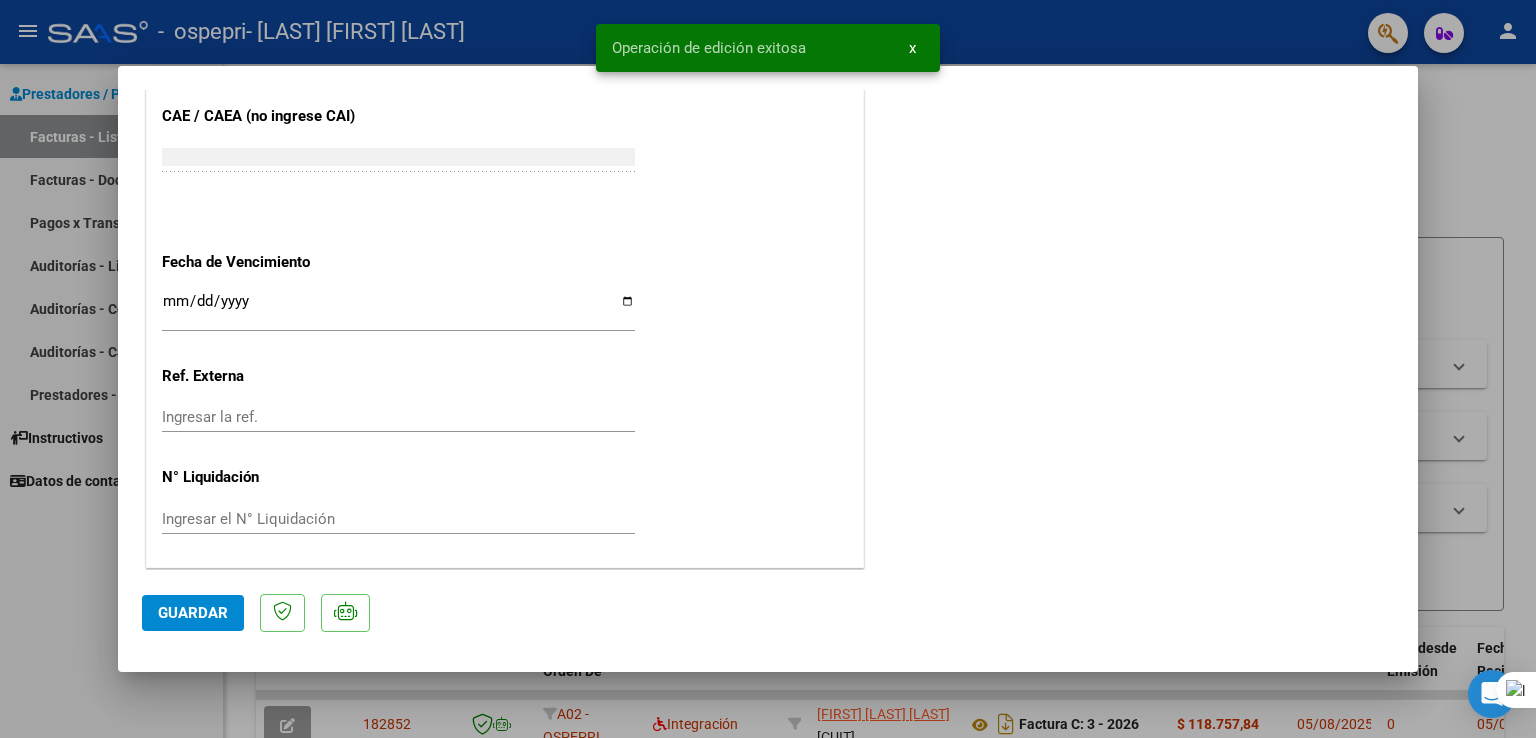 click at bounding box center (768, 369) 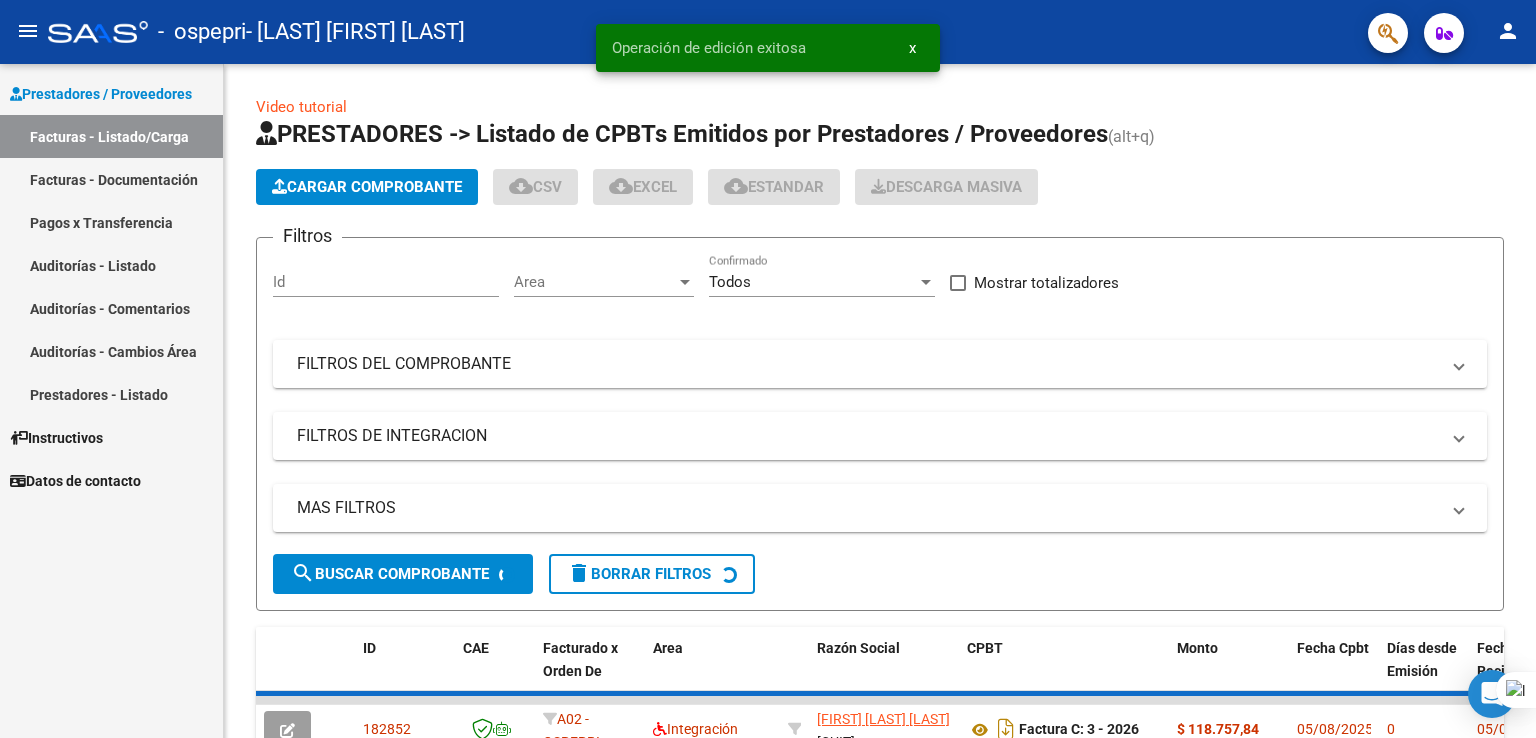 scroll, scrollTop: 6, scrollLeft: 0, axis: vertical 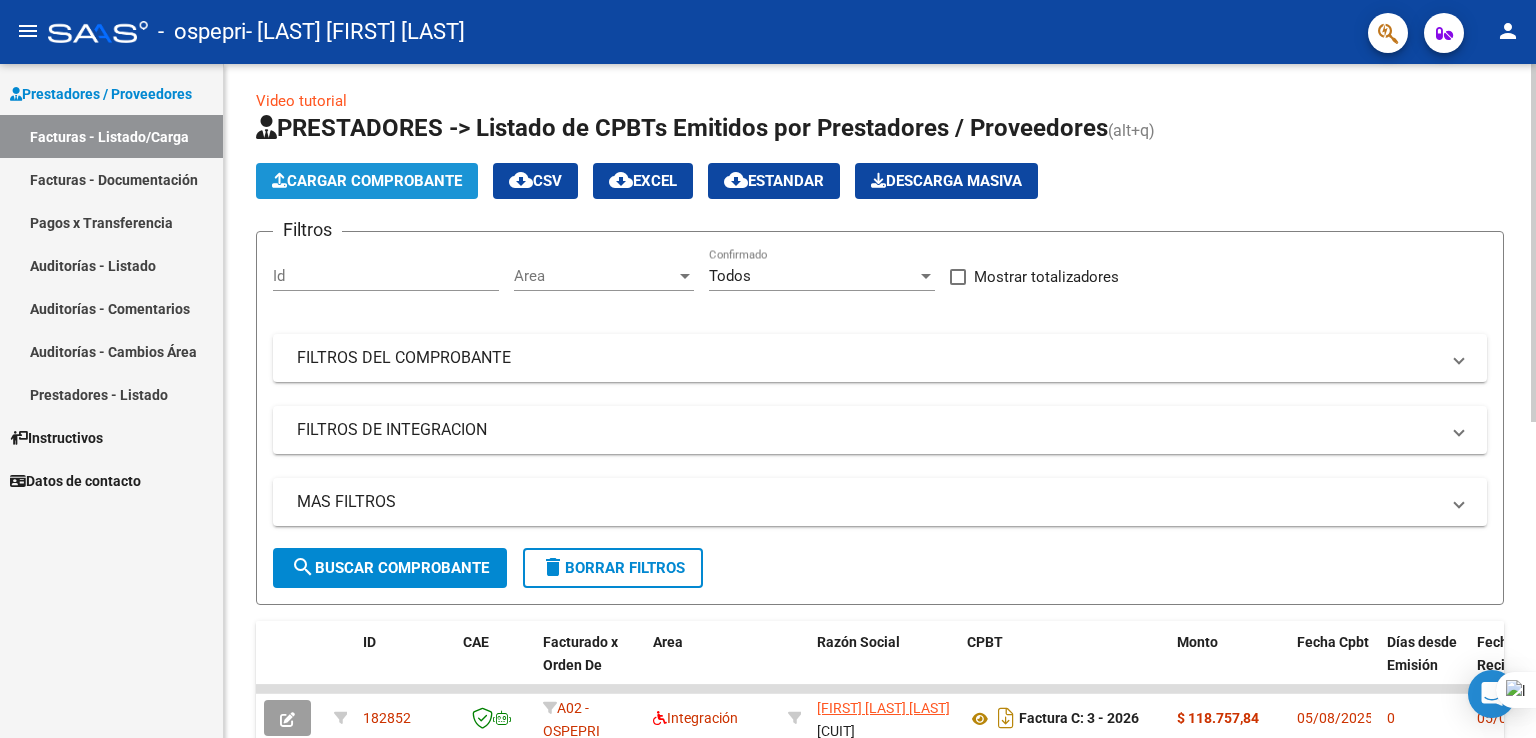 click on "Cargar Comprobante" 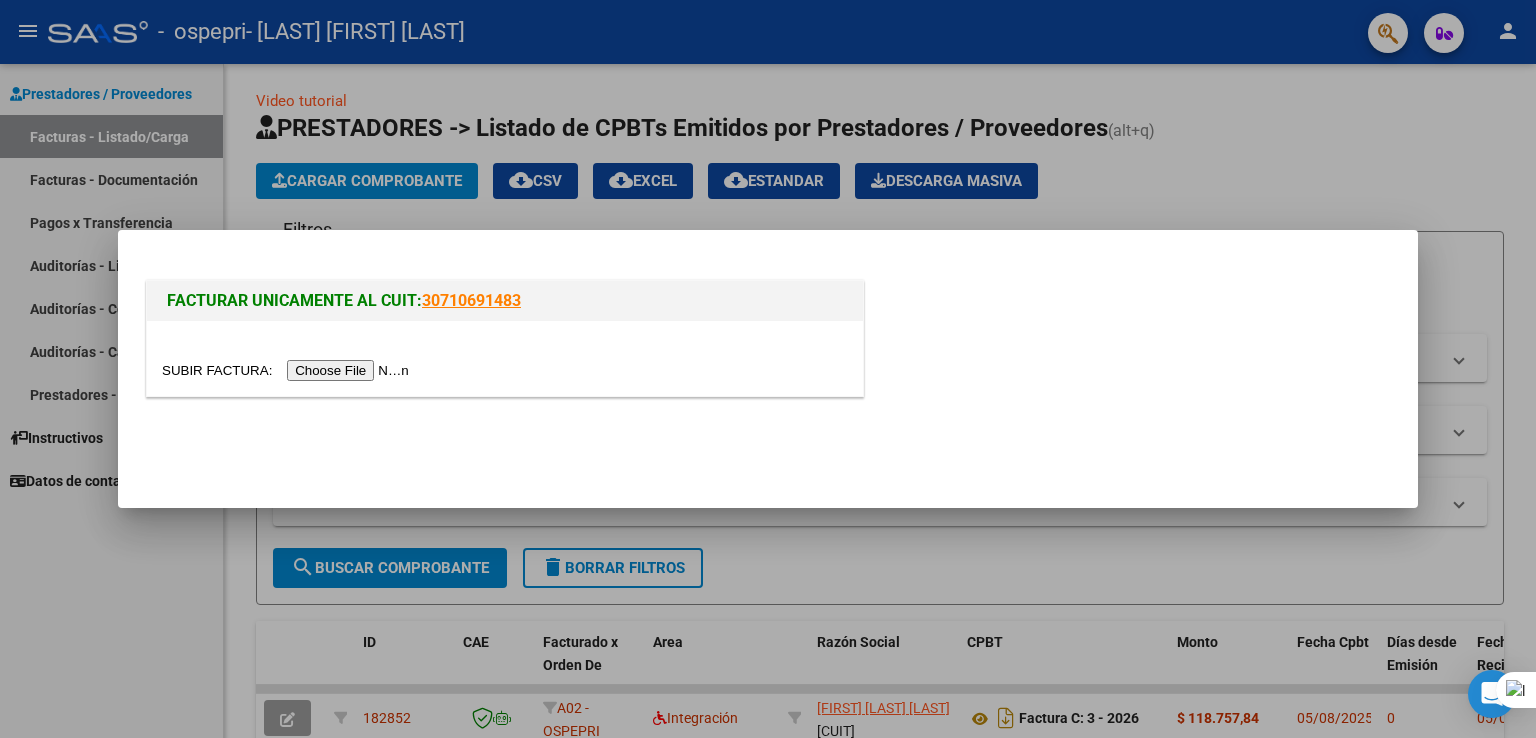 click at bounding box center [288, 370] 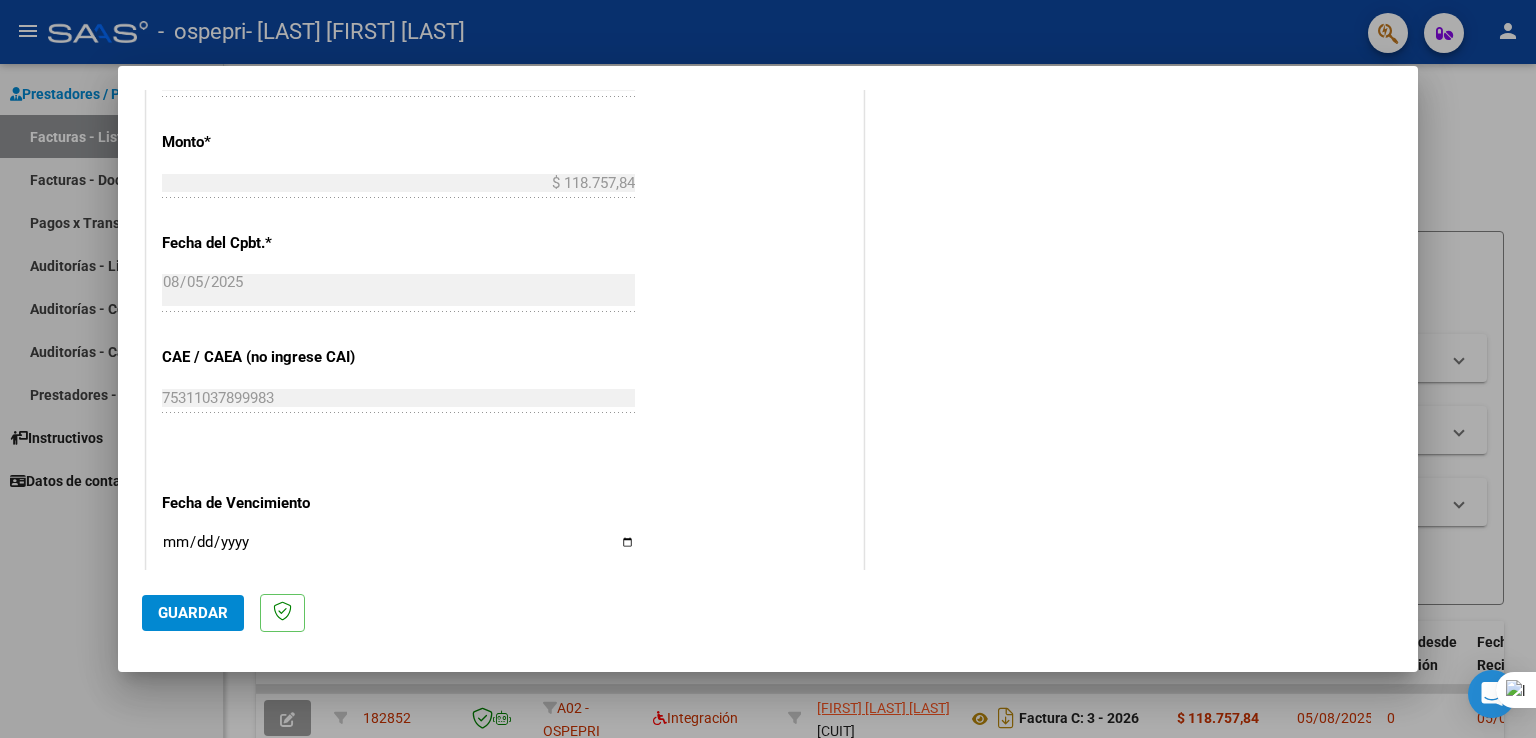 scroll, scrollTop: 1011, scrollLeft: 0, axis: vertical 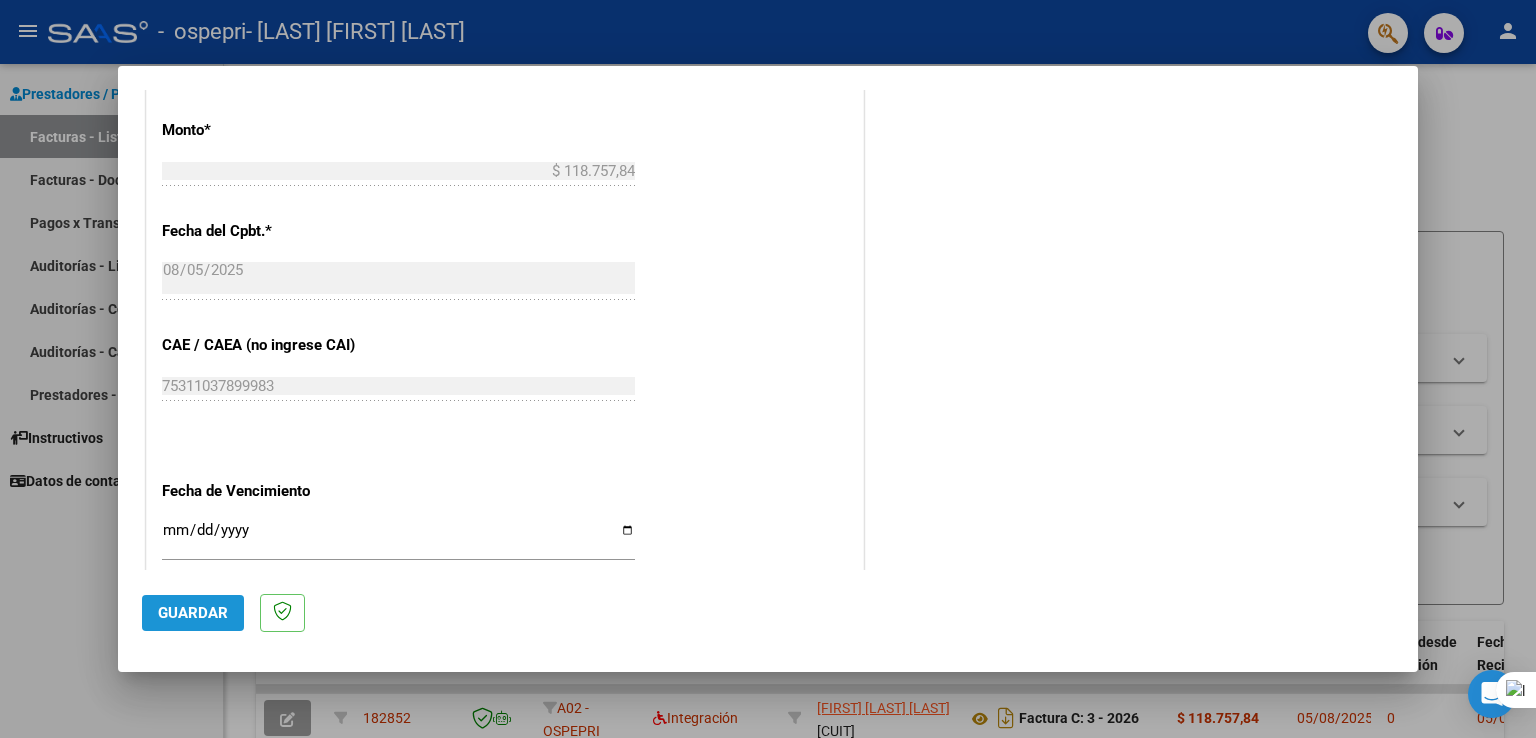 click on "Guardar" 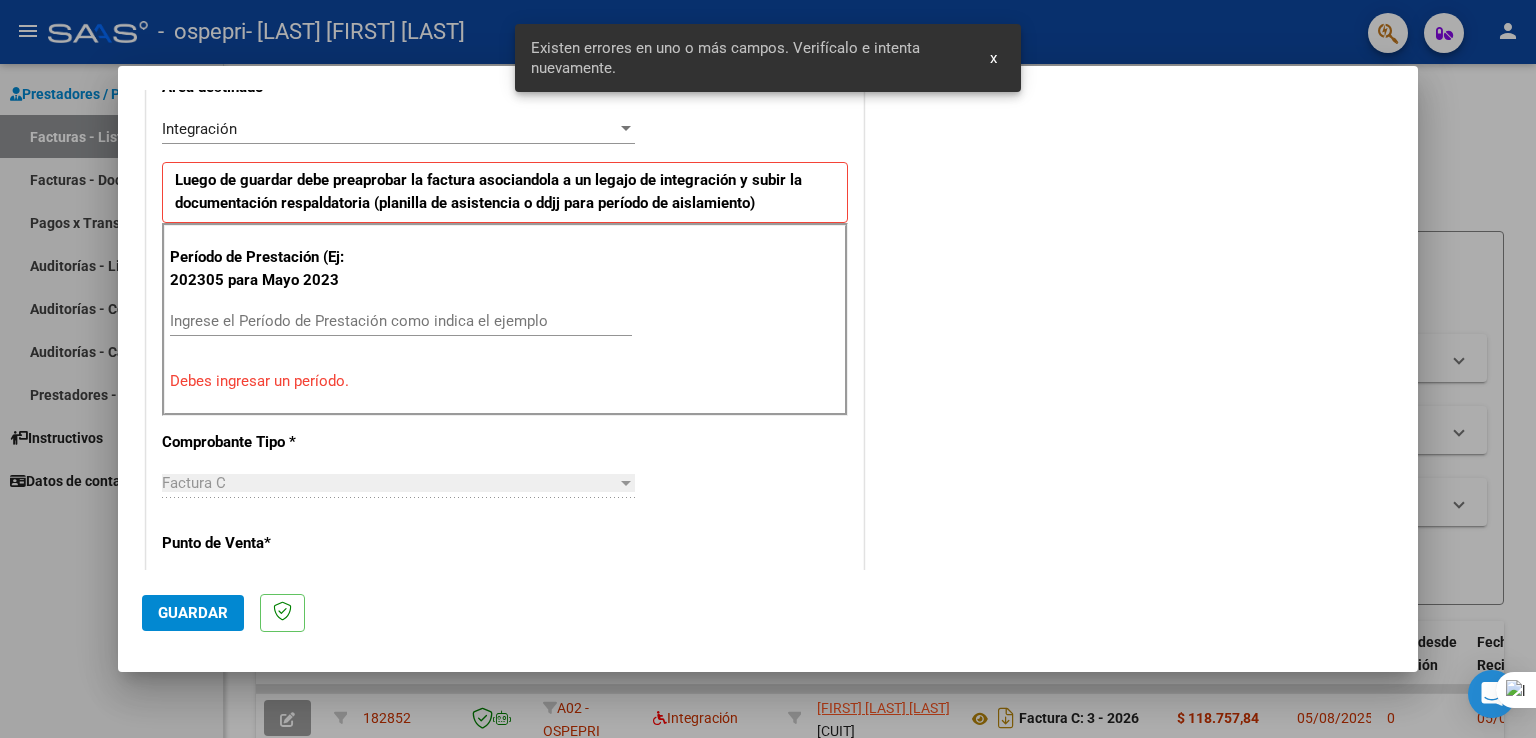 scroll, scrollTop: 417, scrollLeft: 0, axis: vertical 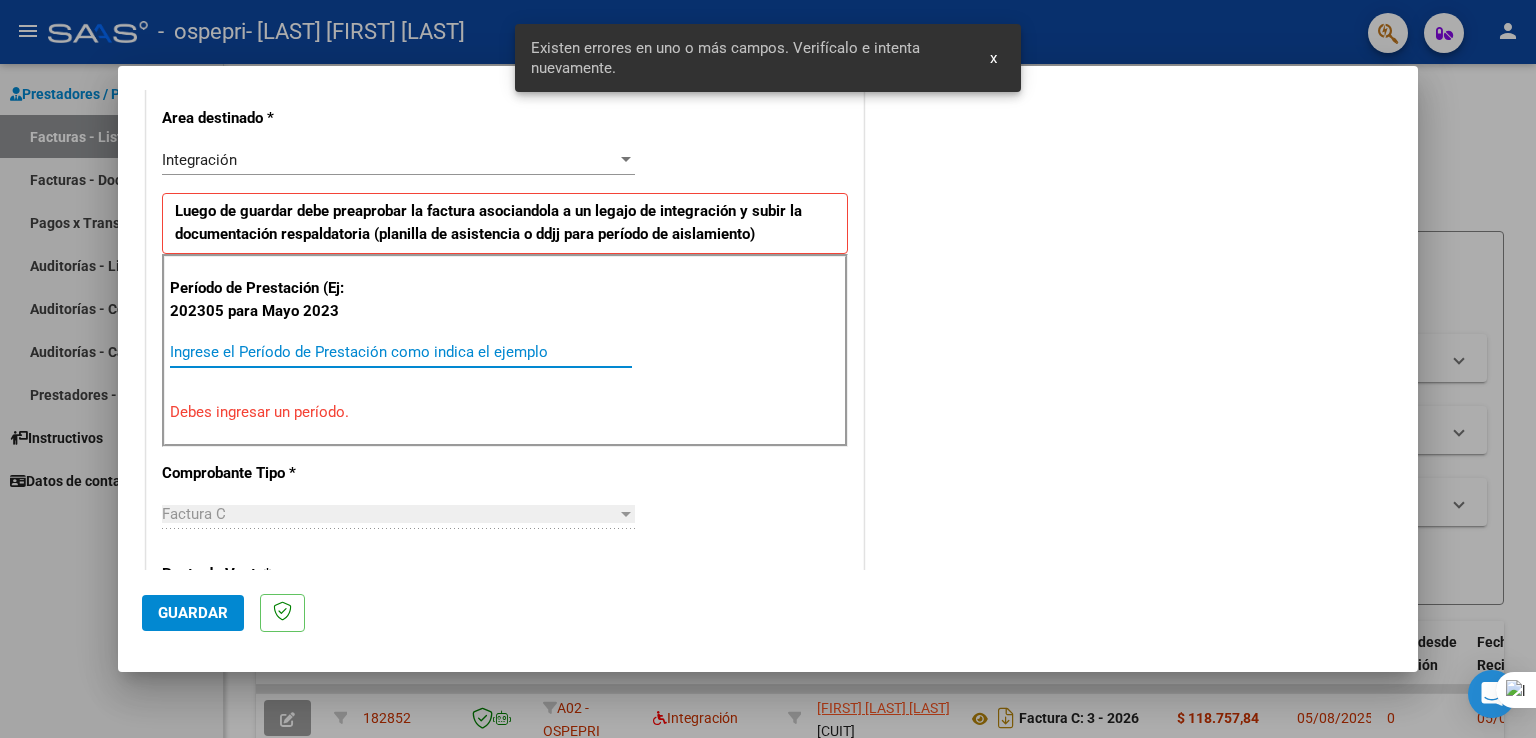 click on "Ingrese el Período de Prestación como indica el ejemplo" at bounding box center (401, 352) 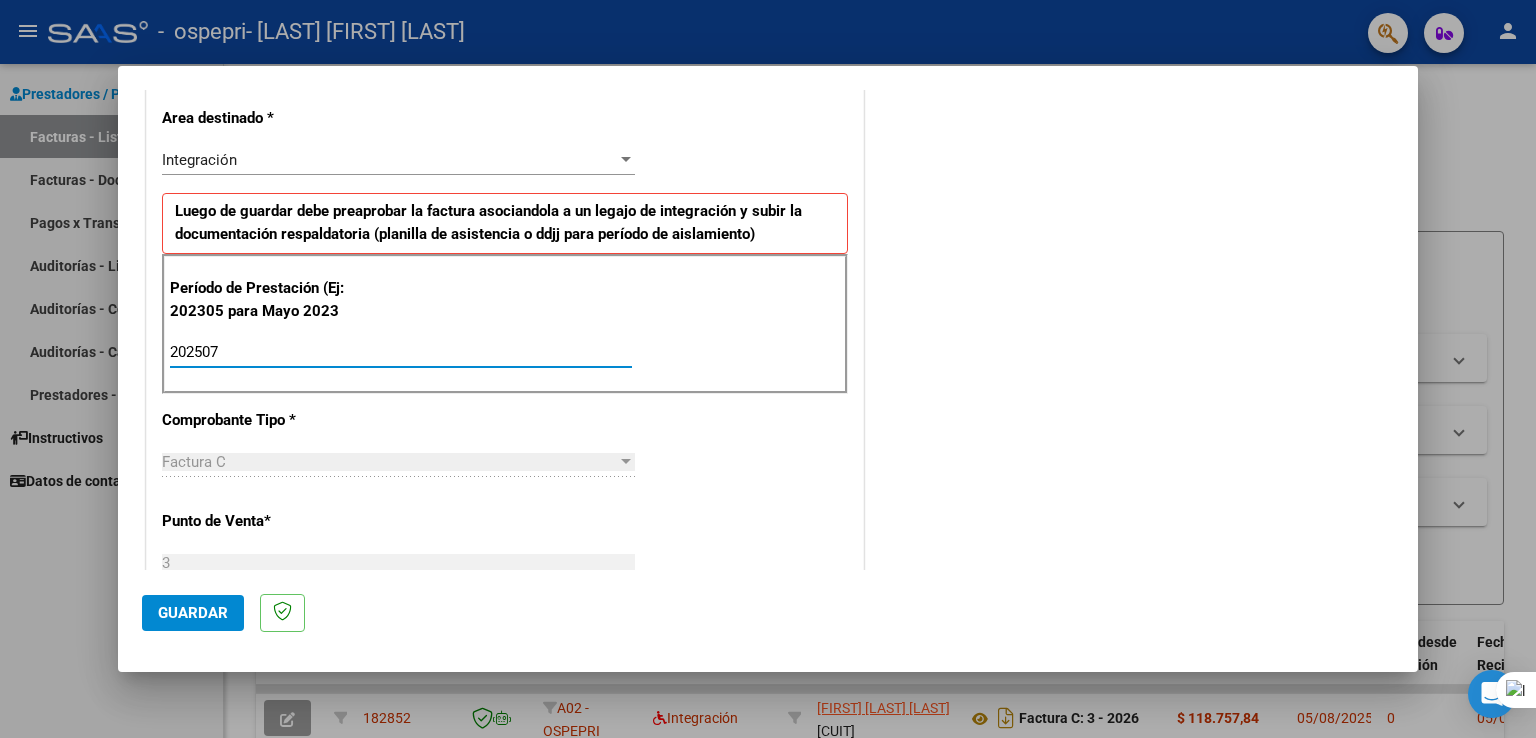 type on "202507" 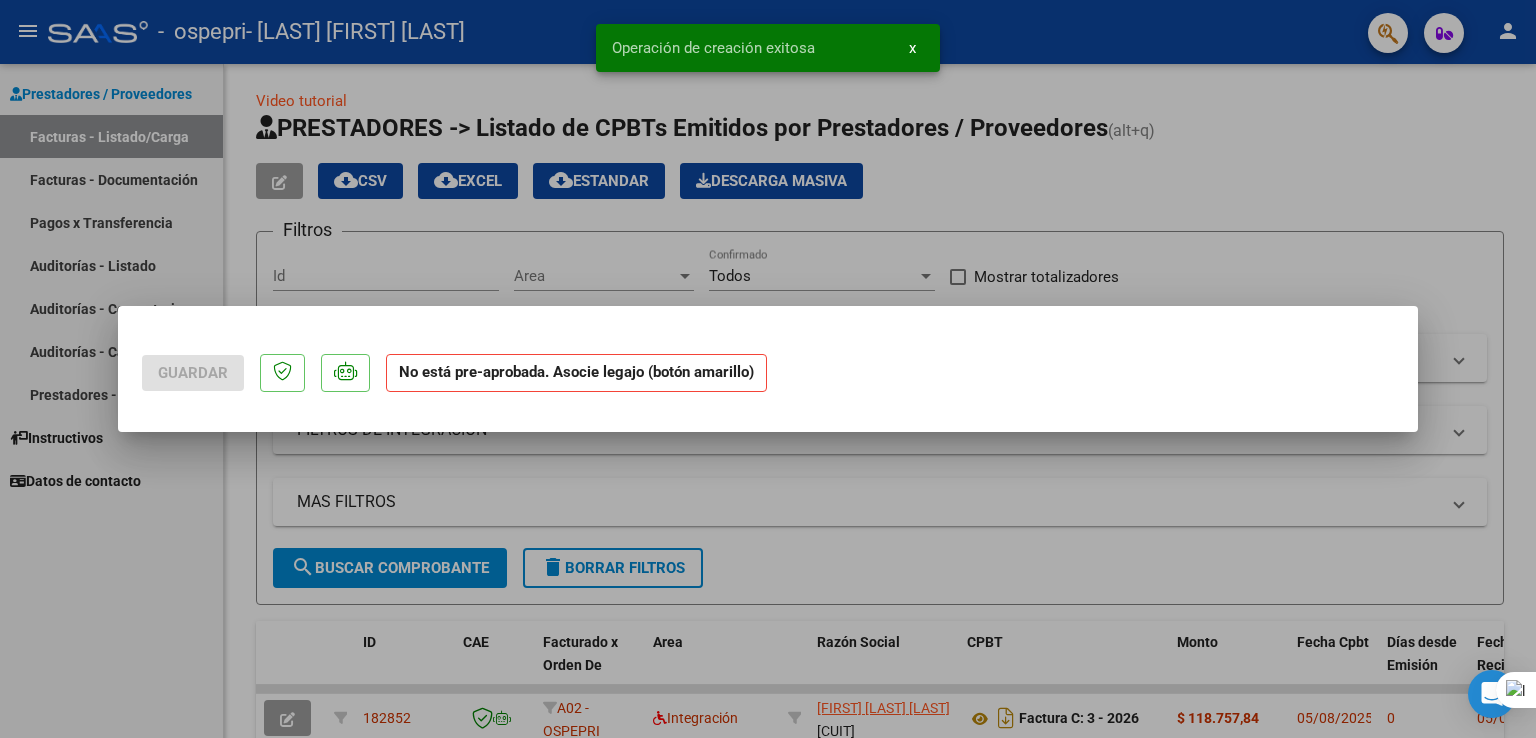 scroll, scrollTop: 0, scrollLeft: 0, axis: both 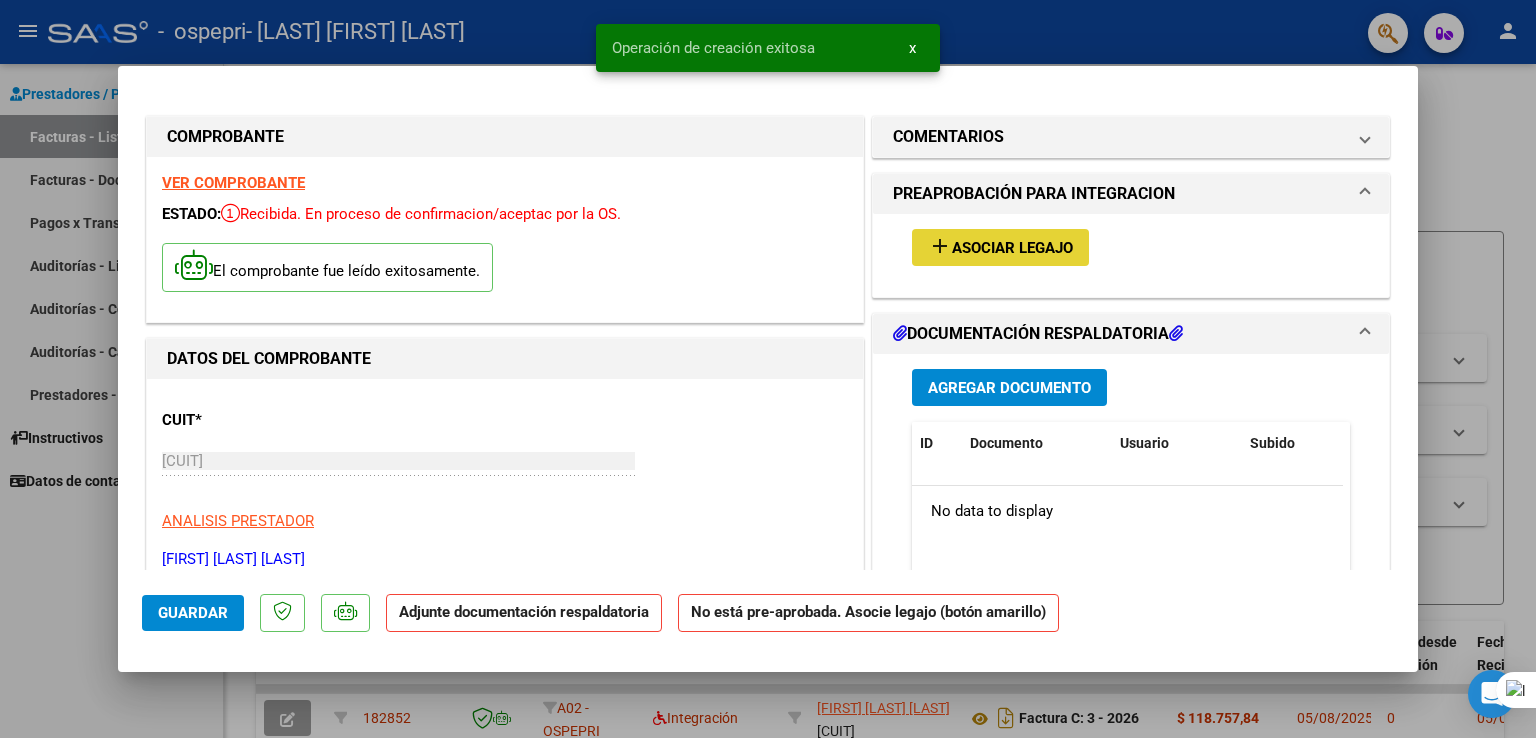 click on "Asociar Legajo" at bounding box center [1012, 248] 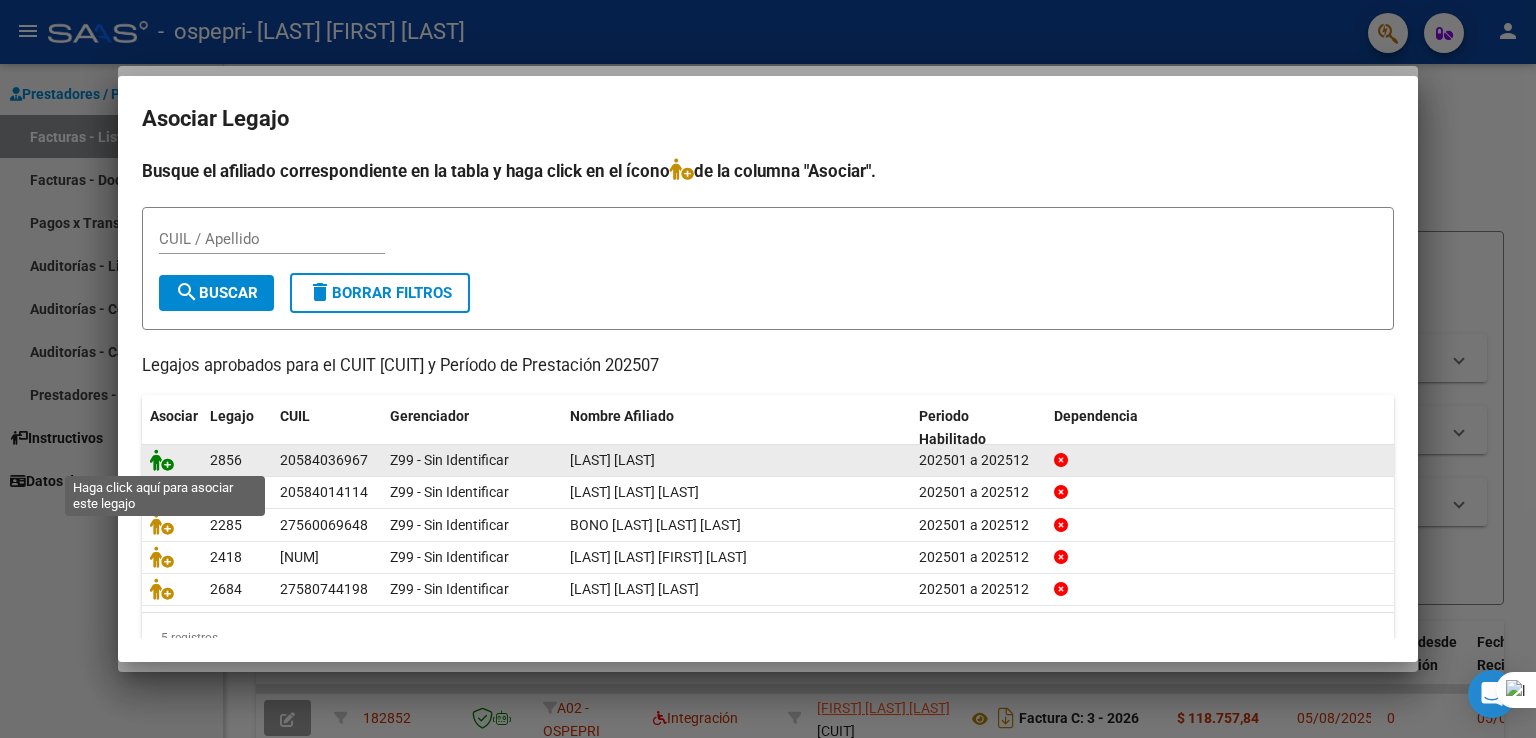 click 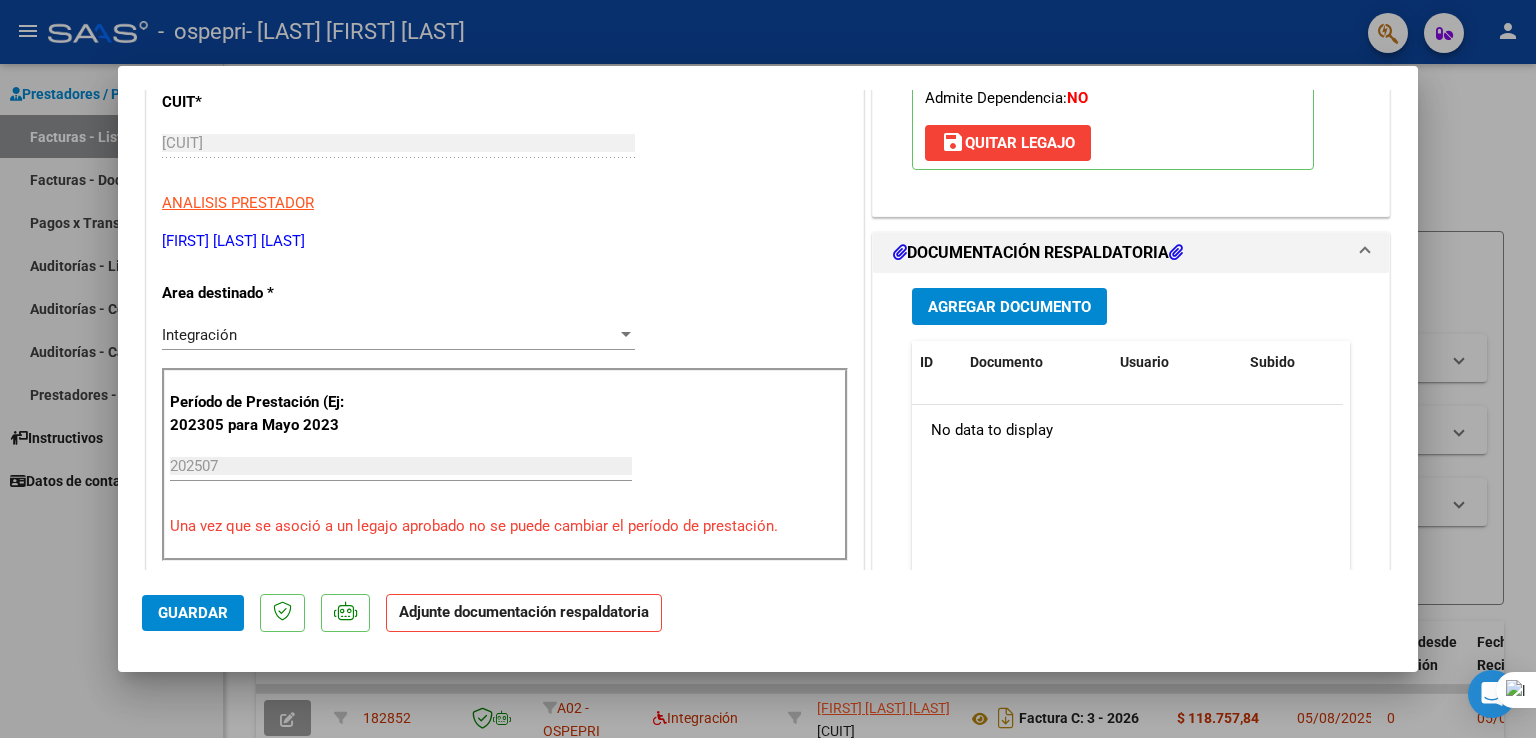 scroll, scrollTop: 334, scrollLeft: 0, axis: vertical 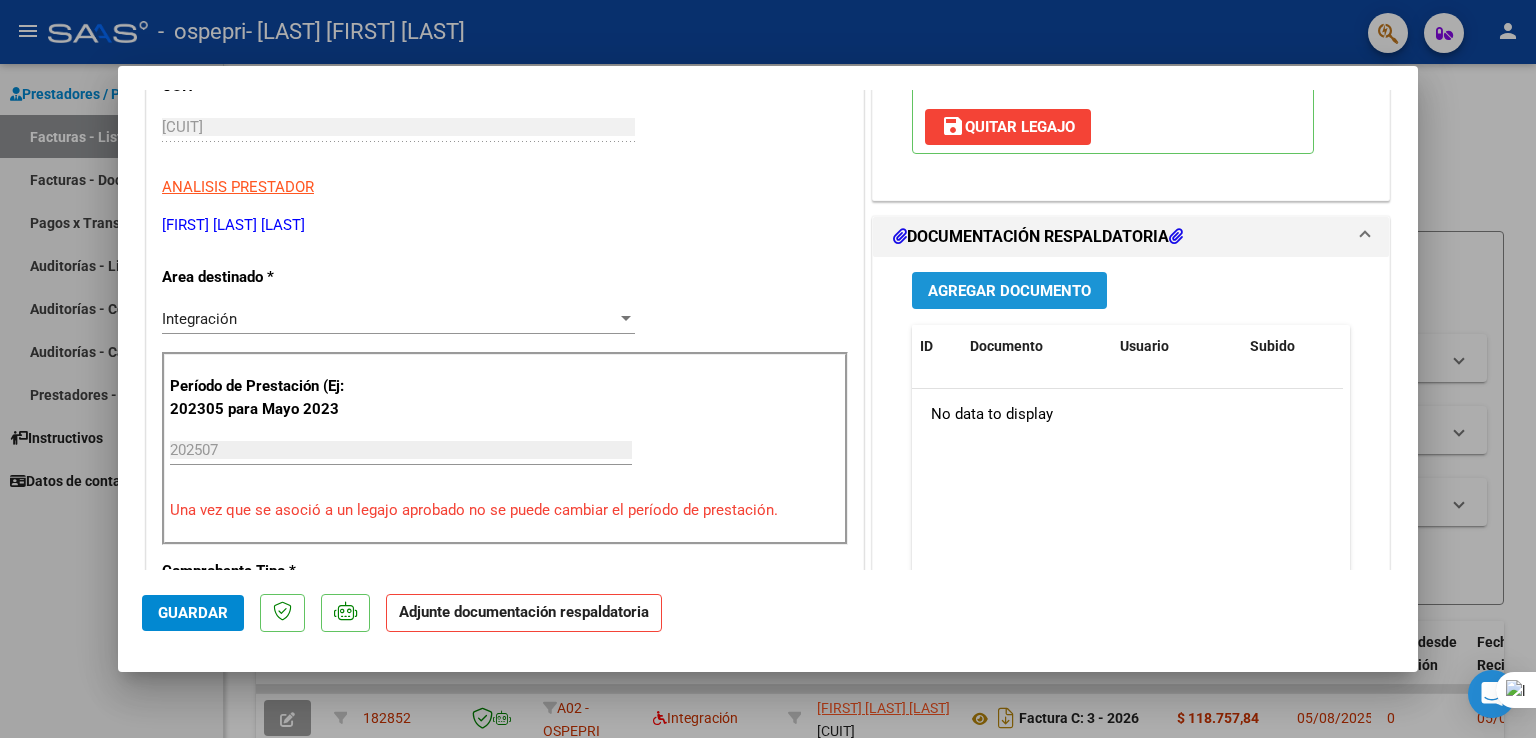 click on "Agregar Documento" at bounding box center (1009, 291) 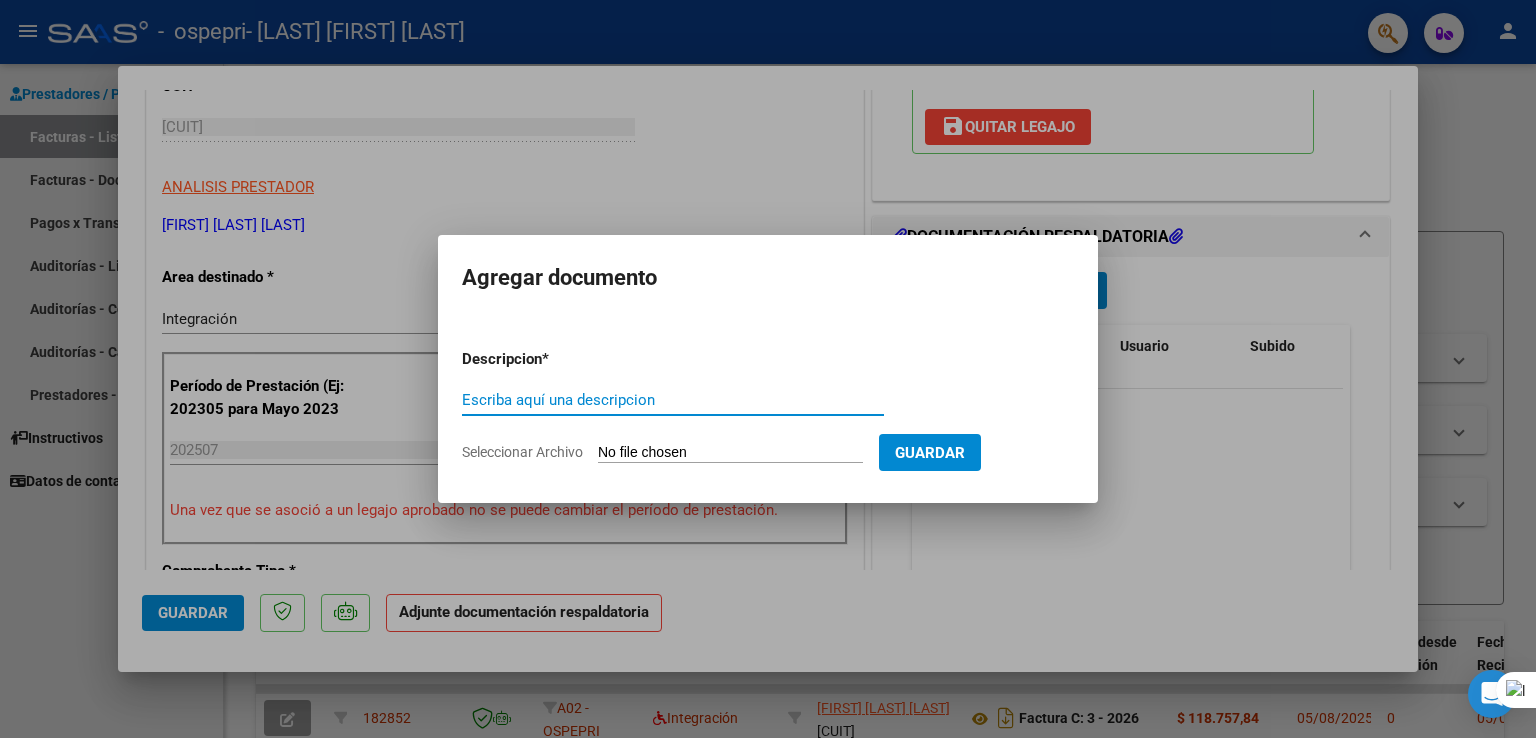 click on "Escriba aquí una descripcion" at bounding box center (673, 400) 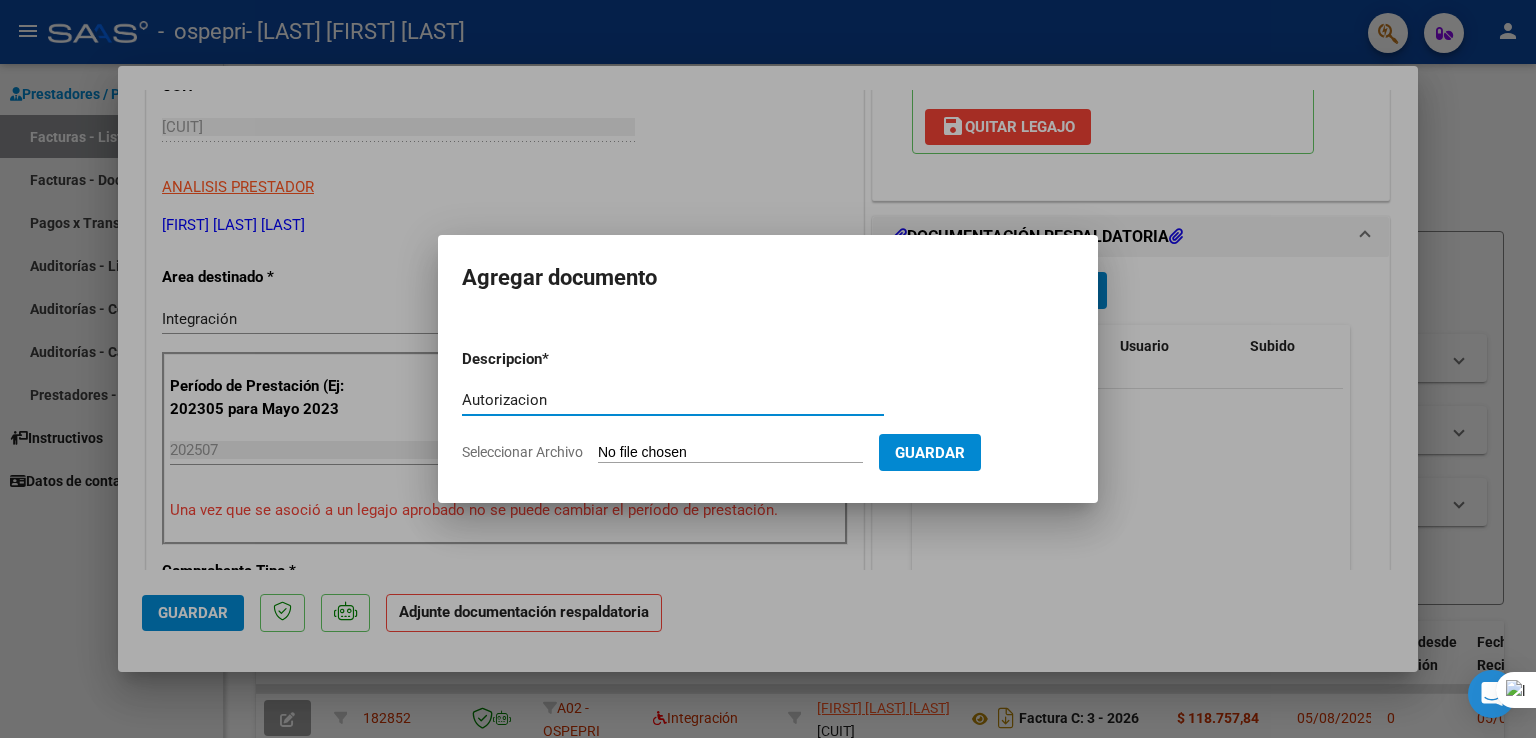type on "Autorizacion" 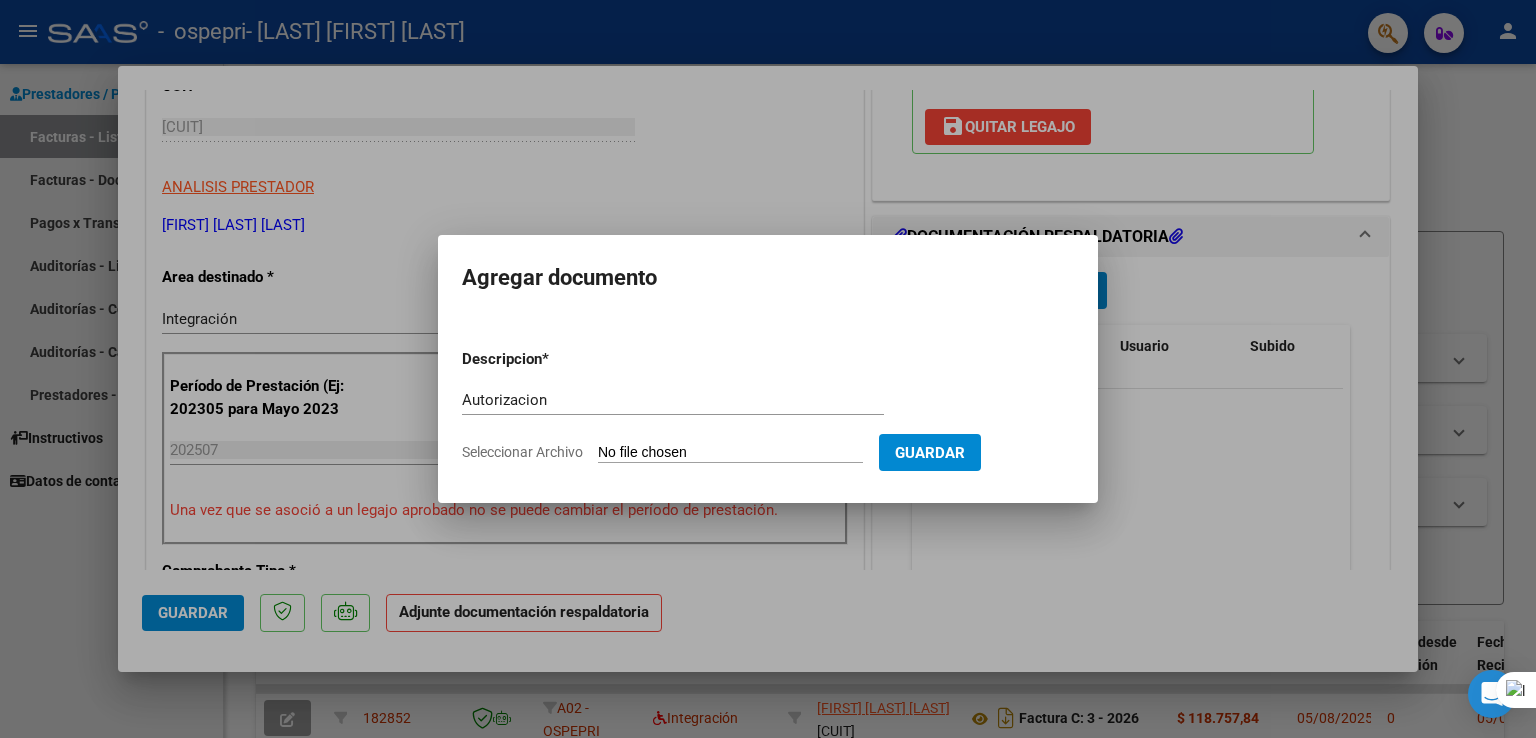 click on "Seleccionar Archivo" at bounding box center (730, 453) 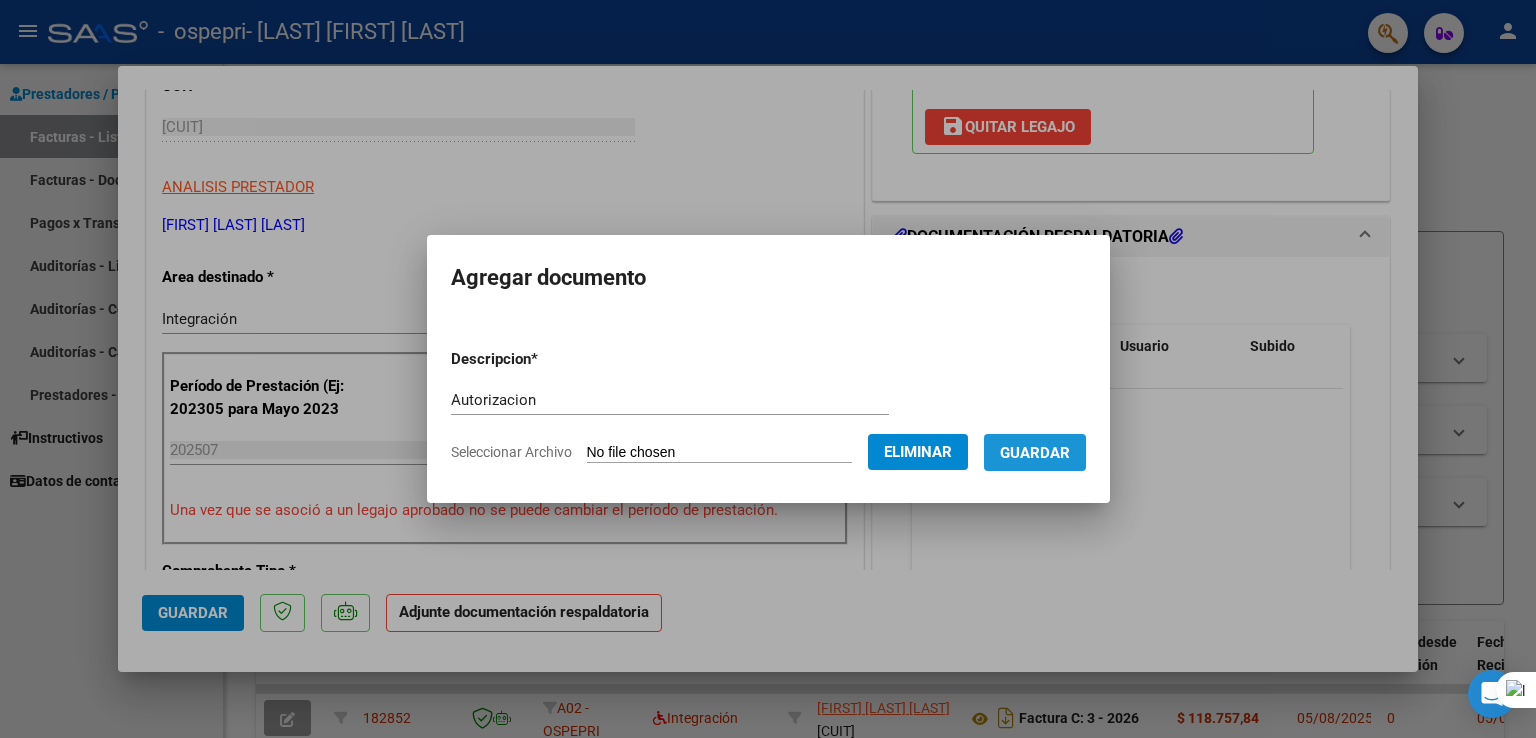 click on "Guardar" at bounding box center [1035, 453] 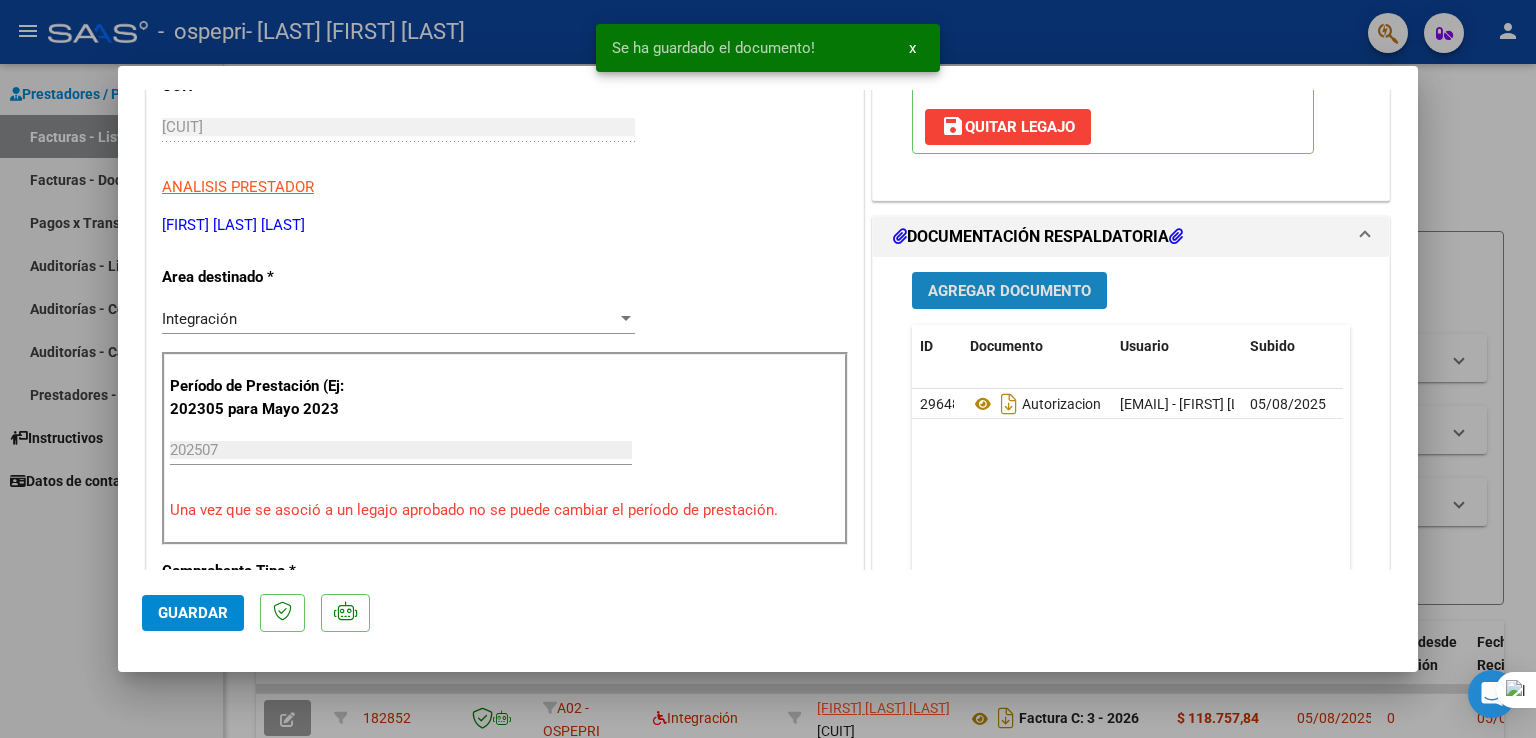 click on "Agregar Documento" at bounding box center [1009, 291] 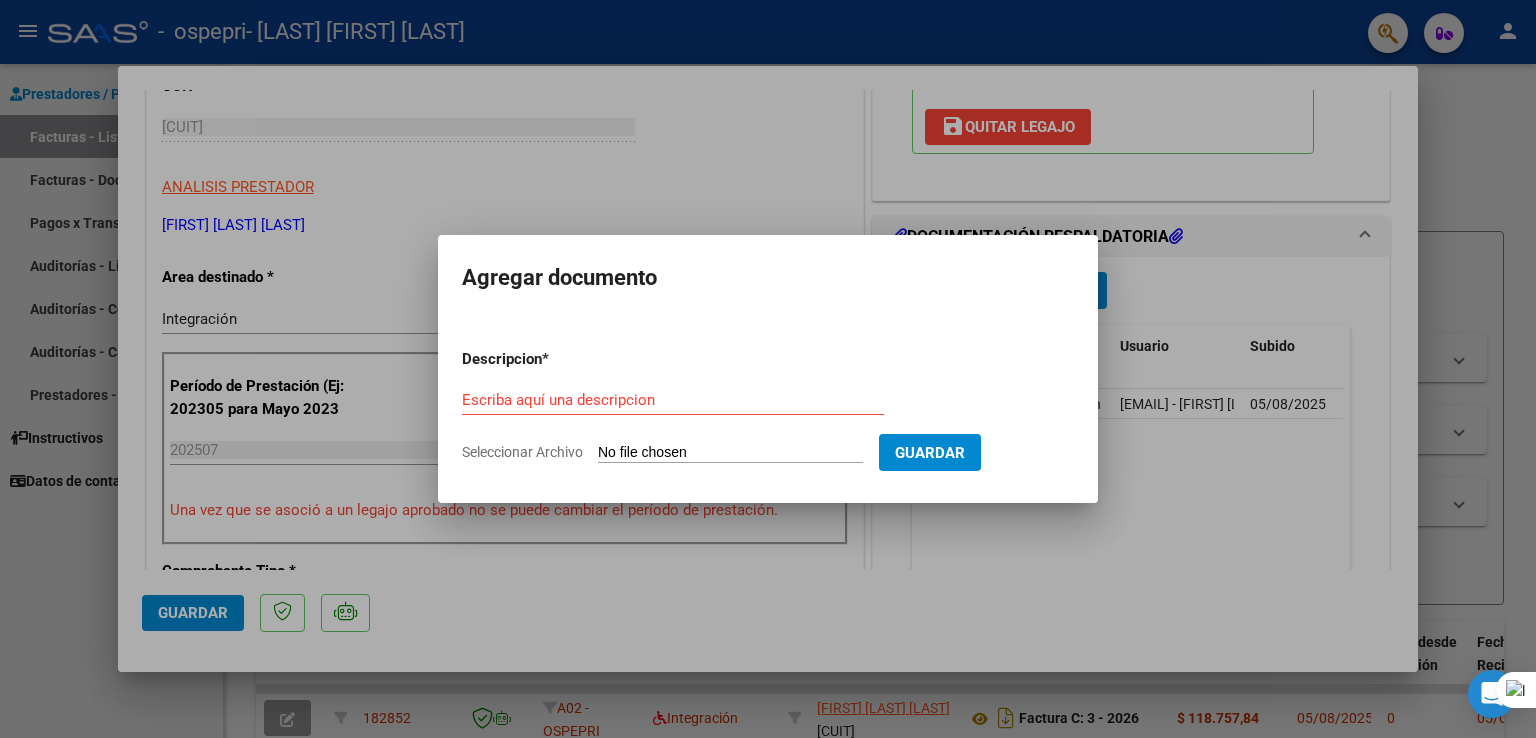 click on "Escriba aquí una descripcion" at bounding box center [673, 400] 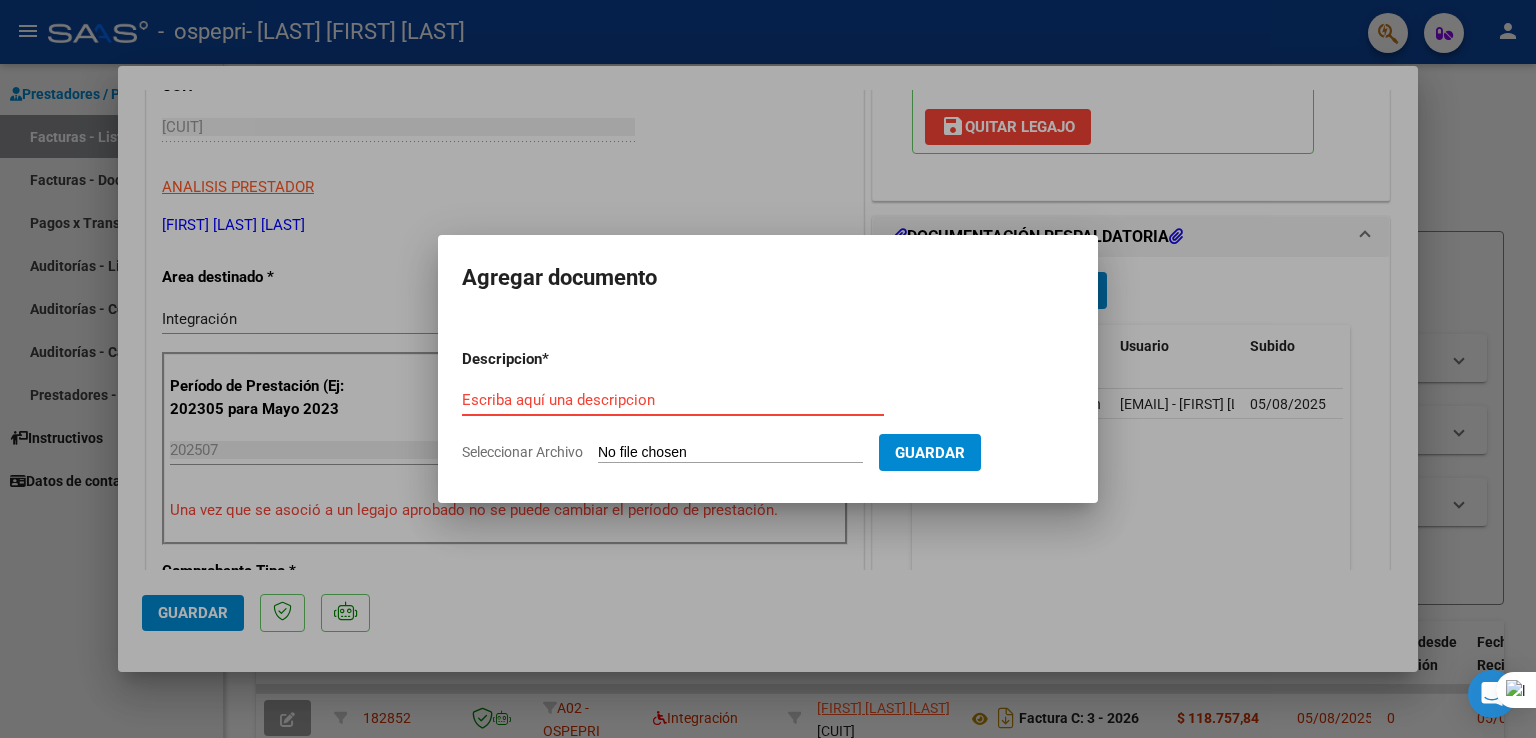 click on "Escriba aquí una descripcion" at bounding box center [673, 400] 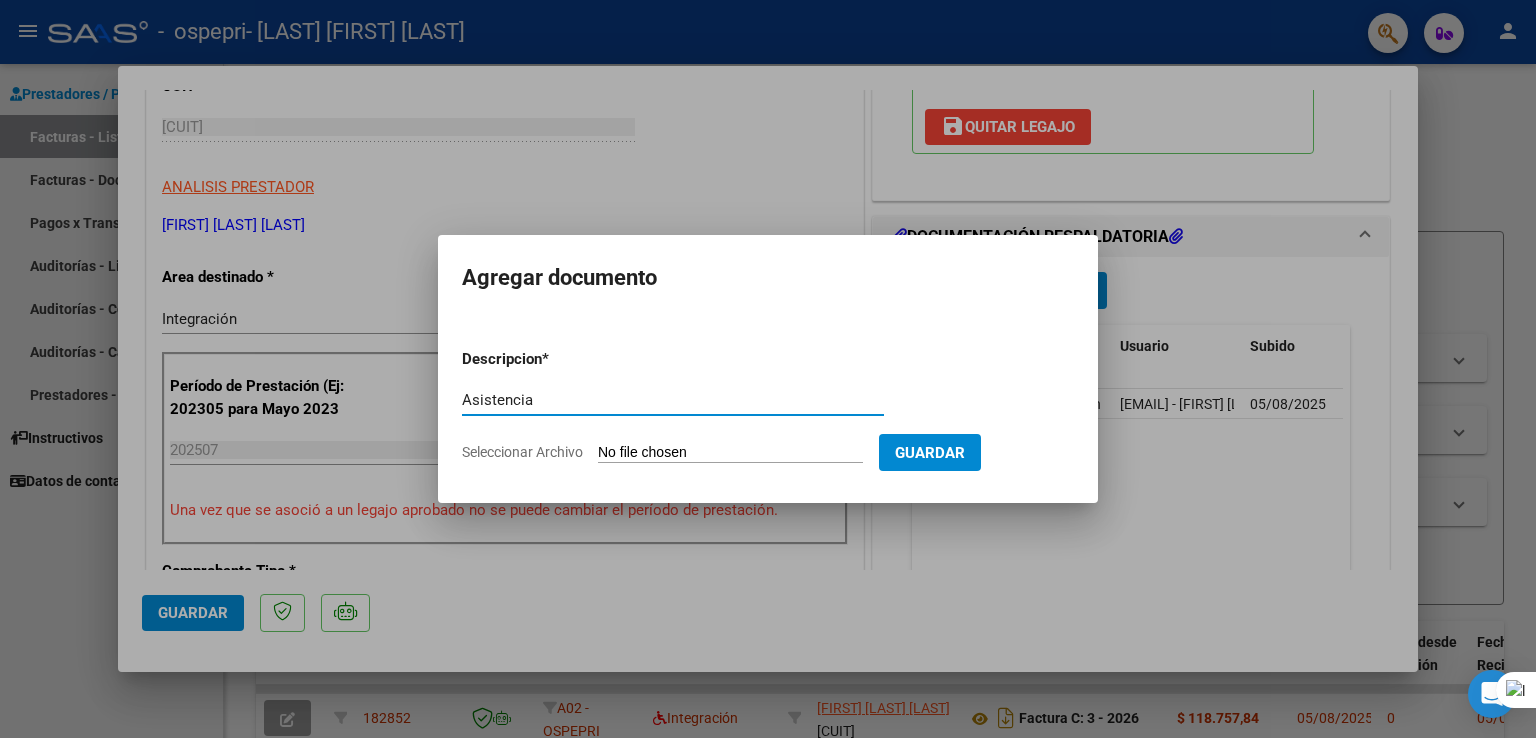 type on "Asistencia" 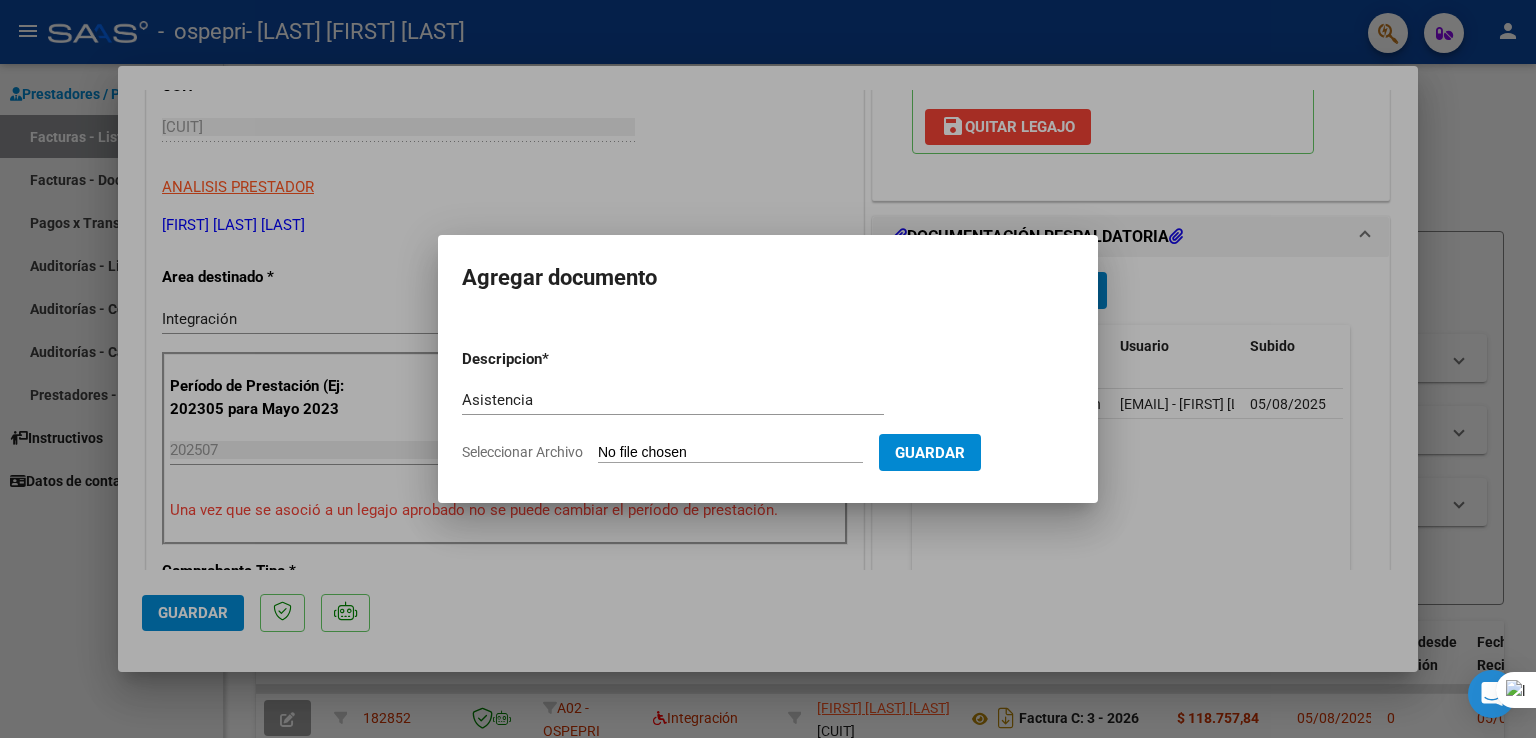click on "Seleccionar Archivo" at bounding box center [730, 453] 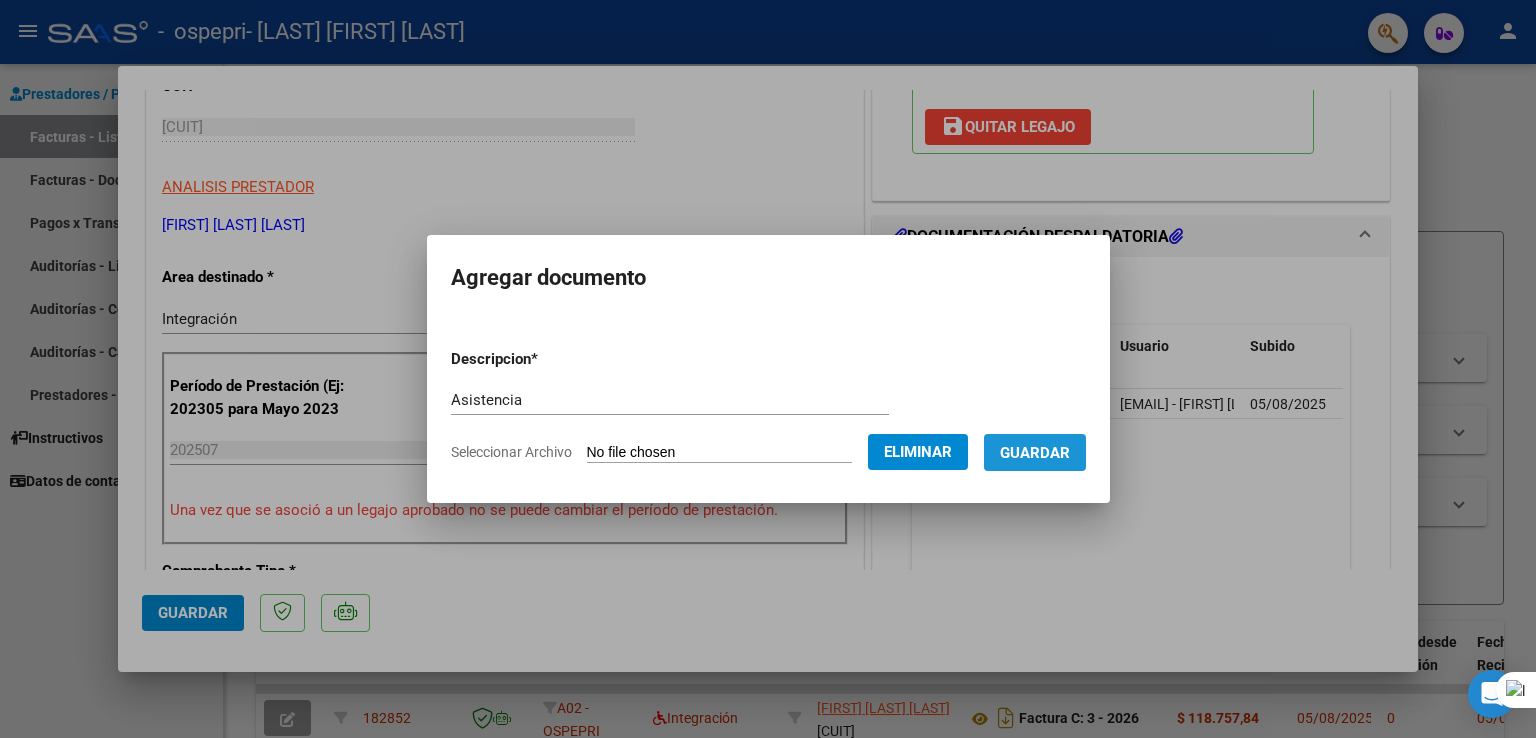 click on "Guardar" at bounding box center [1035, 452] 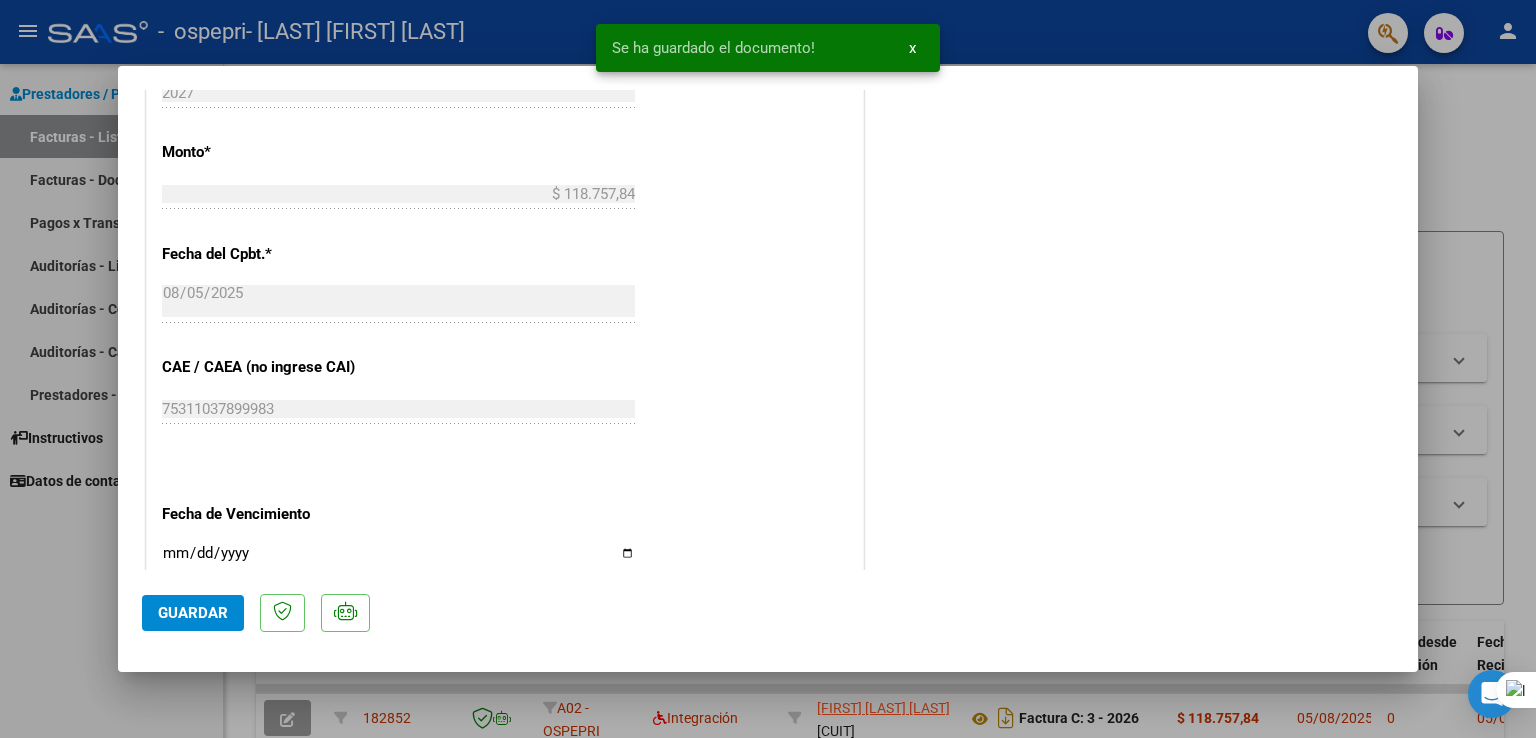 scroll, scrollTop: 1308, scrollLeft: 0, axis: vertical 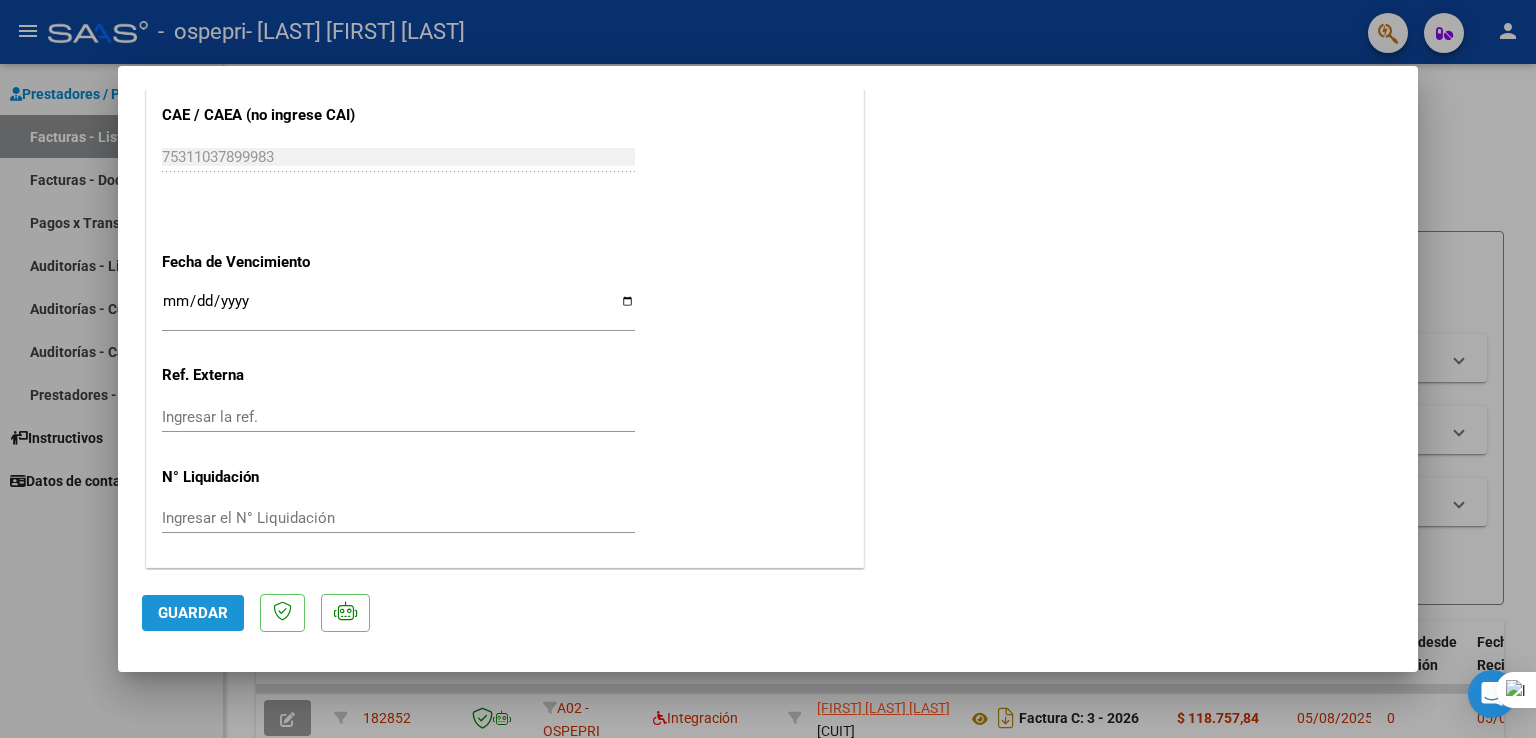 click on "Guardar" 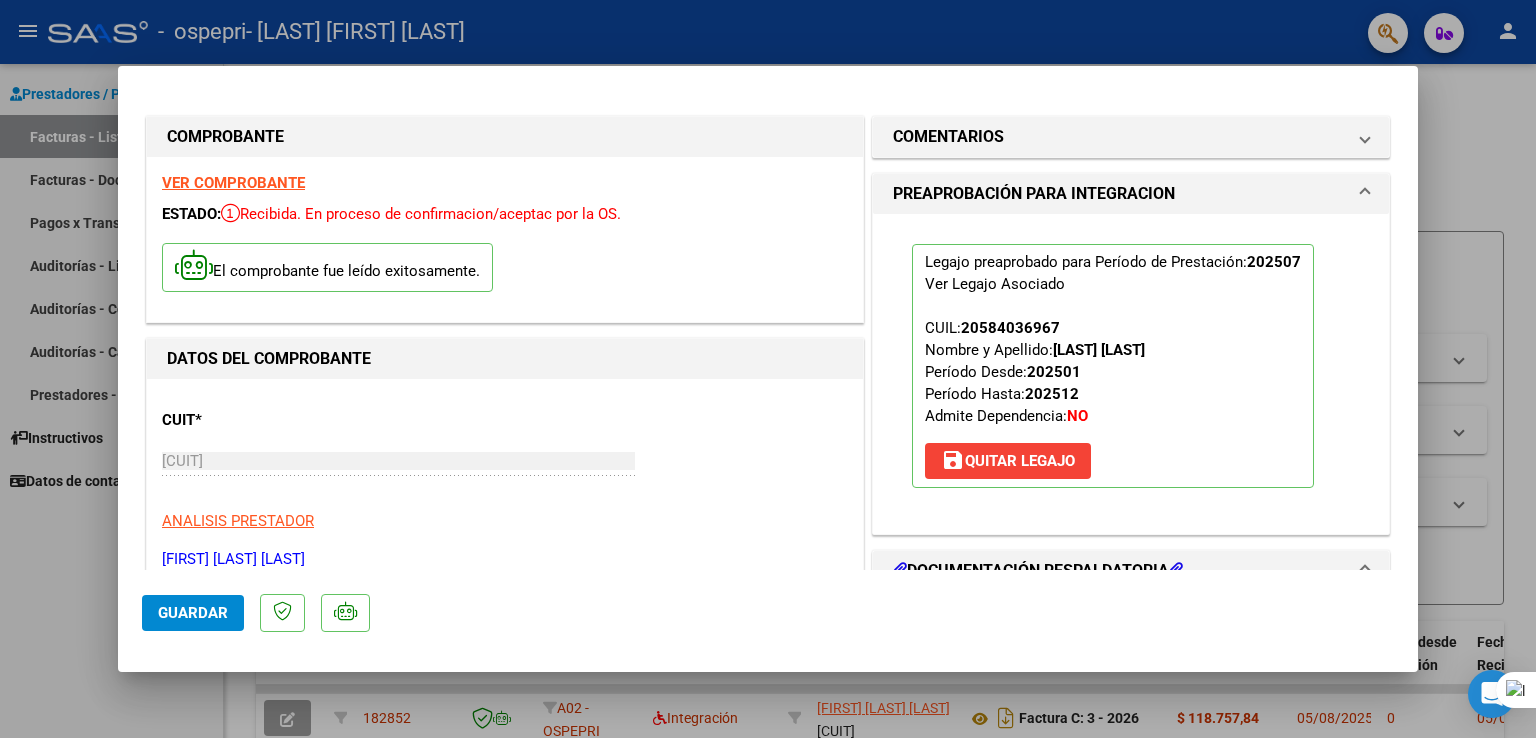 scroll, scrollTop: 188, scrollLeft: 0, axis: vertical 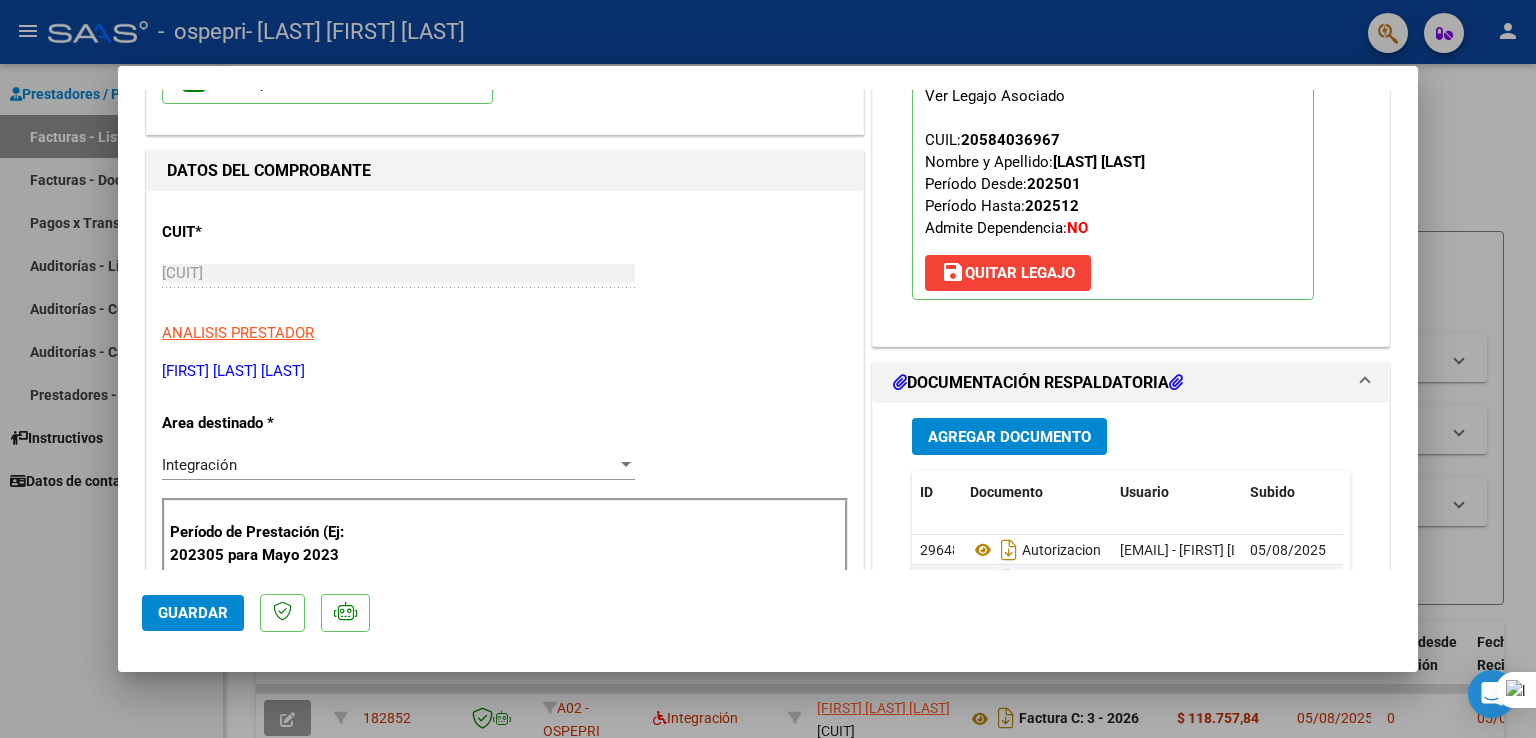 click at bounding box center (768, 369) 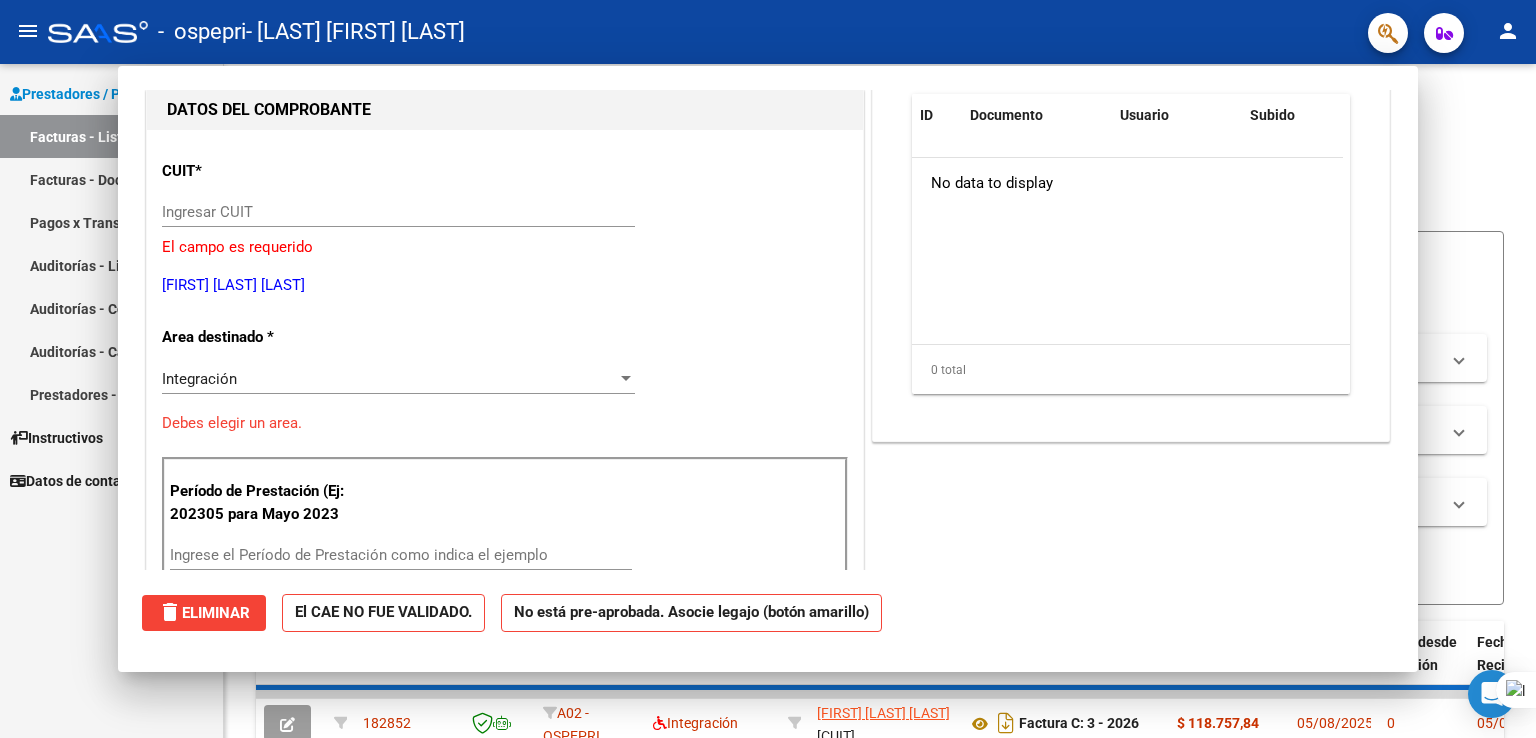 scroll, scrollTop: 201, scrollLeft: 0, axis: vertical 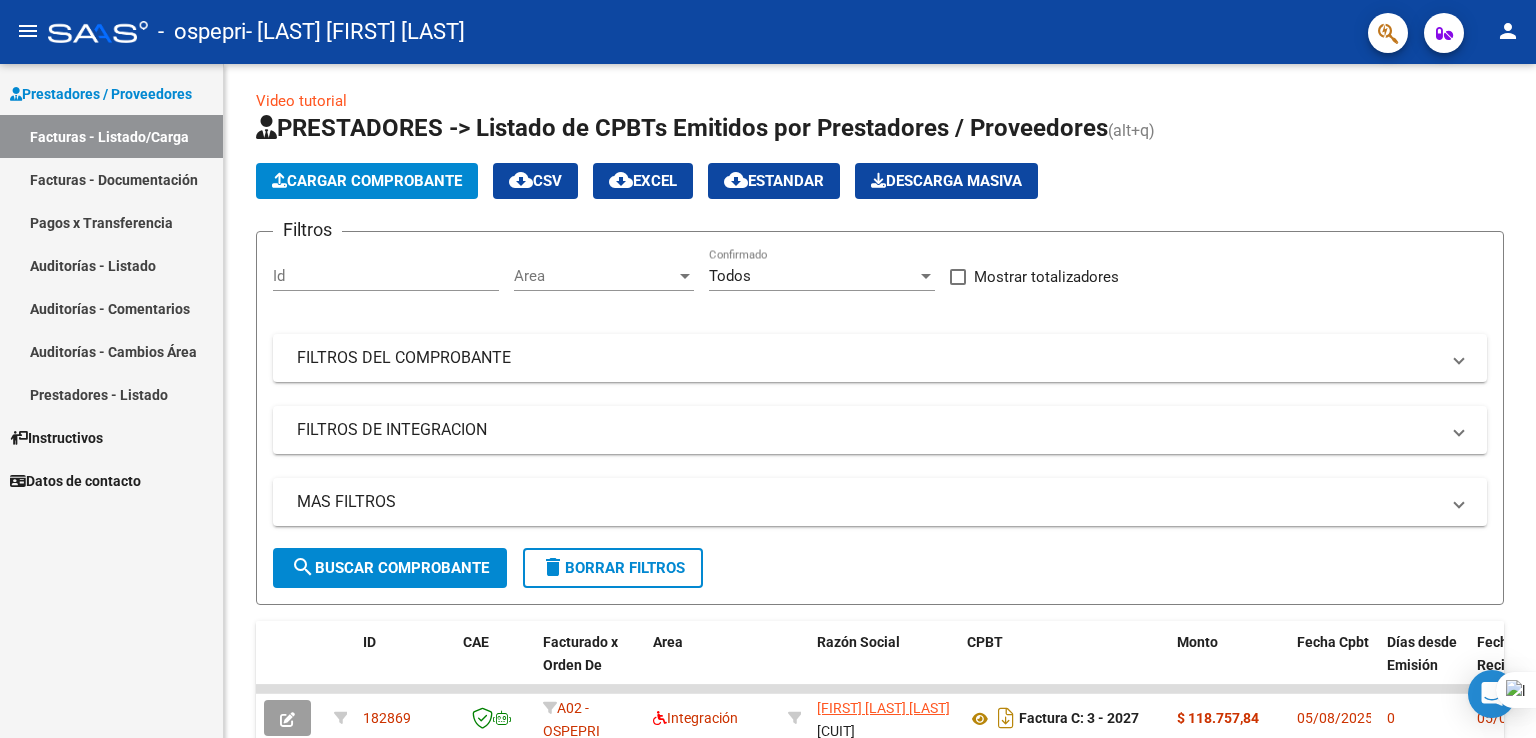 drag, startPoint x: 1535, startPoint y: 198, endPoint x: 1535, endPoint y: 357, distance: 159 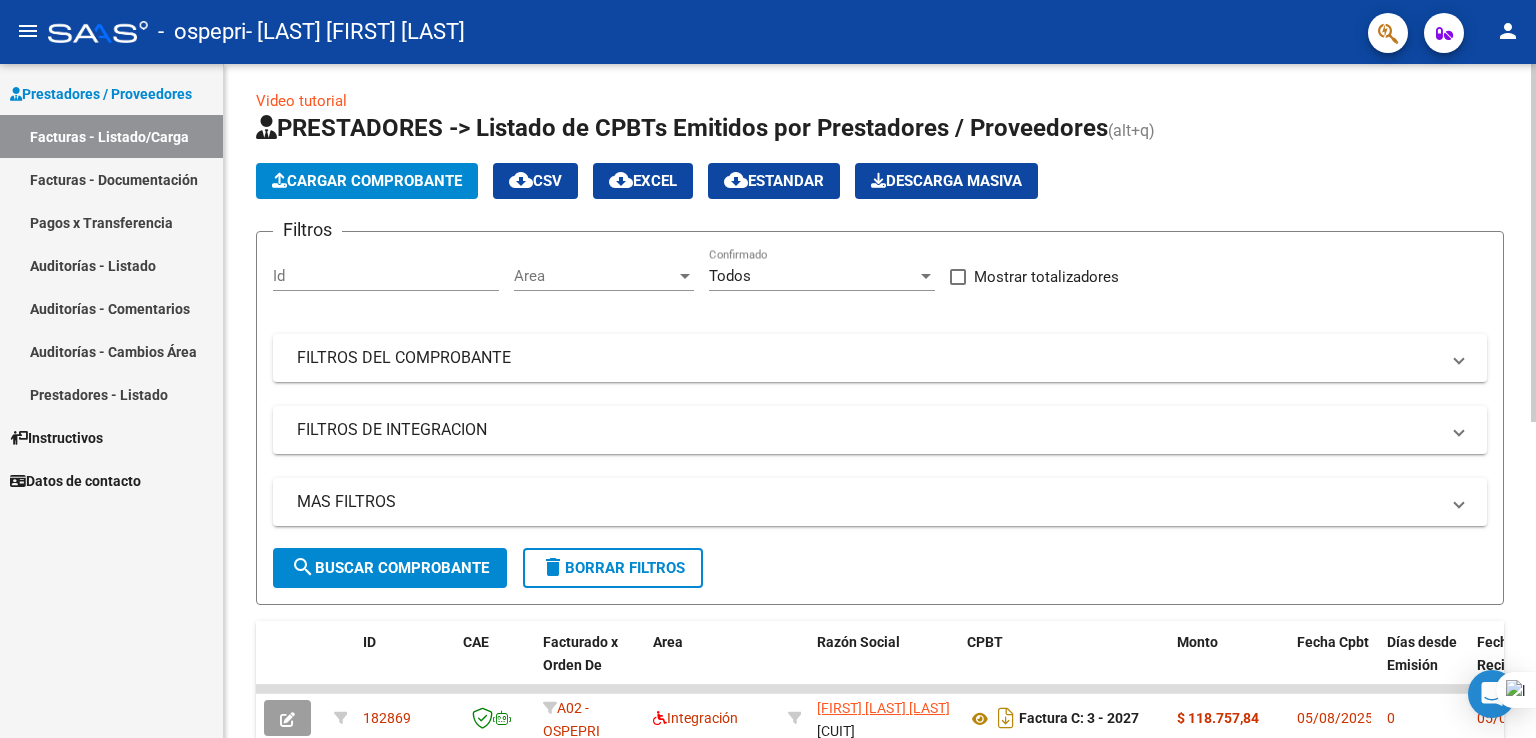drag, startPoint x: 1535, startPoint y: 357, endPoint x: 1528, endPoint y: 487, distance: 130.18832 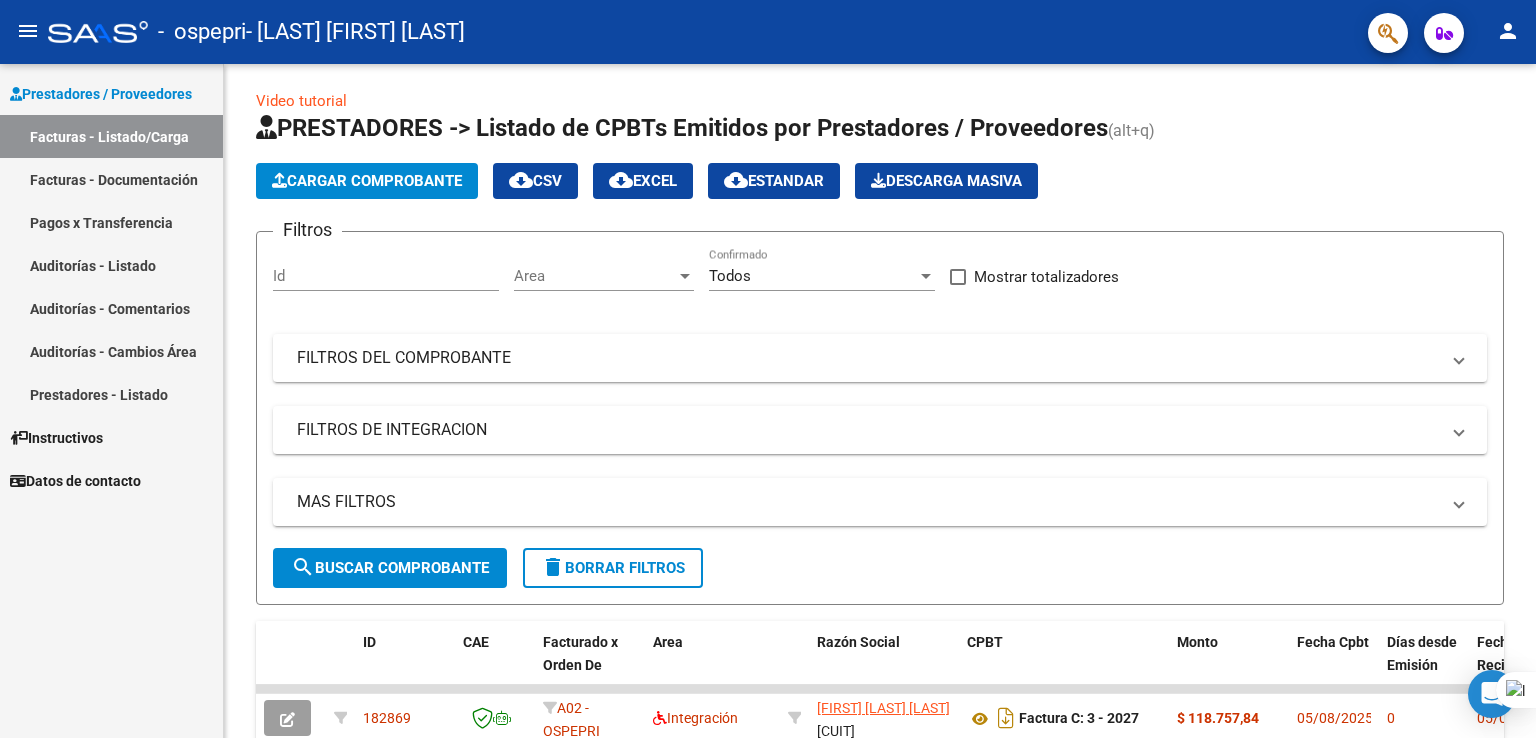 drag, startPoint x: 1535, startPoint y: 332, endPoint x: 1535, endPoint y: 454, distance: 122 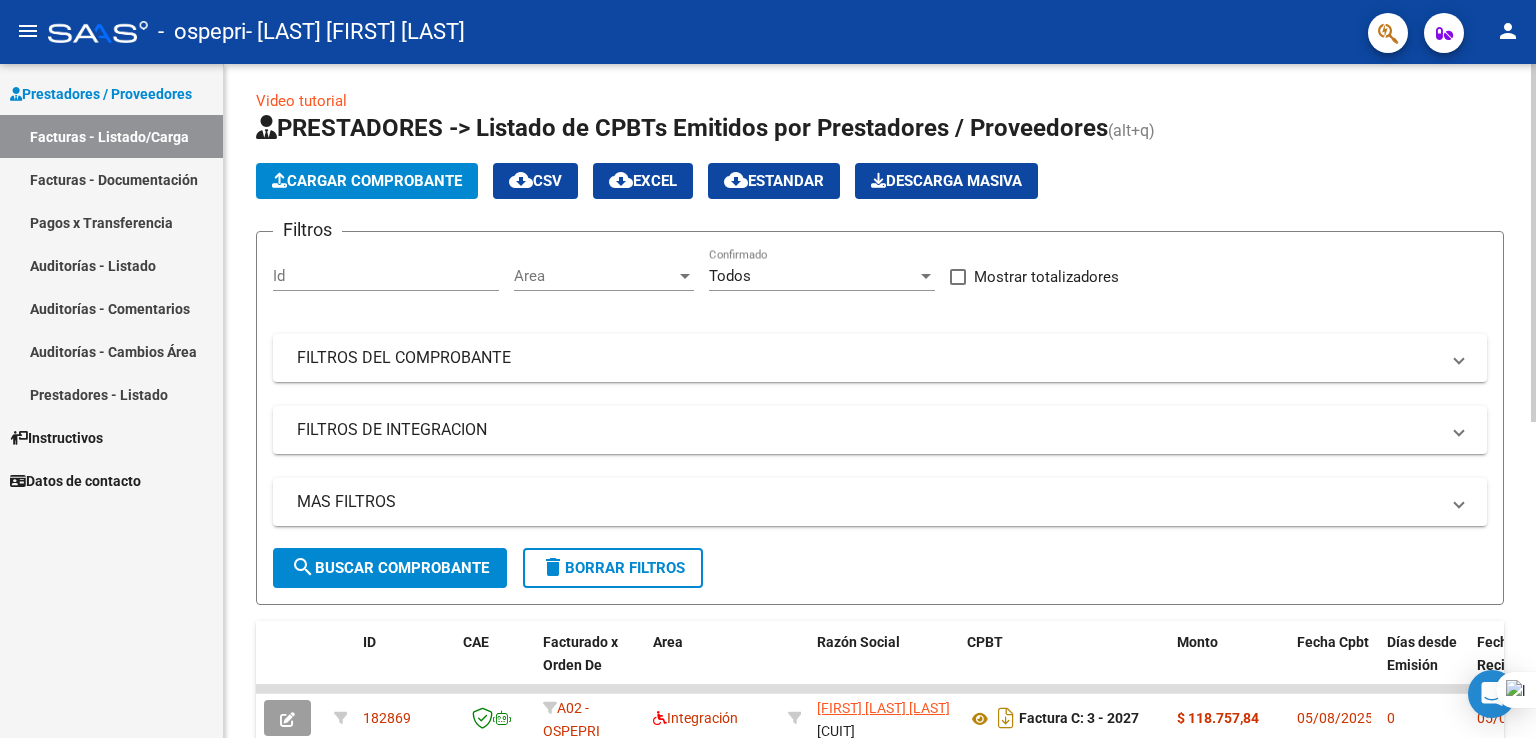 scroll, scrollTop: 595, scrollLeft: 0, axis: vertical 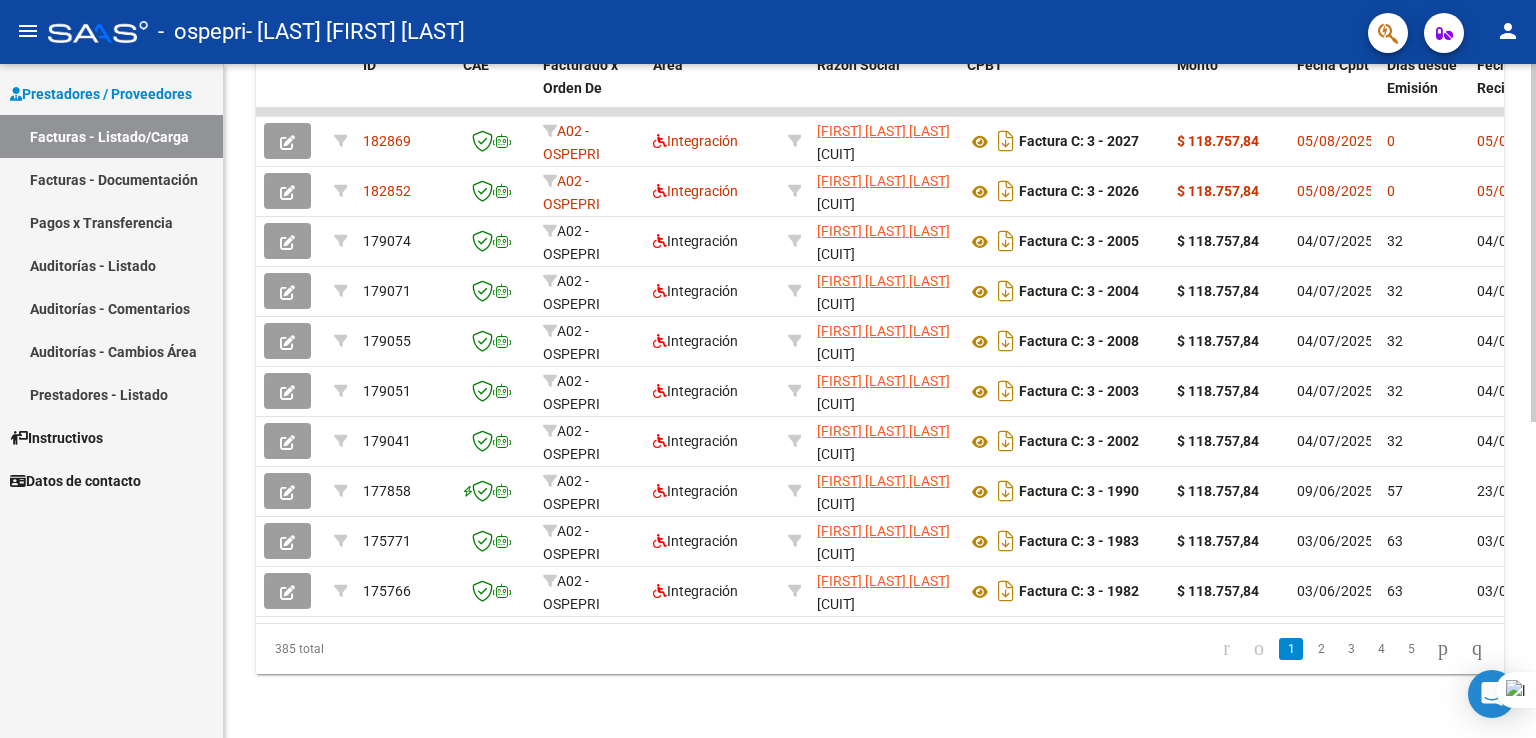 click on "Video tutorial   PRESTADORES -> Listado de CPBTs Emitidos por Prestadores / Proveedores (alt+q)   Cargar Comprobante
cloud_download  CSV  cloud_download  EXCEL  cloud_download  Estandar   Descarga Masiva
Filtros Id Area Area Todos Confirmado   Mostrar totalizadores   FILTROS DEL COMPROBANTE  Comprobante Tipo Comprobante Tipo Start date – End date Fec. Comprobante Desde / Hasta Días Emisión Desde(cant. días) Días Emisión Hasta(cant. días) CUIT / Razón Social Pto. Venta Nro. Comprobante Código SSS CAE Válido CAE Válido Todos Cargado Módulo Hosp. Todos Tiene facturacion Apócrifa Hospital Refes  FILTROS DE INTEGRACION  Período De Prestación Campos del Archivo de Rendición Devuelto x SSS (dr_envio) Todos Rendido x SSS (dr_envio) Tipo de Registro Tipo de Registro Período Presentación Período Presentación Campos del Legajo Asociado (preaprobación) Afiliado Legajo (cuil/nombre) Todos Solo facturas preaprobadas  MAS FILTROS  Todos Con Doc. Respaldatoria Todos Con Trazabilidad Todos – – 0" 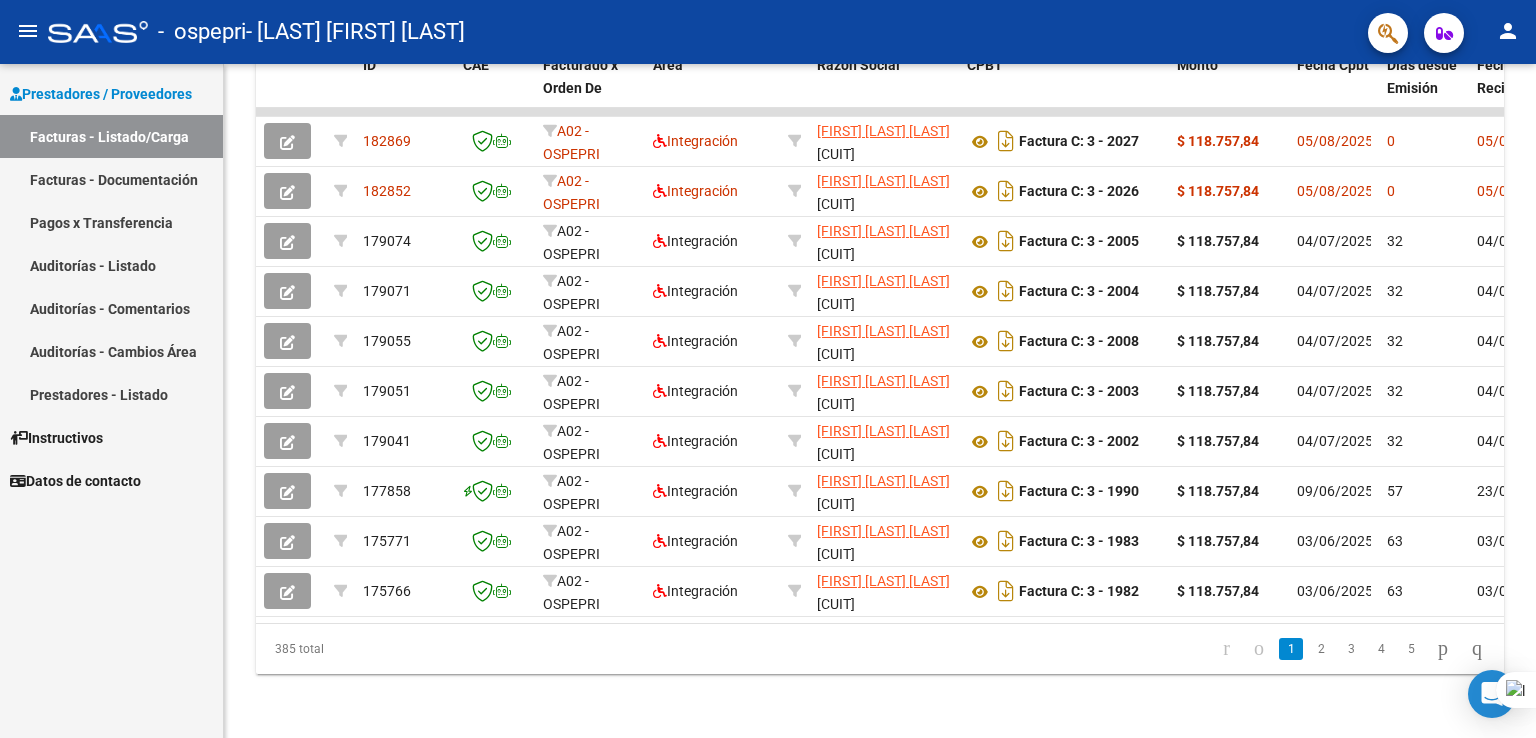 click at bounding box center [1535, 369] 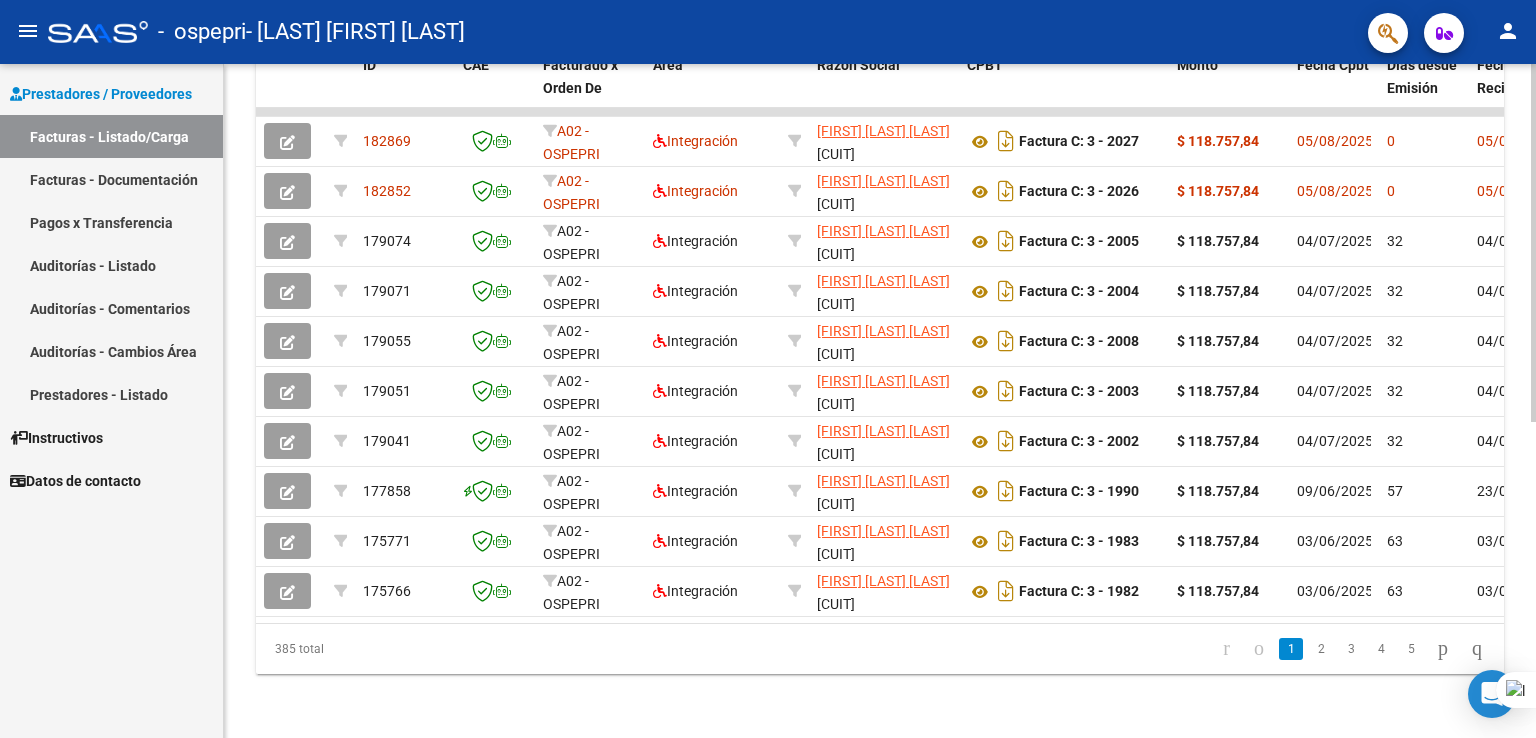 drag, startPoint x: 1535, startPoint y: 618, endPoint x: 1528, endPoint y: 316, distance: 302.08112 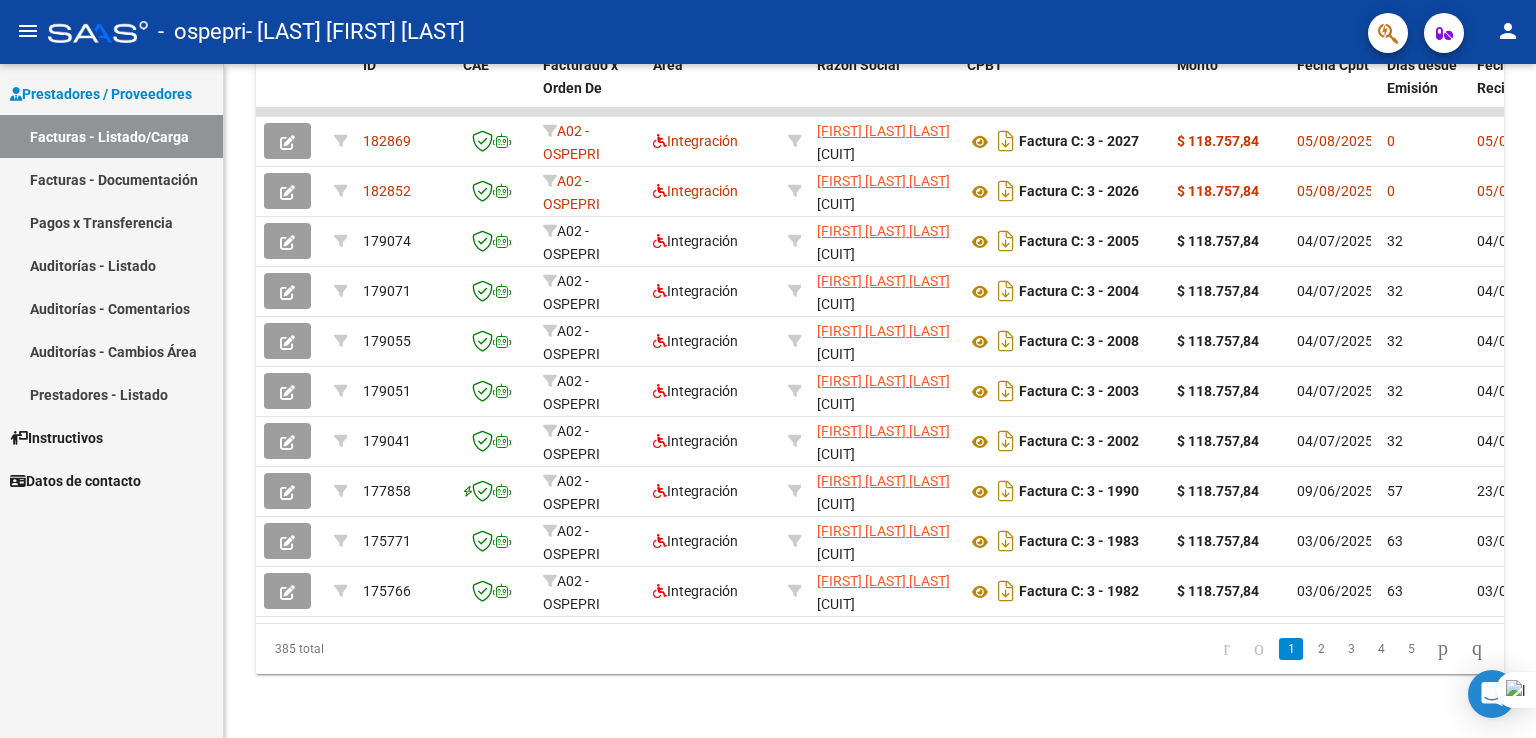 click at bounding box center (1535, 369) 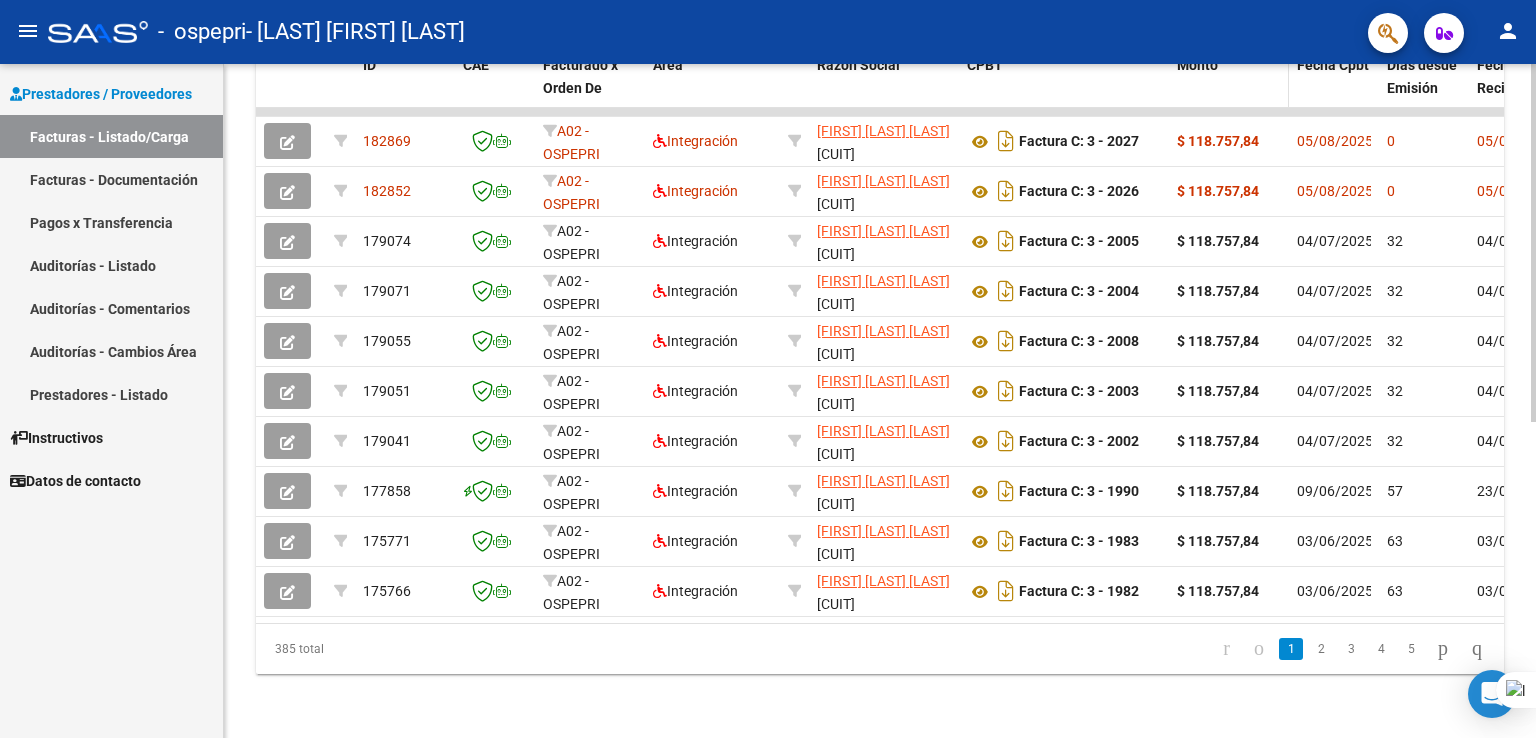 click 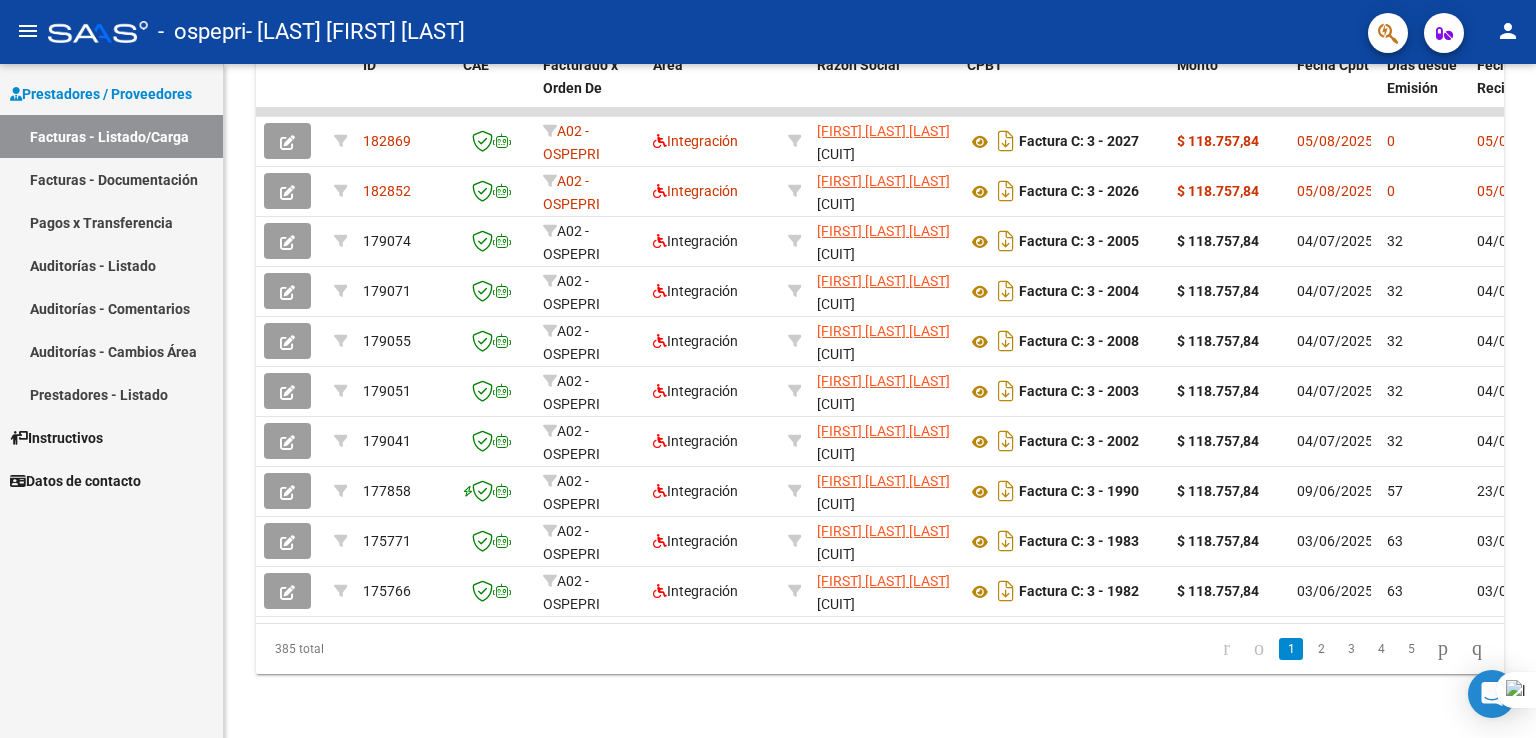 drag, startPoint x: 1535, startPoint y: 384, endPoint x: 1535, endPoint y: 225, distance: 159 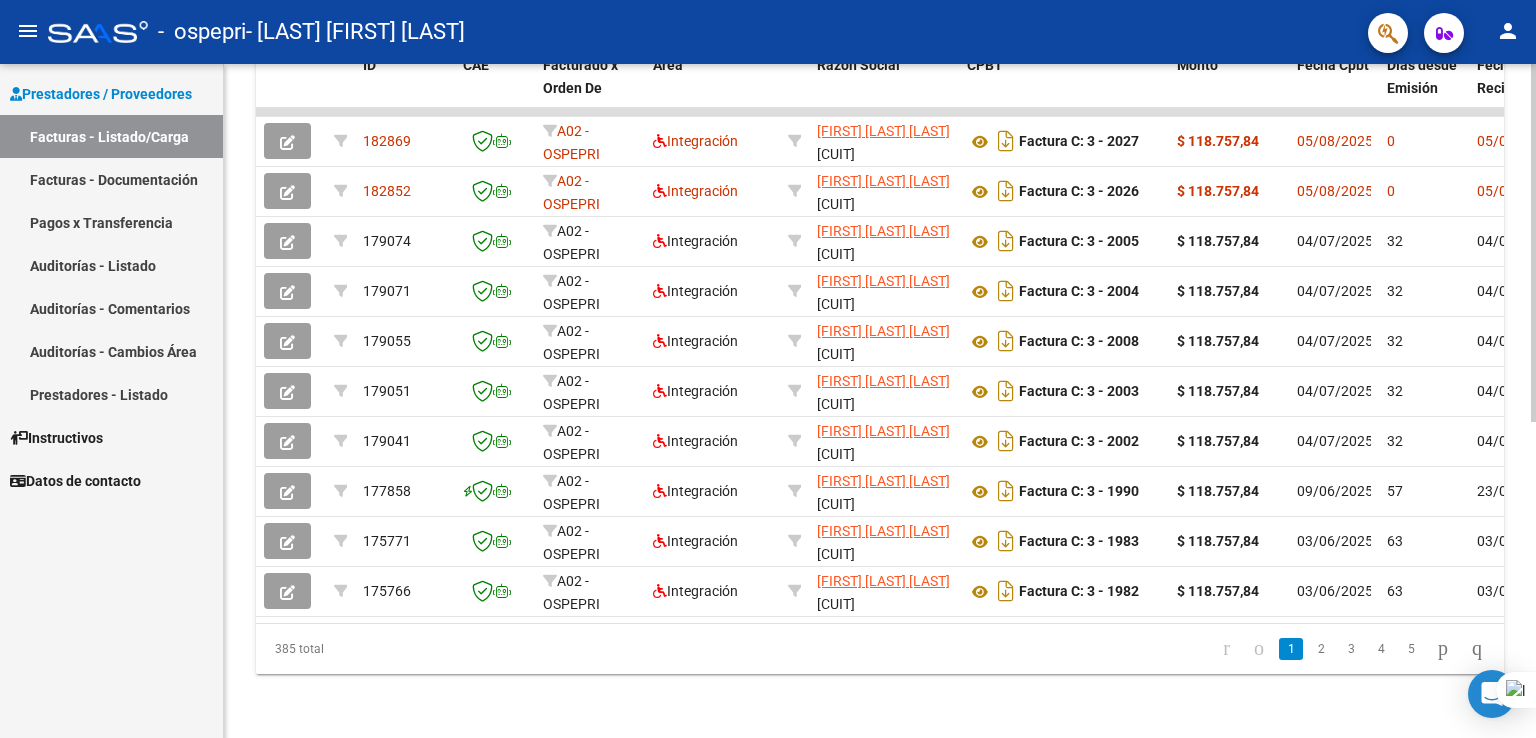 drag, startPoint x: 1535, startPoint y: 476, endPoint x: 1529, endPoint y: 275, distance: 201.08954 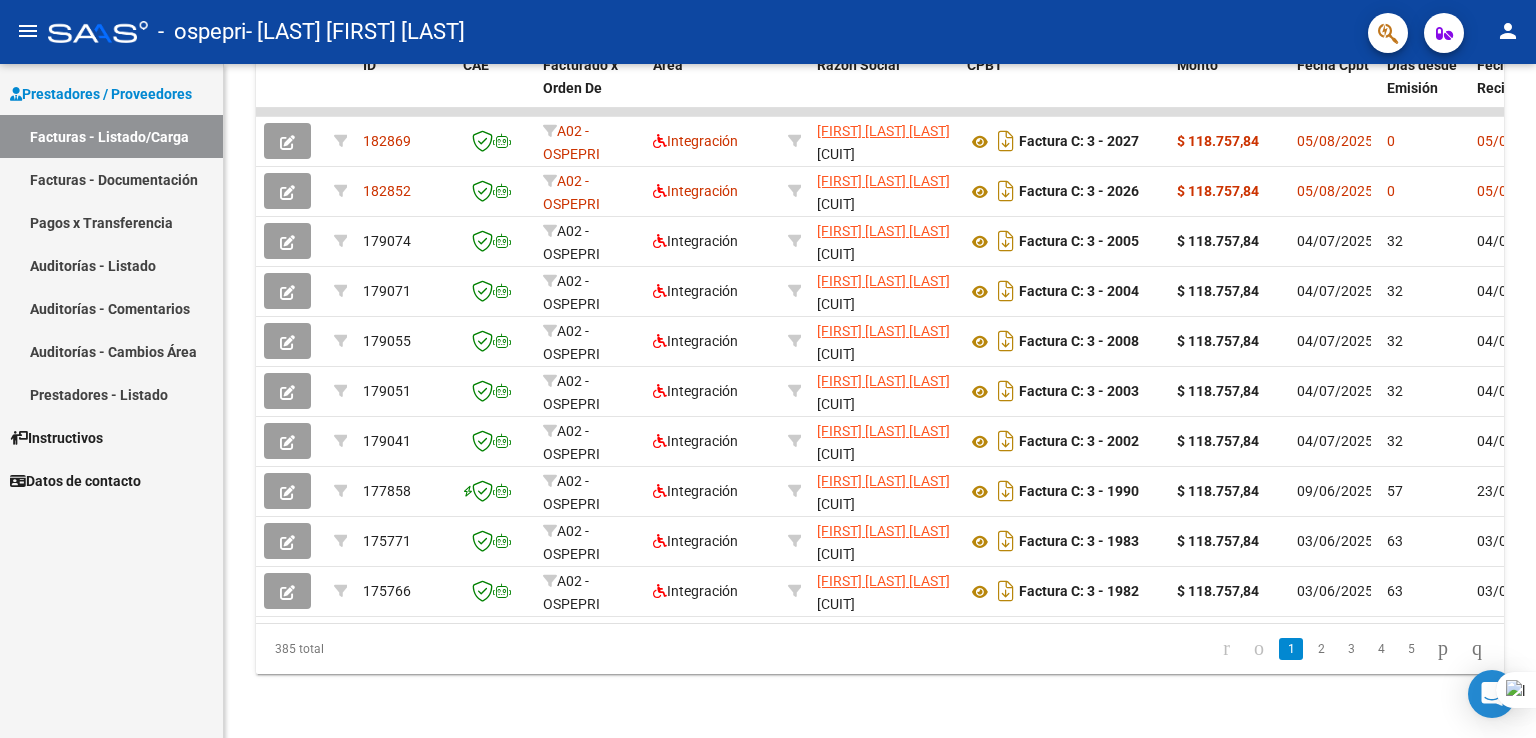 click on "-   ospepri   - [FIRST] [LAST] [LAST]" 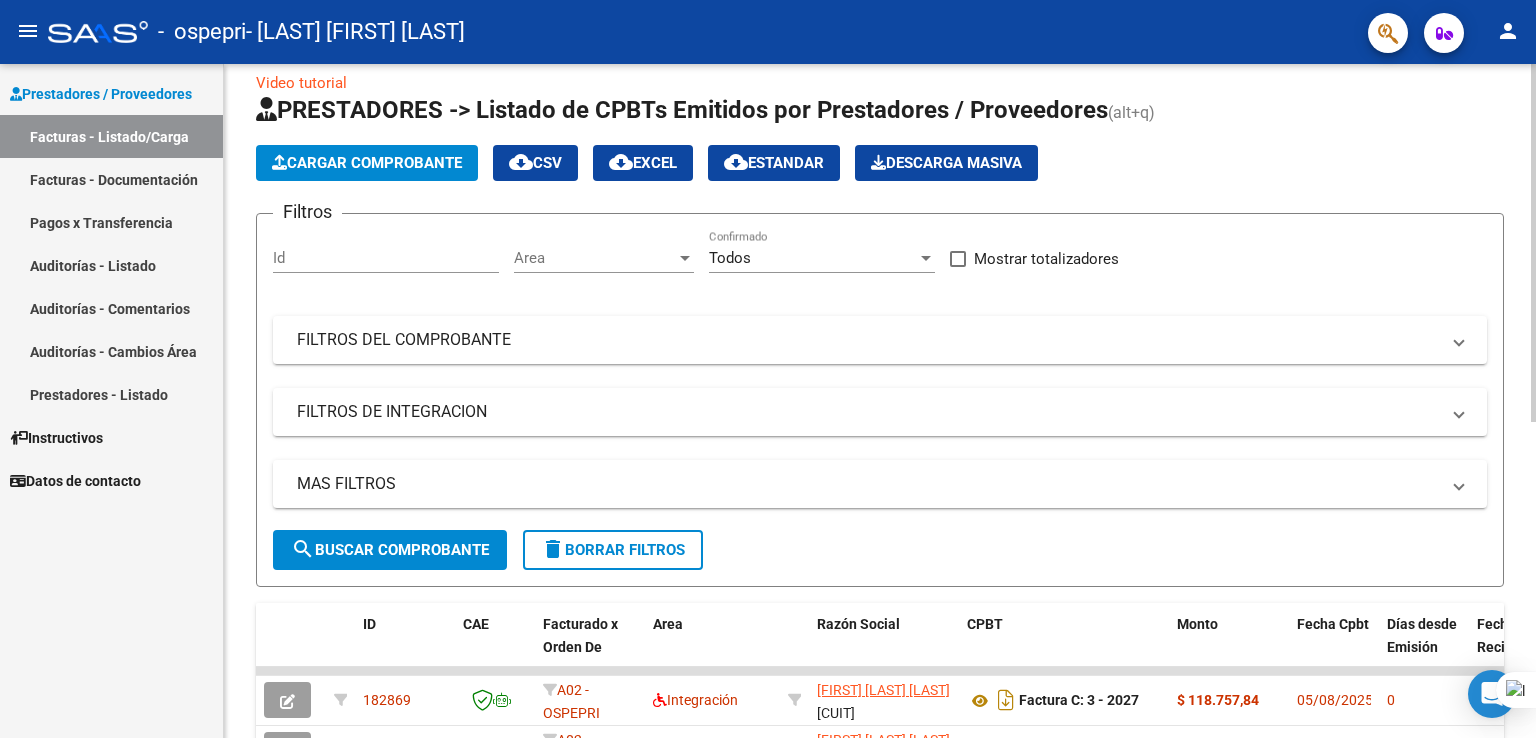 click on "Video tutorial   PRESTADORES -> Listado de CPBTs Emitidos por Prestadores / Proveedores (alt+q)   Cargar Comprobante
cloud_download  CSV  cloud_download  EXCEL  cloud_download  Estandar   Descarga Masiva
Filtros Id Area Area Todos Confirmado   Mostrar totalizadores   FILTROS DEL COMPROBANTE  Comprobante Tipo Comprobante Tipo Start date – End date Fec. Comprobante Desde / Hasta Días Emisión Desde(cant. días) Días Emisión Hasta(cant. días) CUIT / Razón Social Pto. Venta Nro. Comprobante Código SSS CAE Válido CAE Válido Todos Cargado Módulo Hosp. Todos Tiene facturacion Apócrifa Hospital Refes  FILTROS DE INTEGRACION  Período De Prestación Campos del Archivo de Rendición Devuelto x SSS (dr_envio) Todos Rendido x SSS (dr_envio) Tipo de Registro Tipo de Registro Período Presentación Período Presentación Campos del Legajo Asociado (preaprobación) Afiliado Legajo (cuil/nombre) Todos Solo facturas preaprobadas  MAS FILTROS  Todos Con Doc. Respaldatoria Todos Con Trazabilidad Todos – – 0" 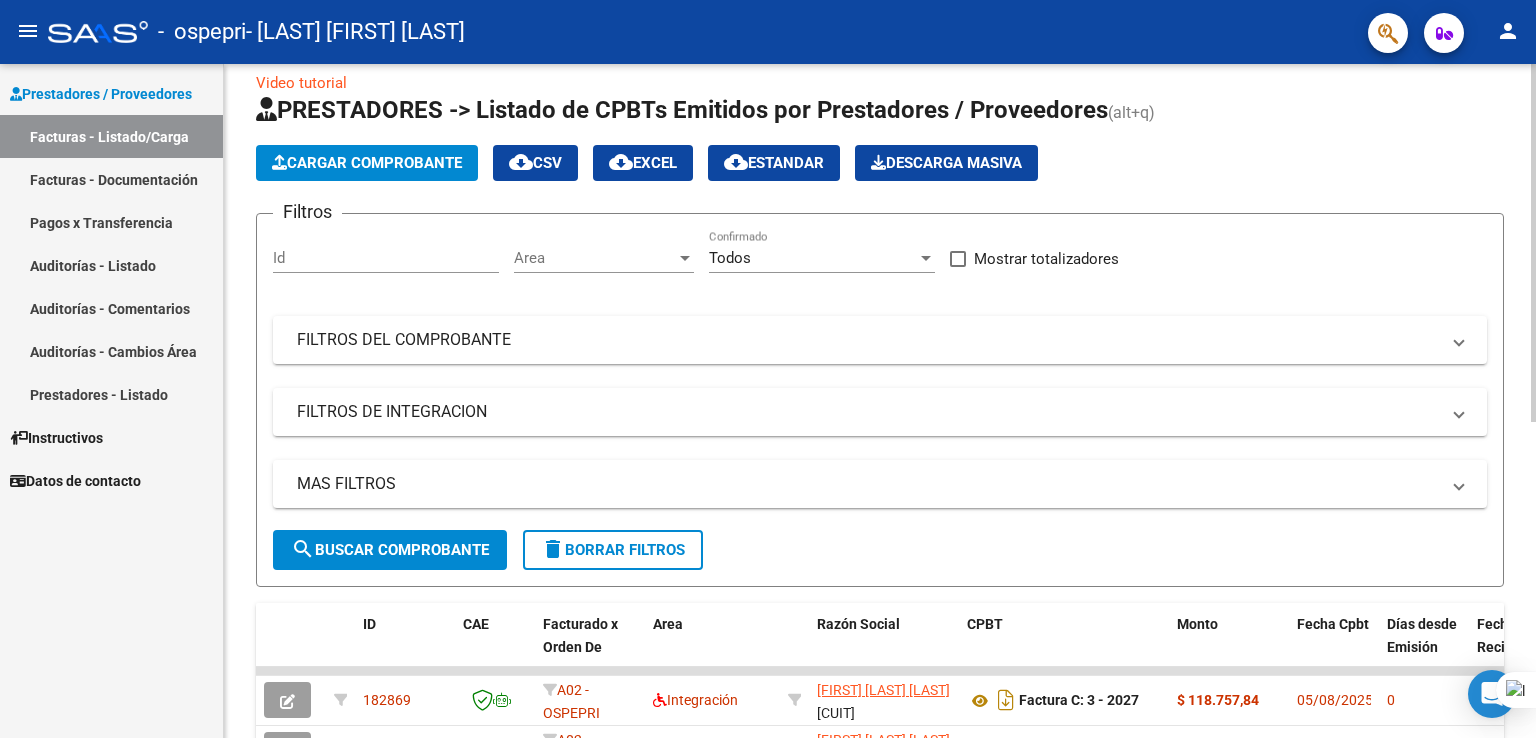 scroll, scrollTop: 32, scrollLeft: 0, axis: vertical 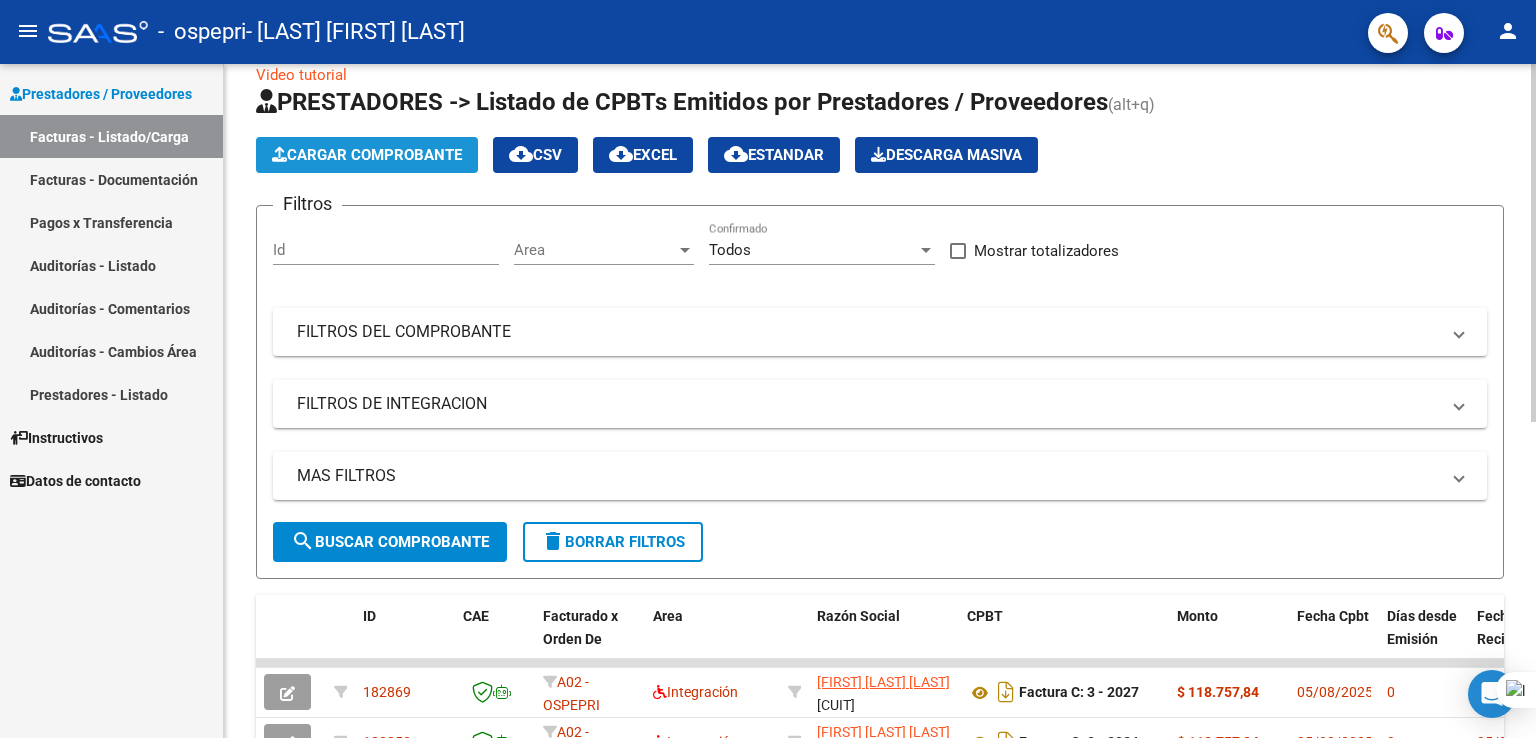 click on "Cargar Comprobante" 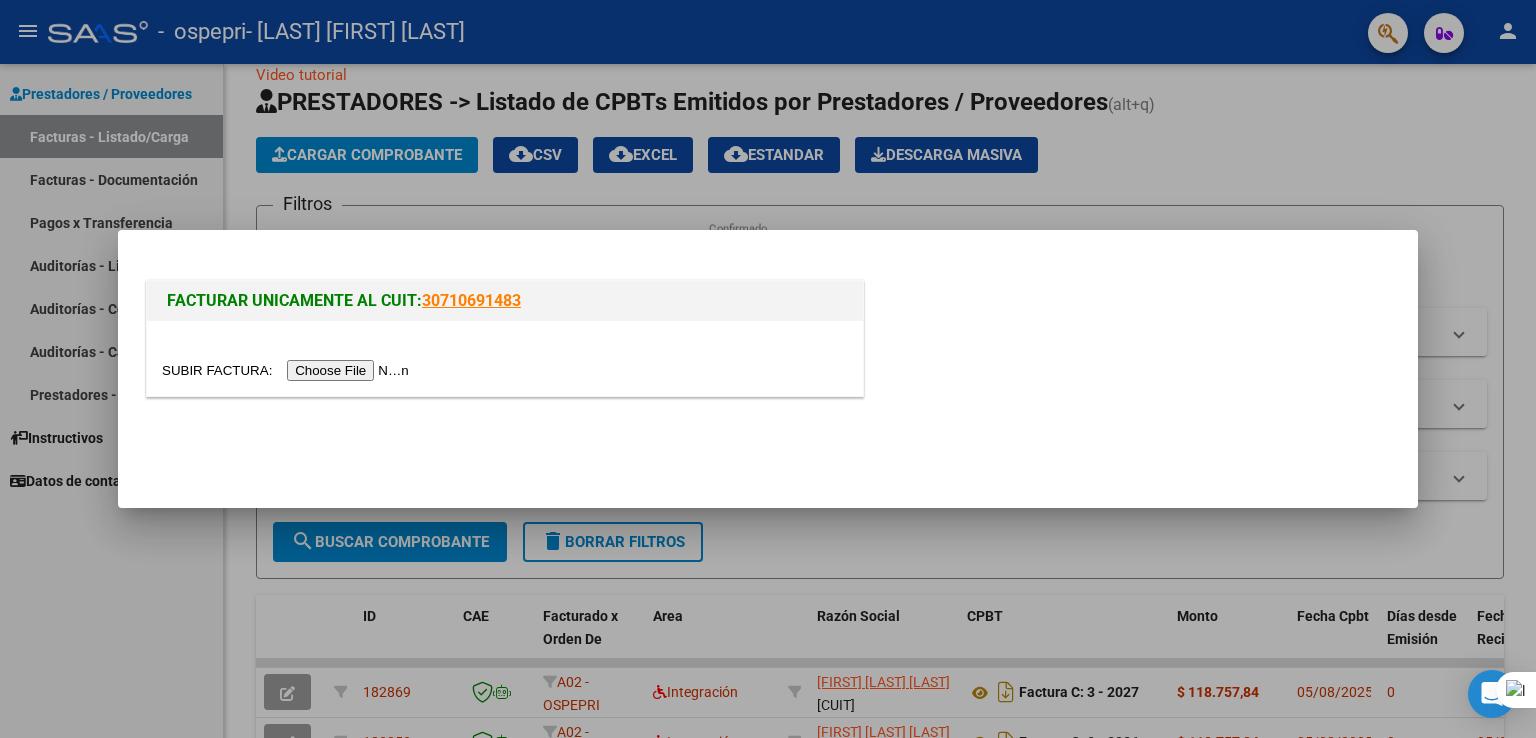 click at bounding box center [288, 370] 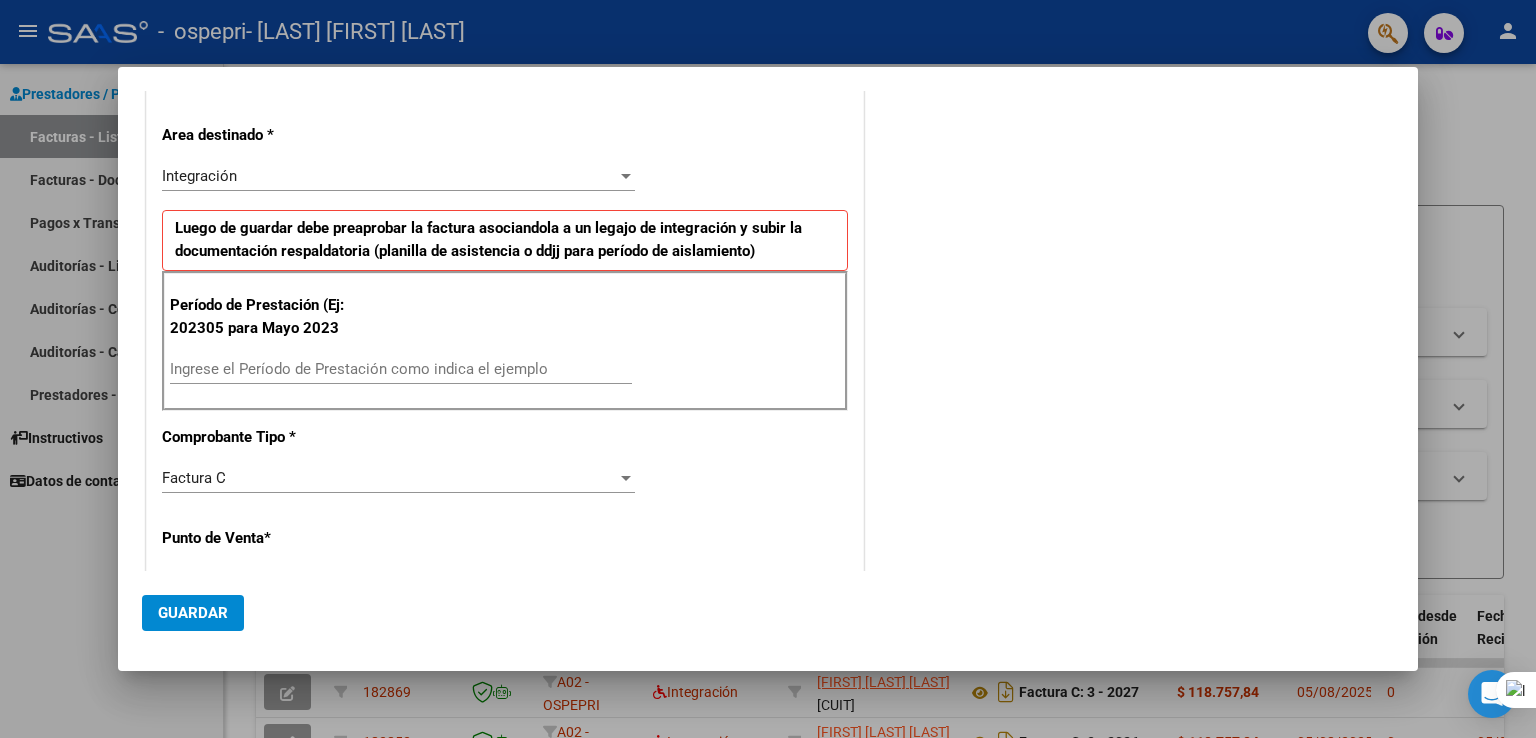 scroll, scrollTop: 379, scrollLeft: 0, axis: vertical 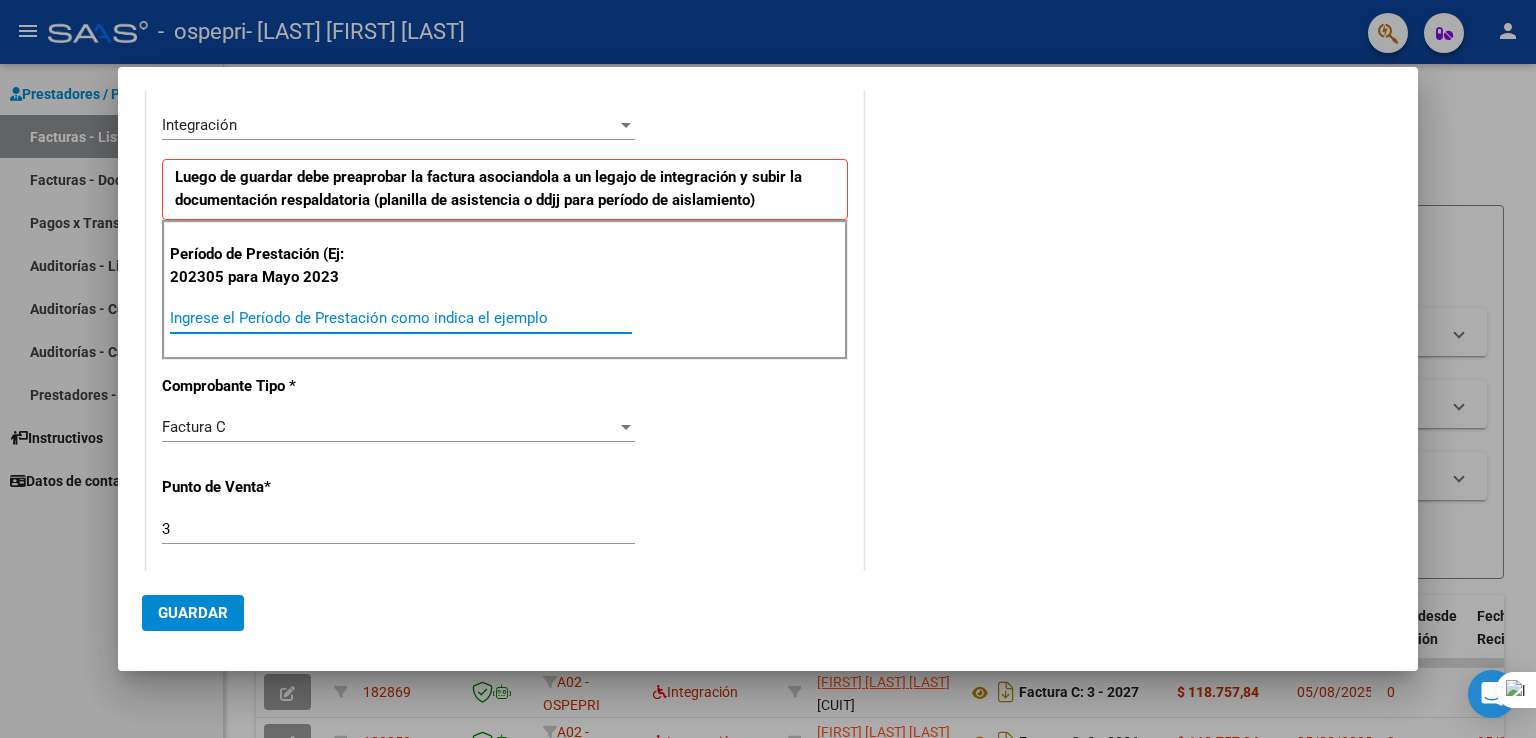 click on "Ingrese el Período de Prestación como indica el ejemplo" at bounding box center (401, 318) 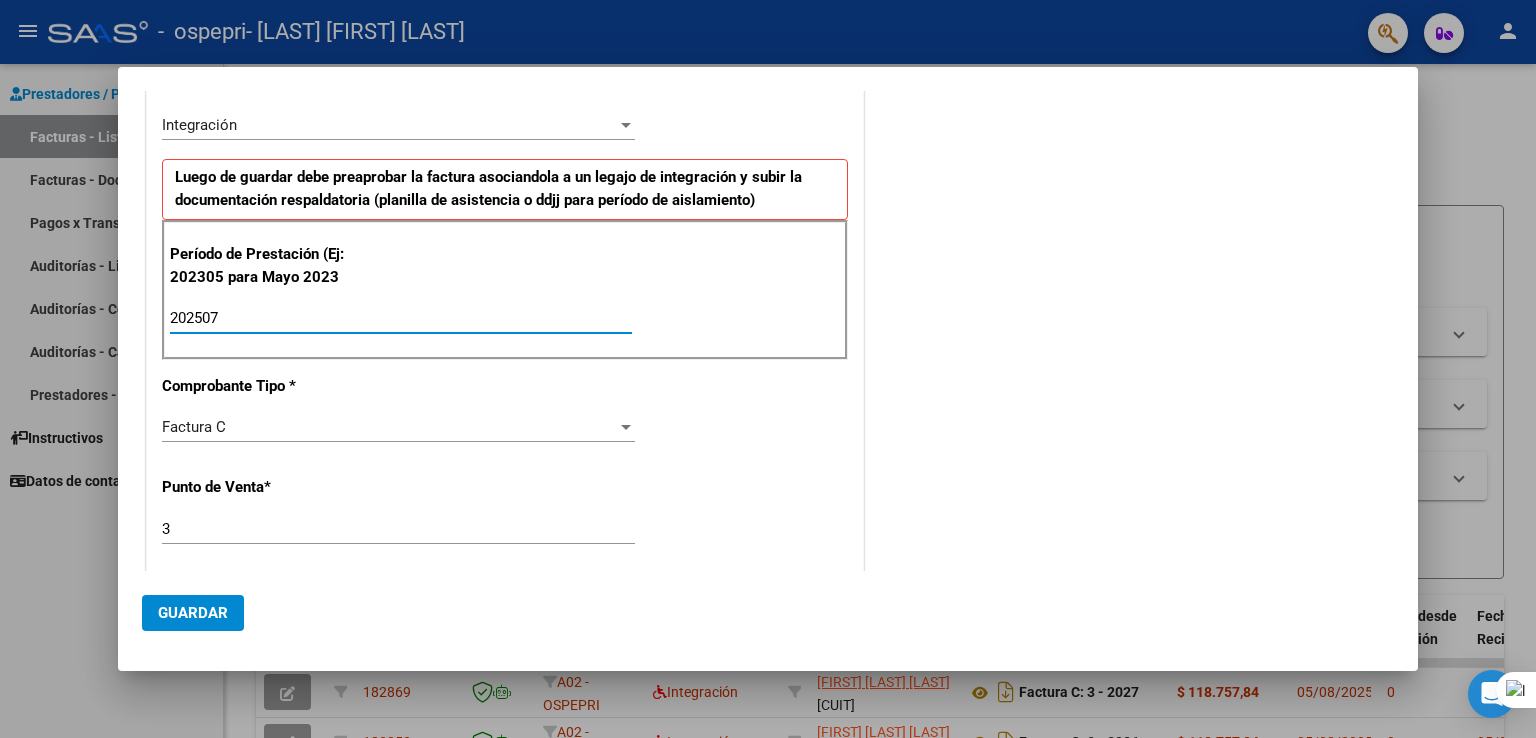 type on "202507" 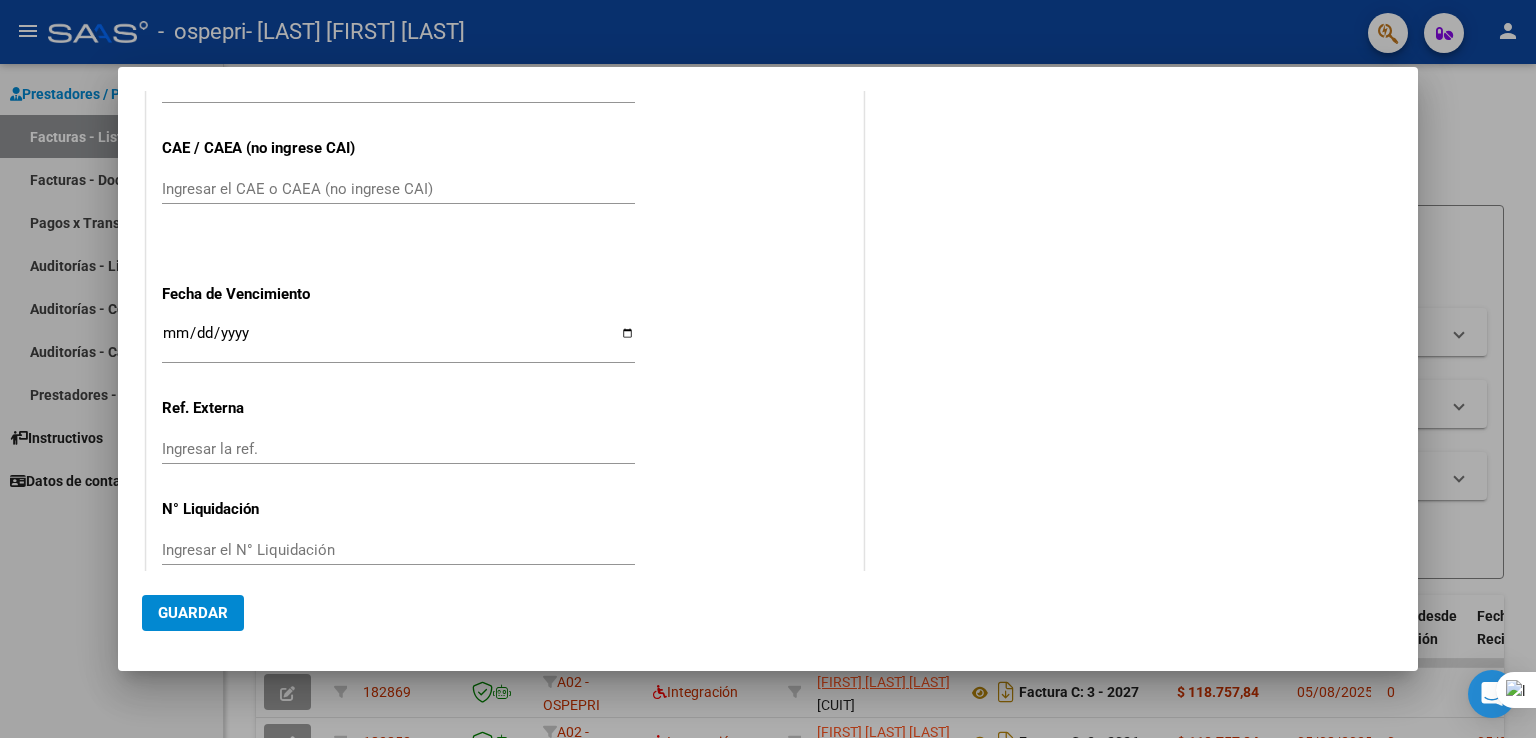 scroll, scrollTop: 1166, scrollLeft: 0, axis: vertical 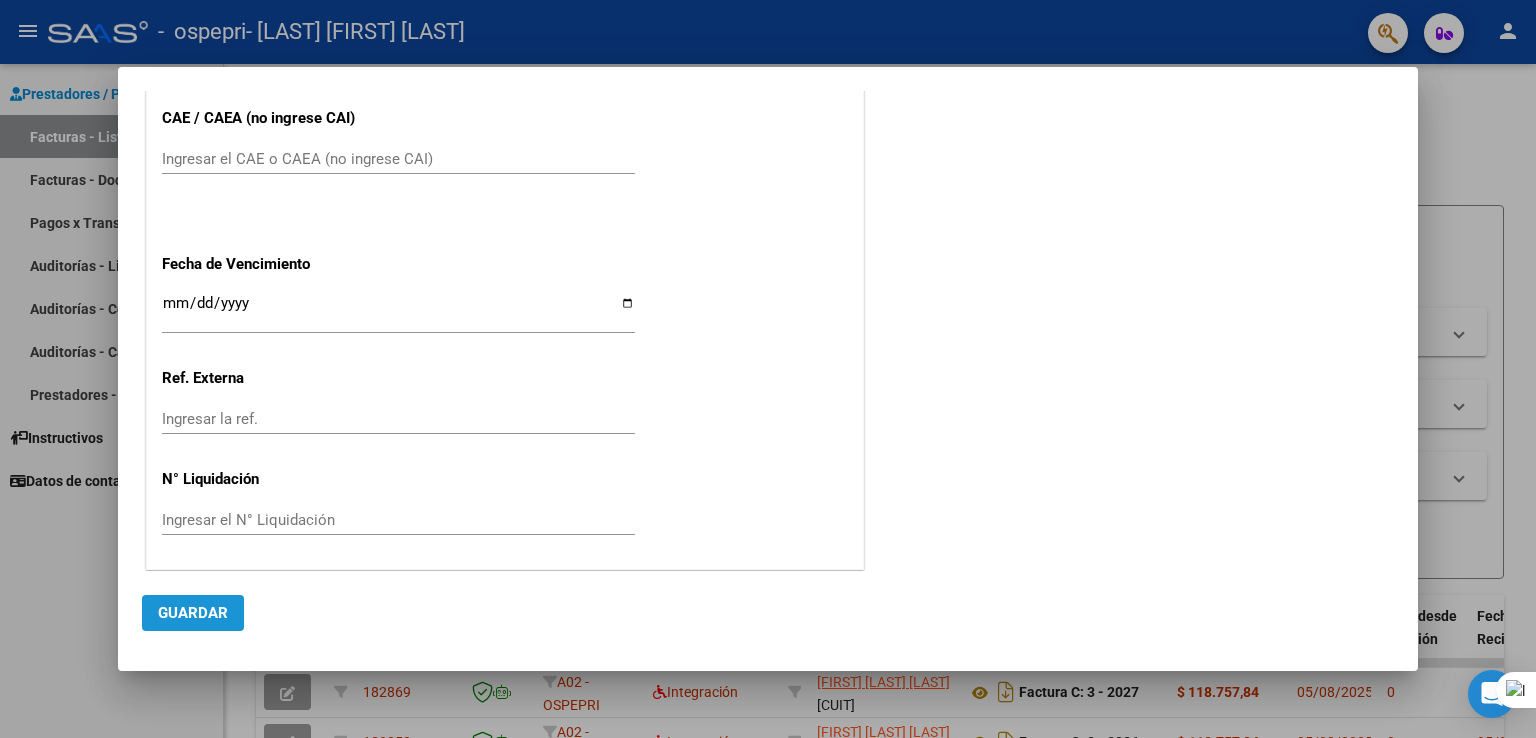 click on "Guardar" 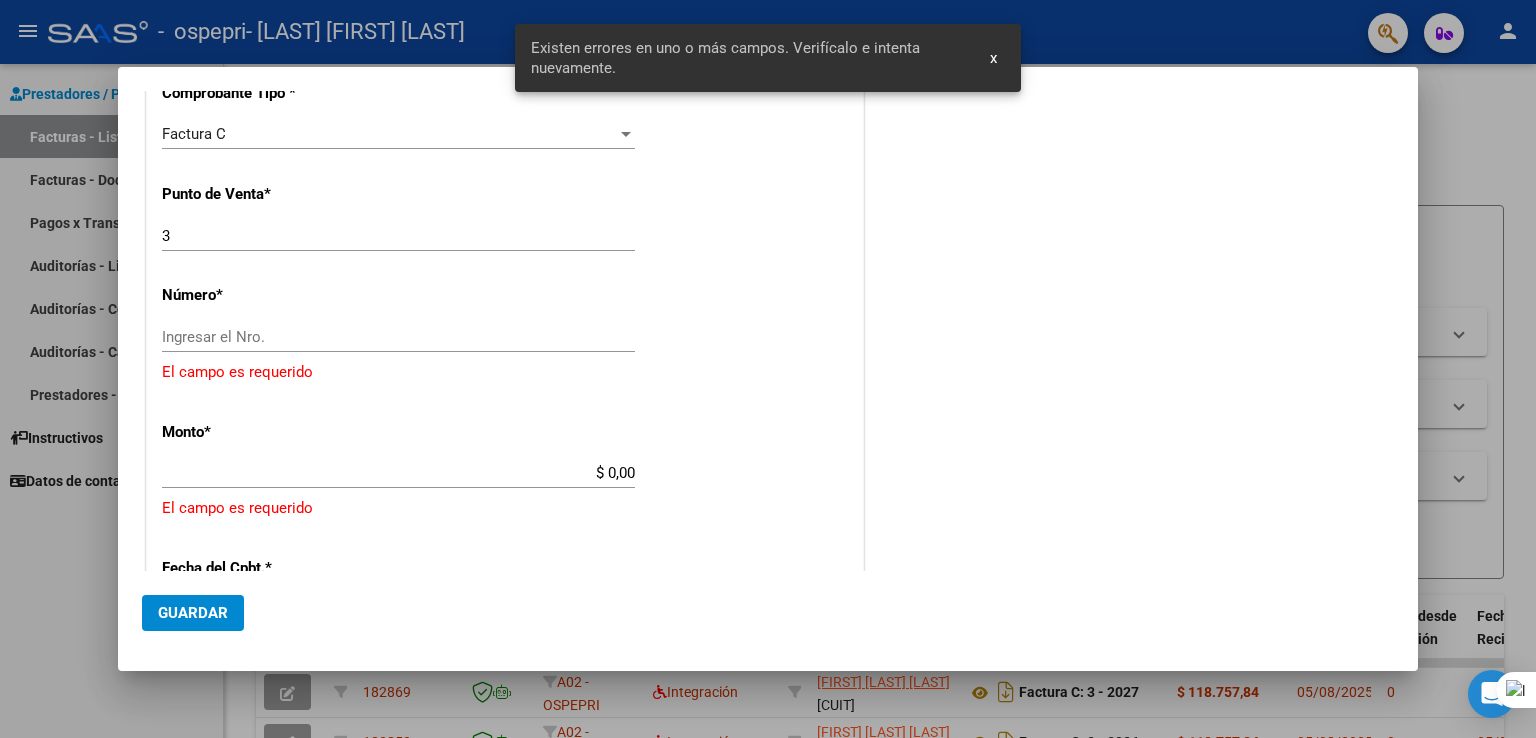 scroll, scrollTop: 666, scrollLeft: 0, axis: vertical 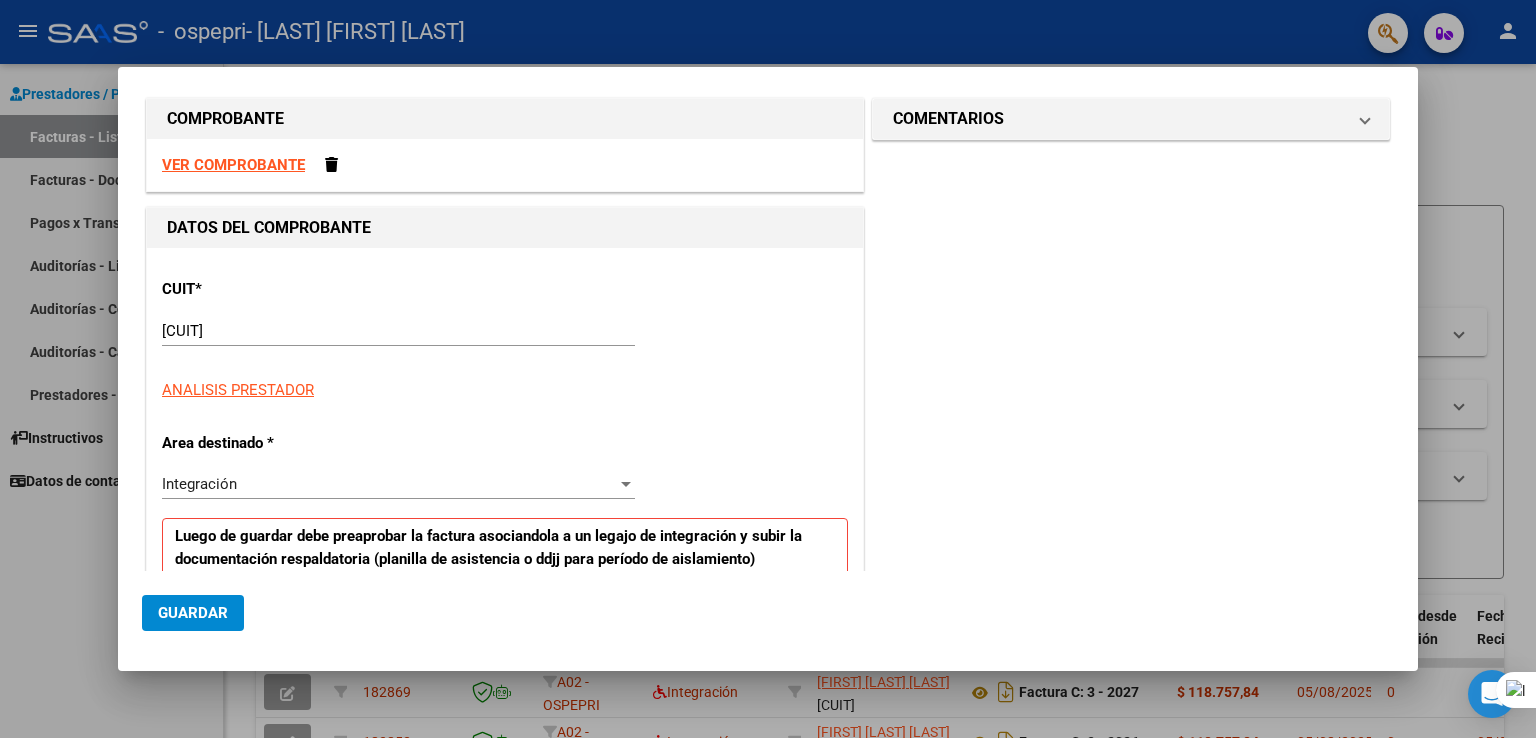 click on "VER COMPROBANTE" at bounding box center [233, 165] 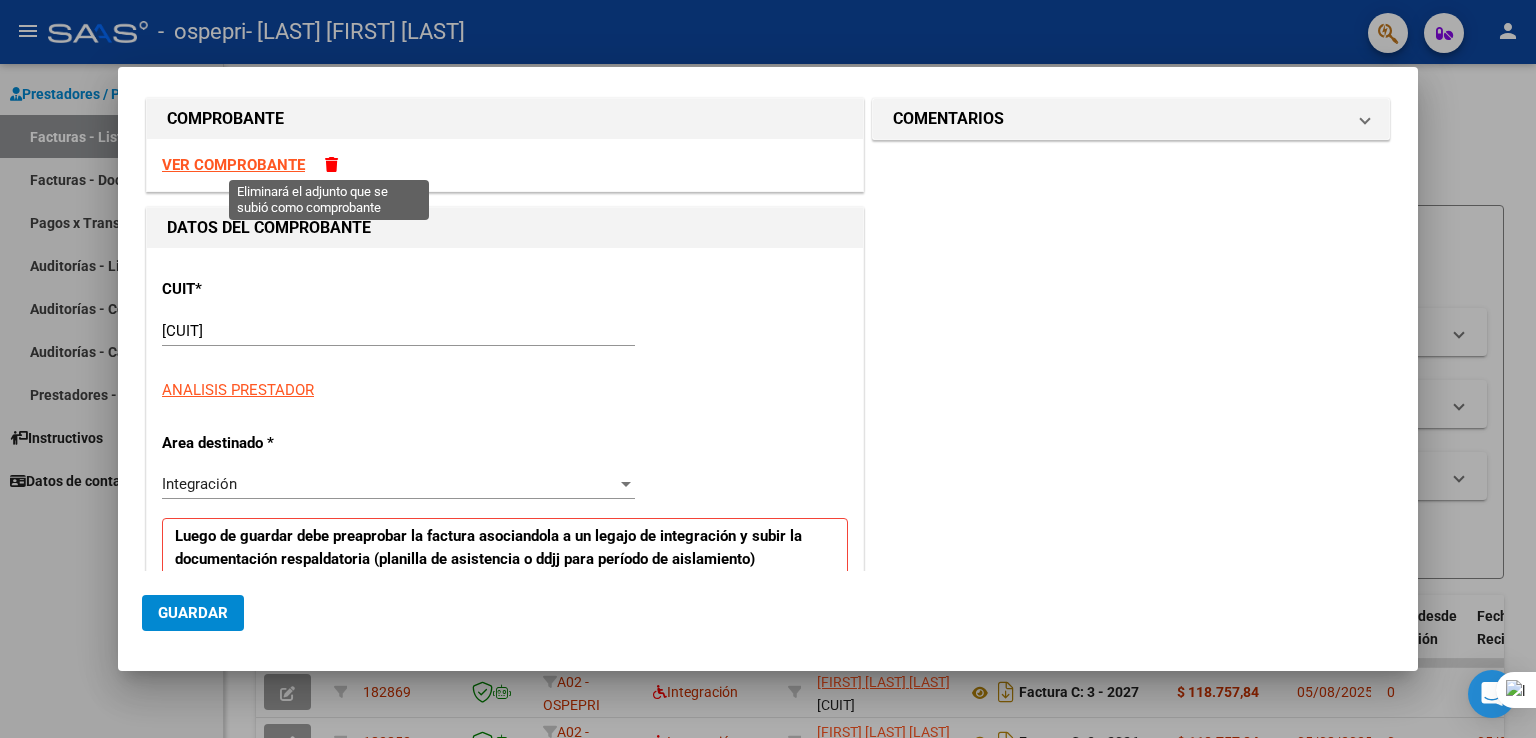 click at bounding box center (331, 164) 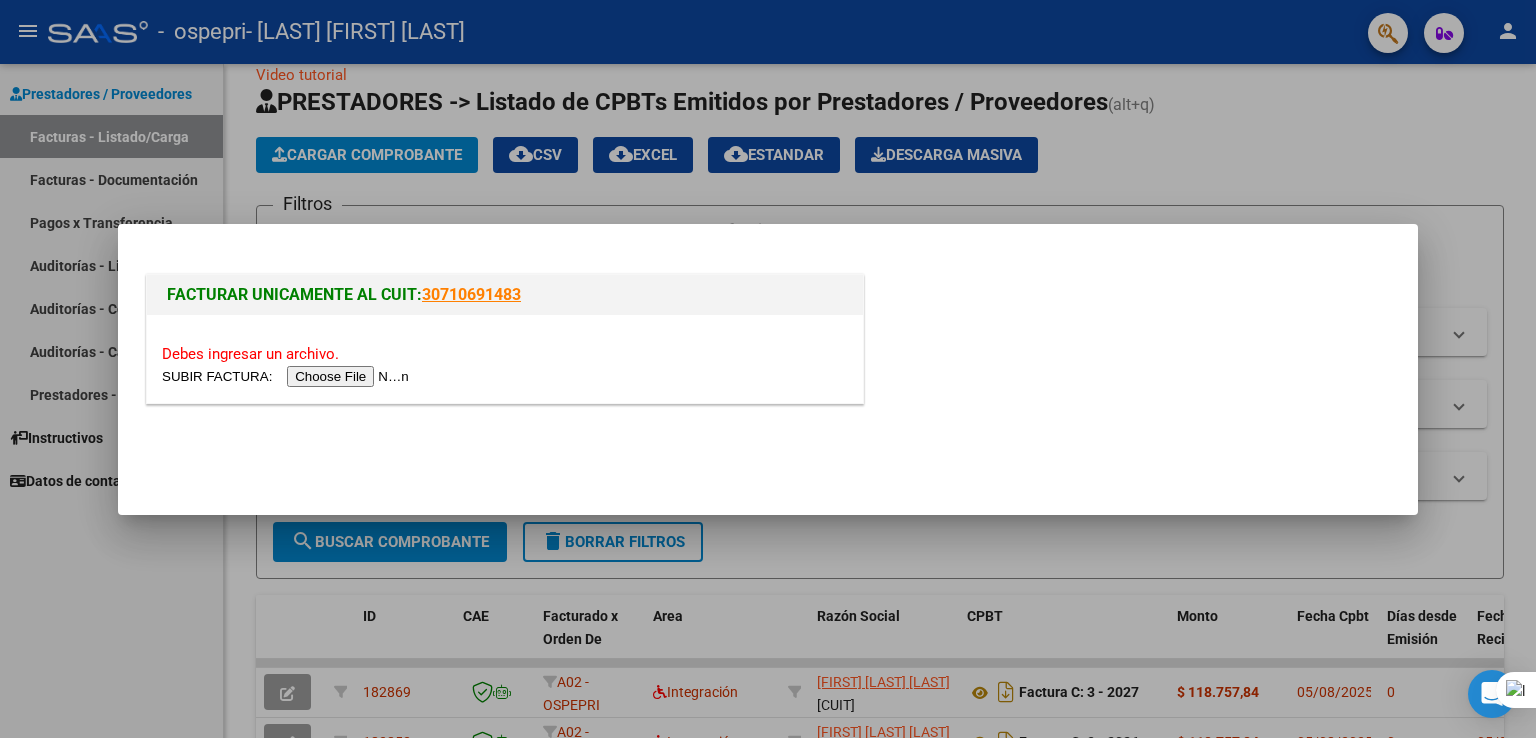 scroll, scrollTop: 0, scrollLeft: 0, axis: both 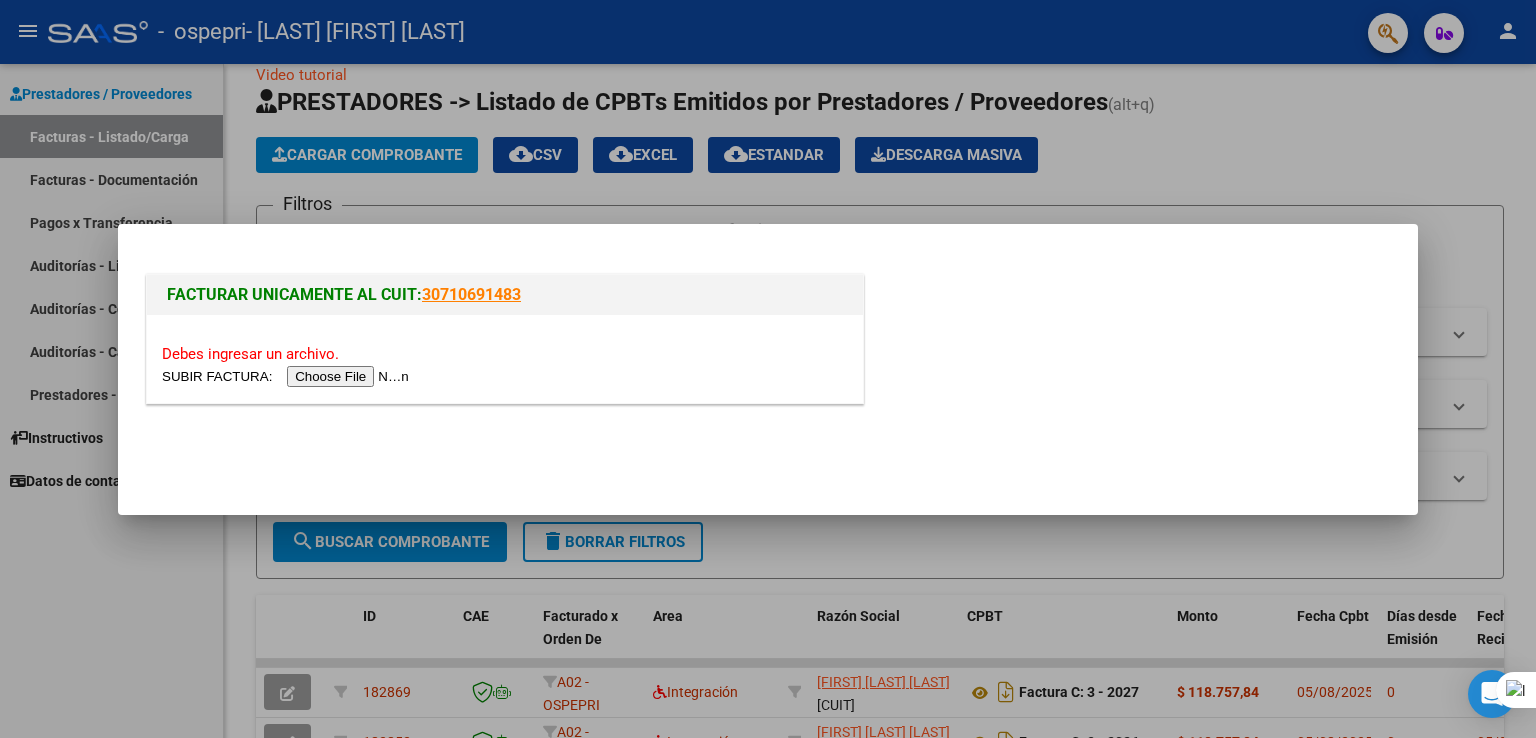 click at bounding box center (288, 376) 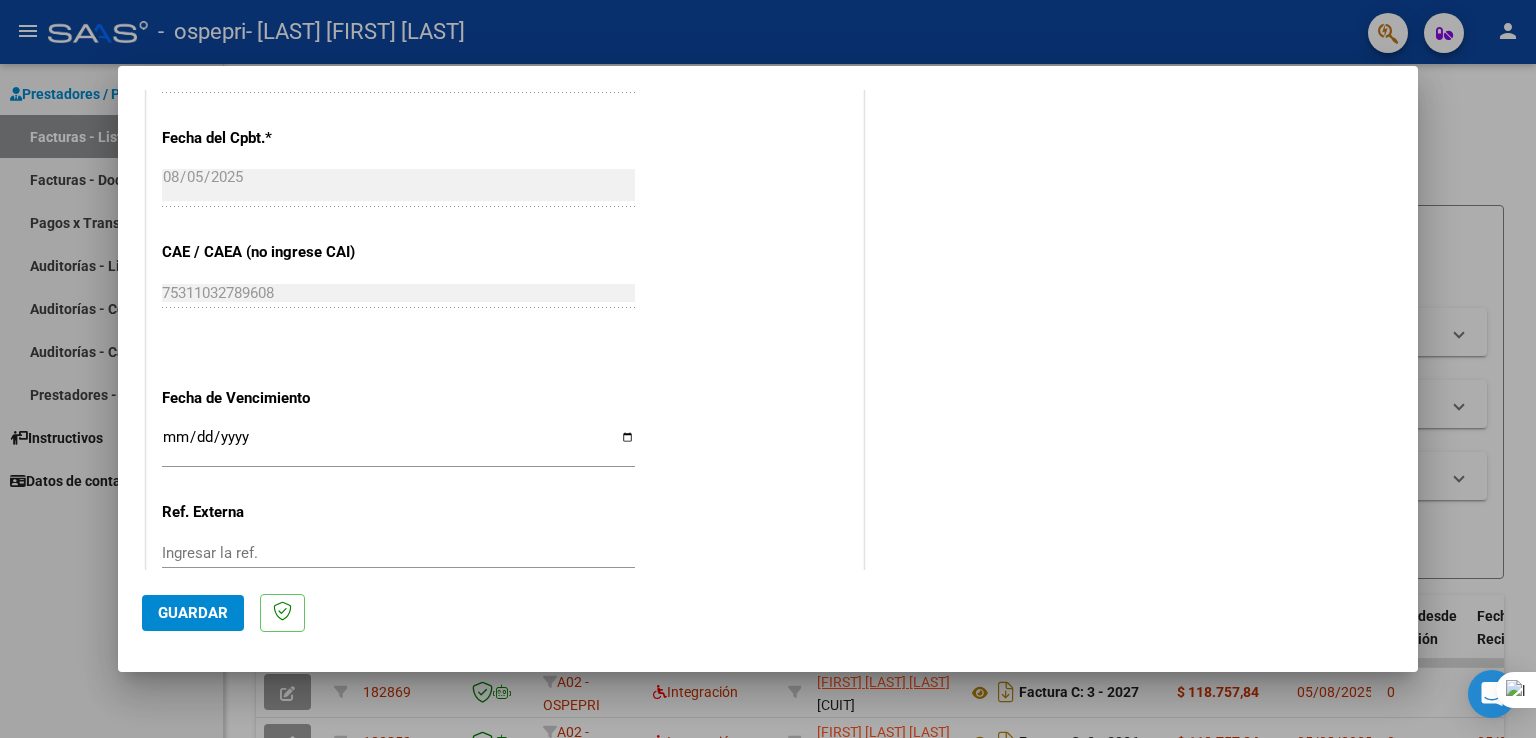 scroll, scrollTop: 1240, scrollLeft: 0, axis: vertical 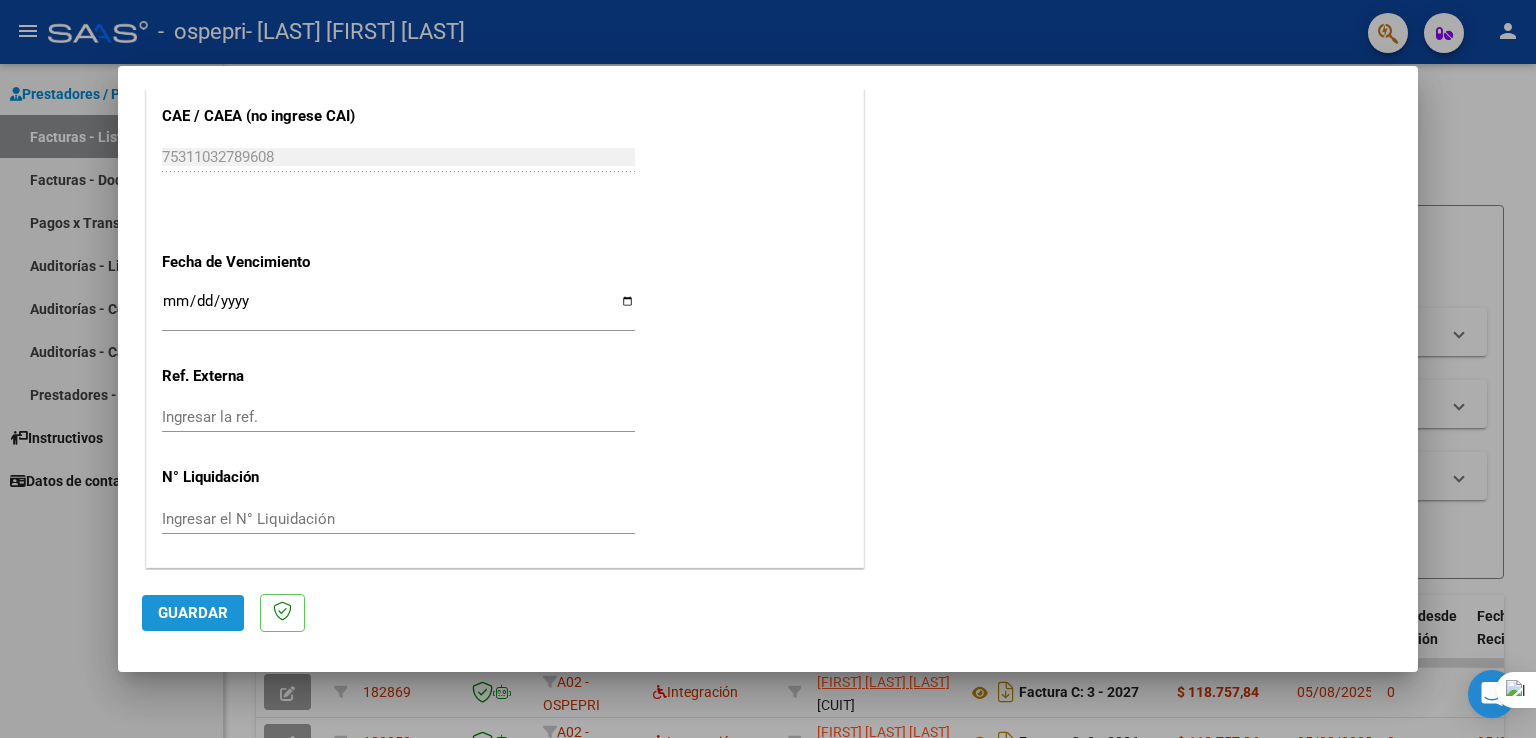 click on "Guardar" 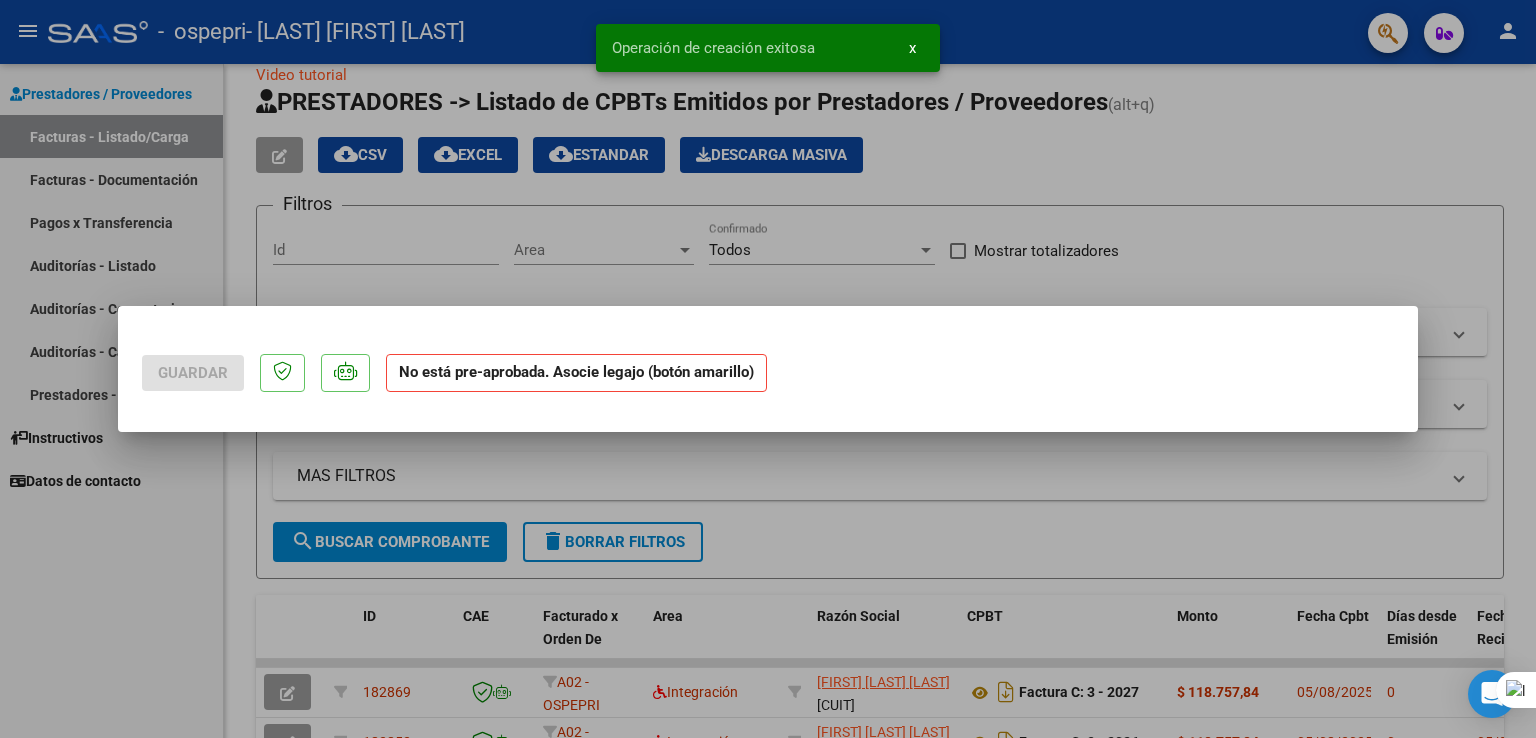 scroll, scrollTop: 0, scrollLeft: 0, axis: both 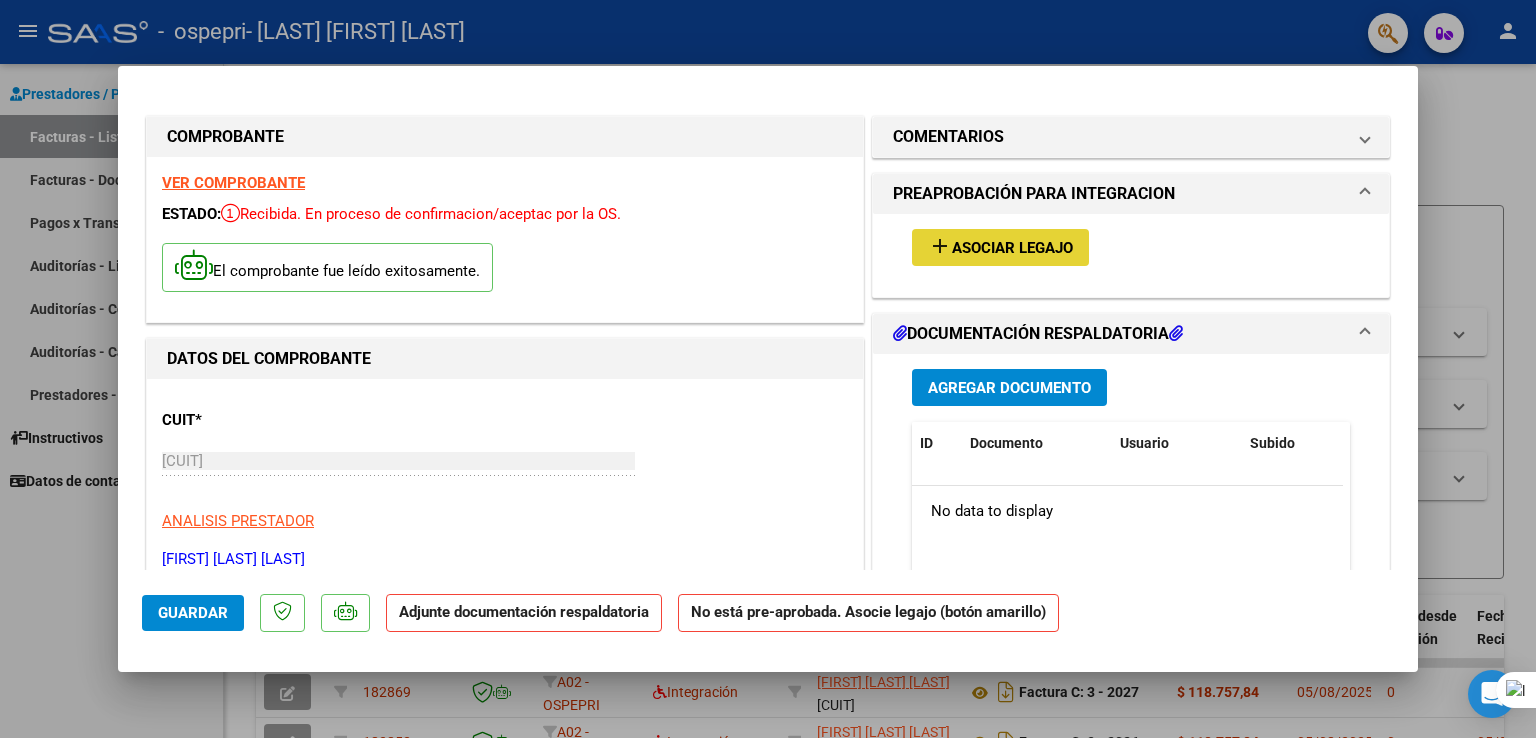 click on "Asociar Legajo" at bounding box center [1012, 248] 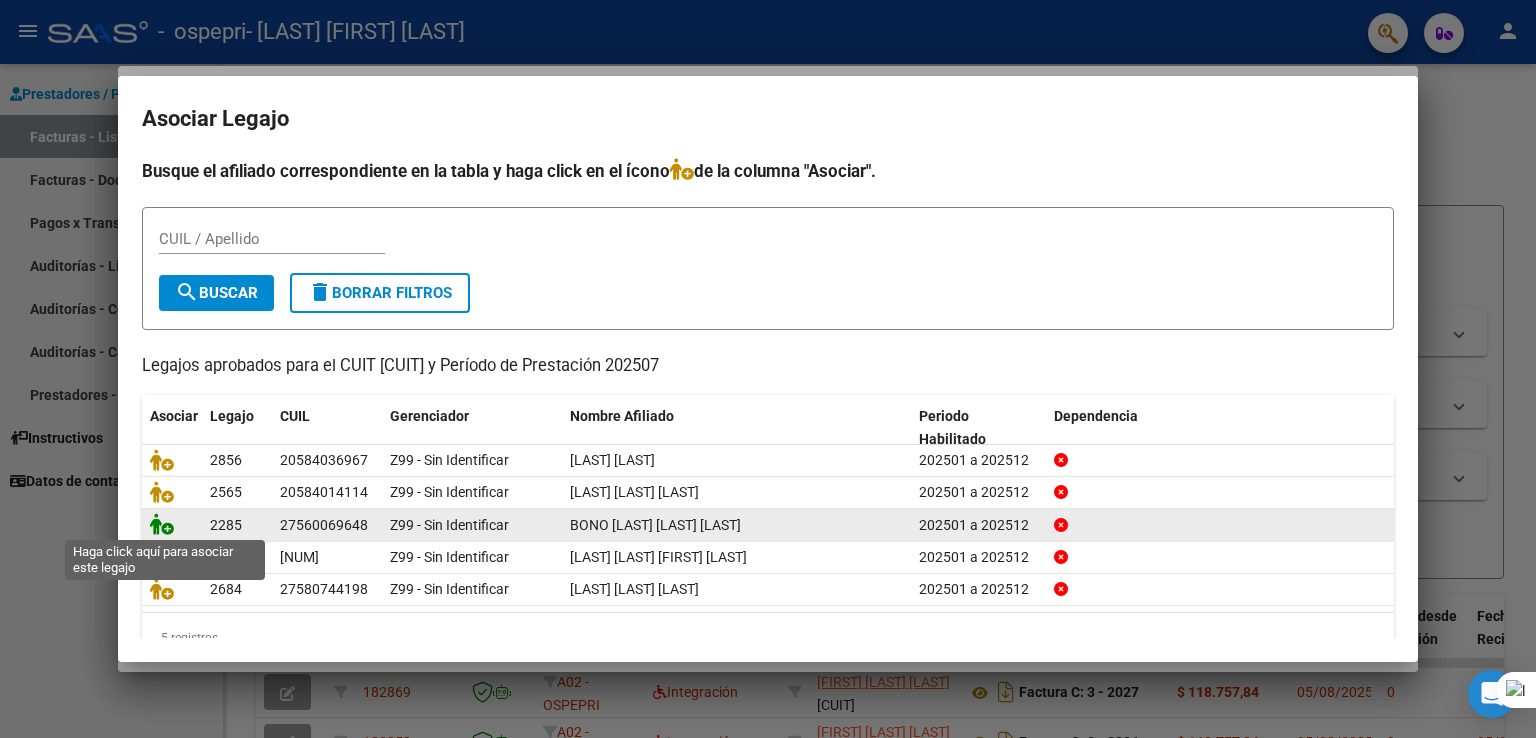 click 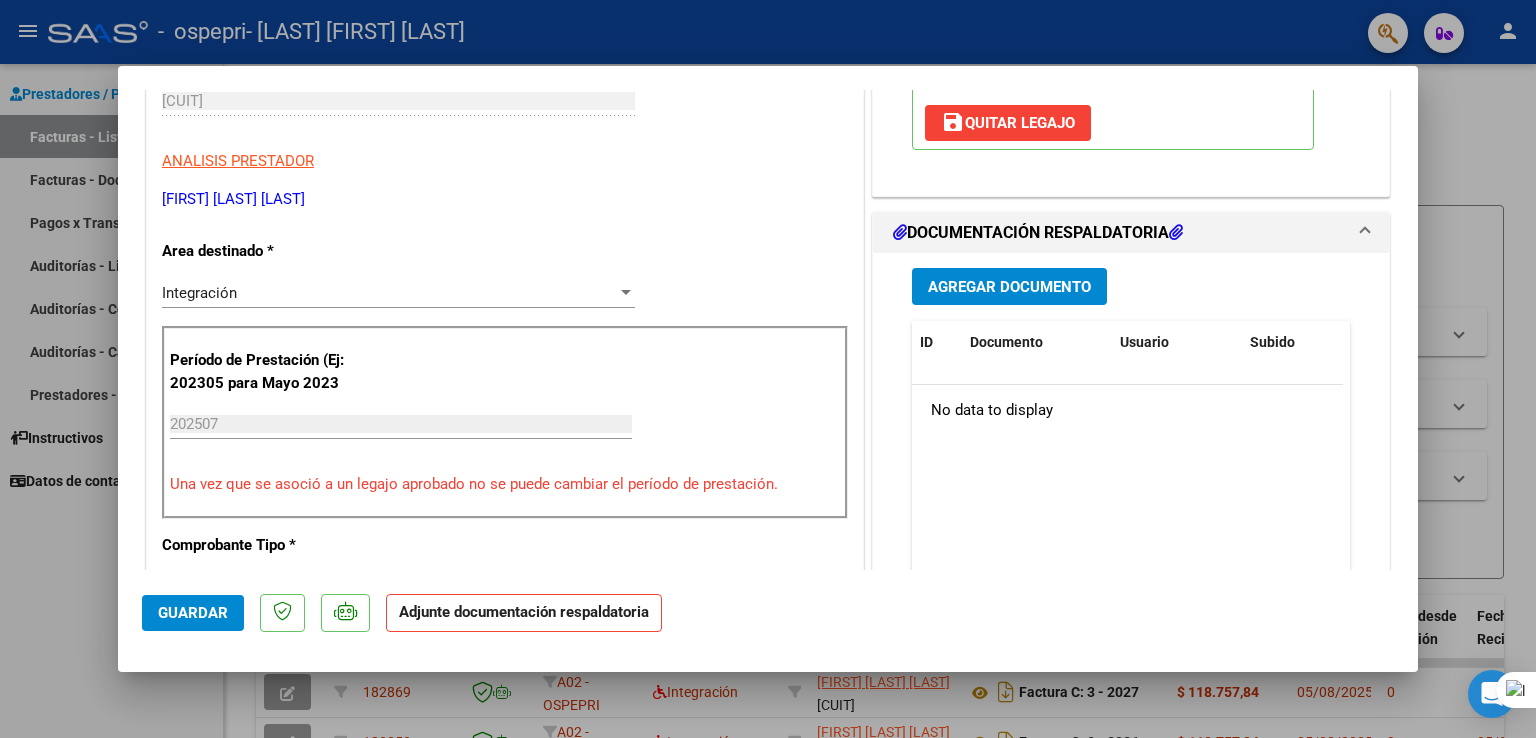 scroll, scrollTop: 369, scrollLeft: 0, axis: vertical 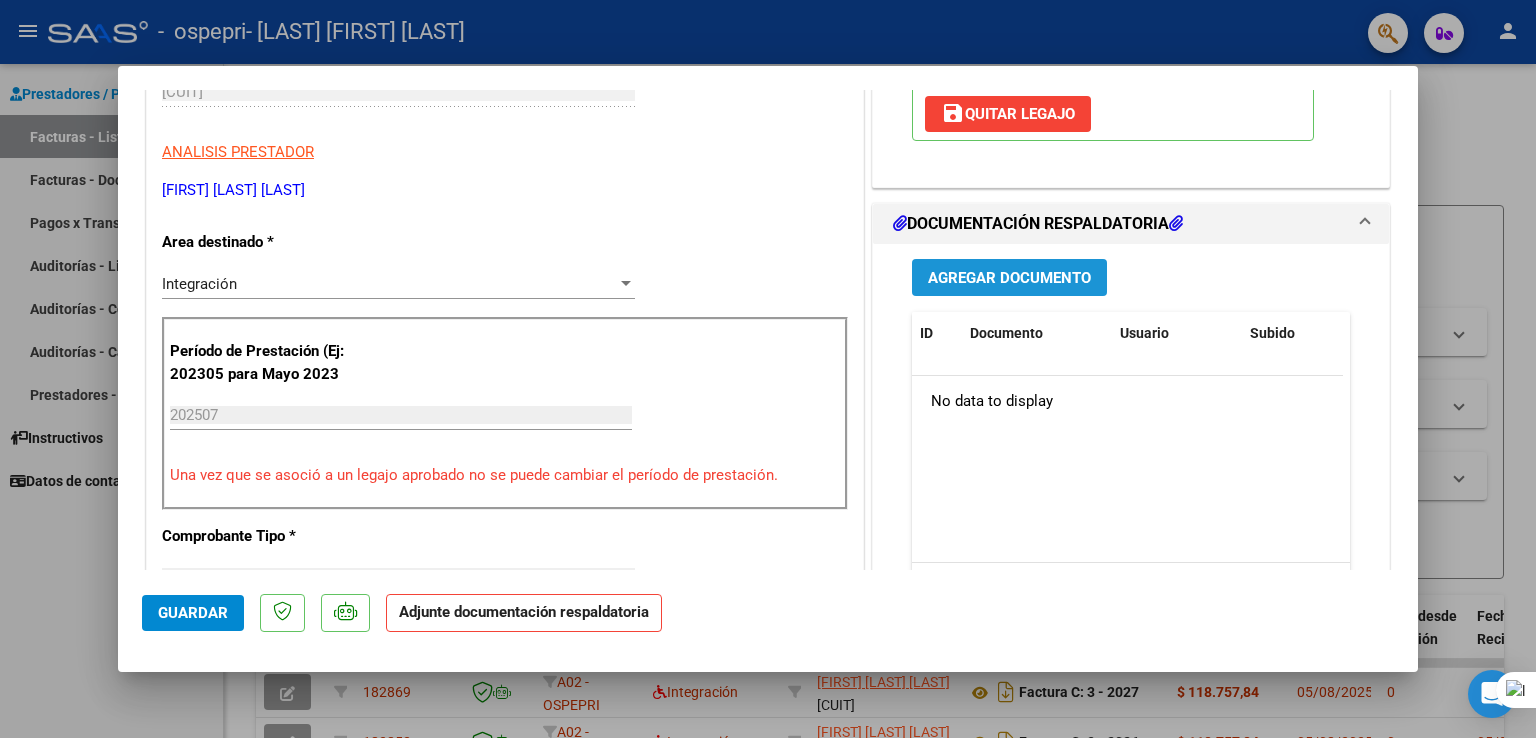 click on "Agregar Documento" at bounding box center [1009, 277] 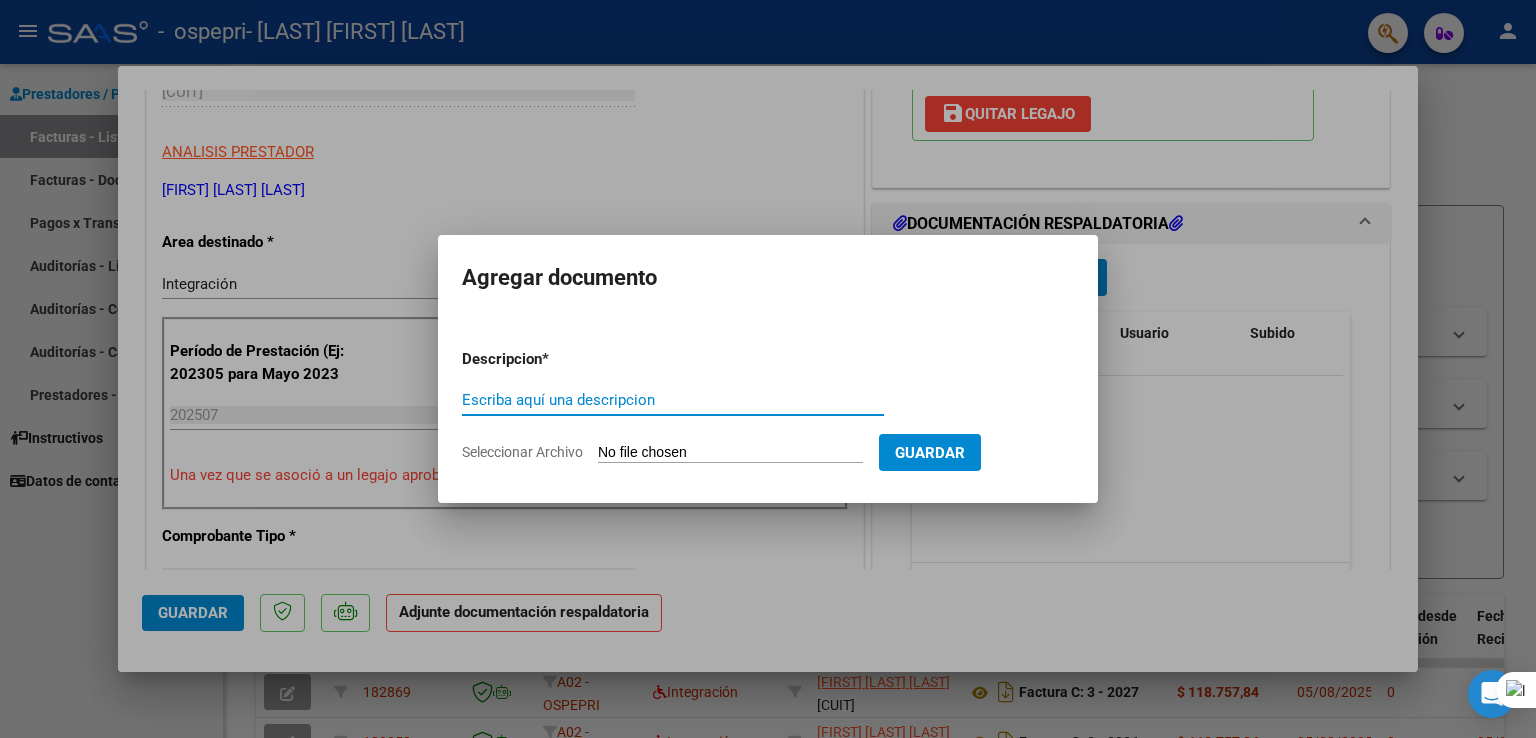 click on "Escriba aquí una descripcion" at bounding box center (673, 400) 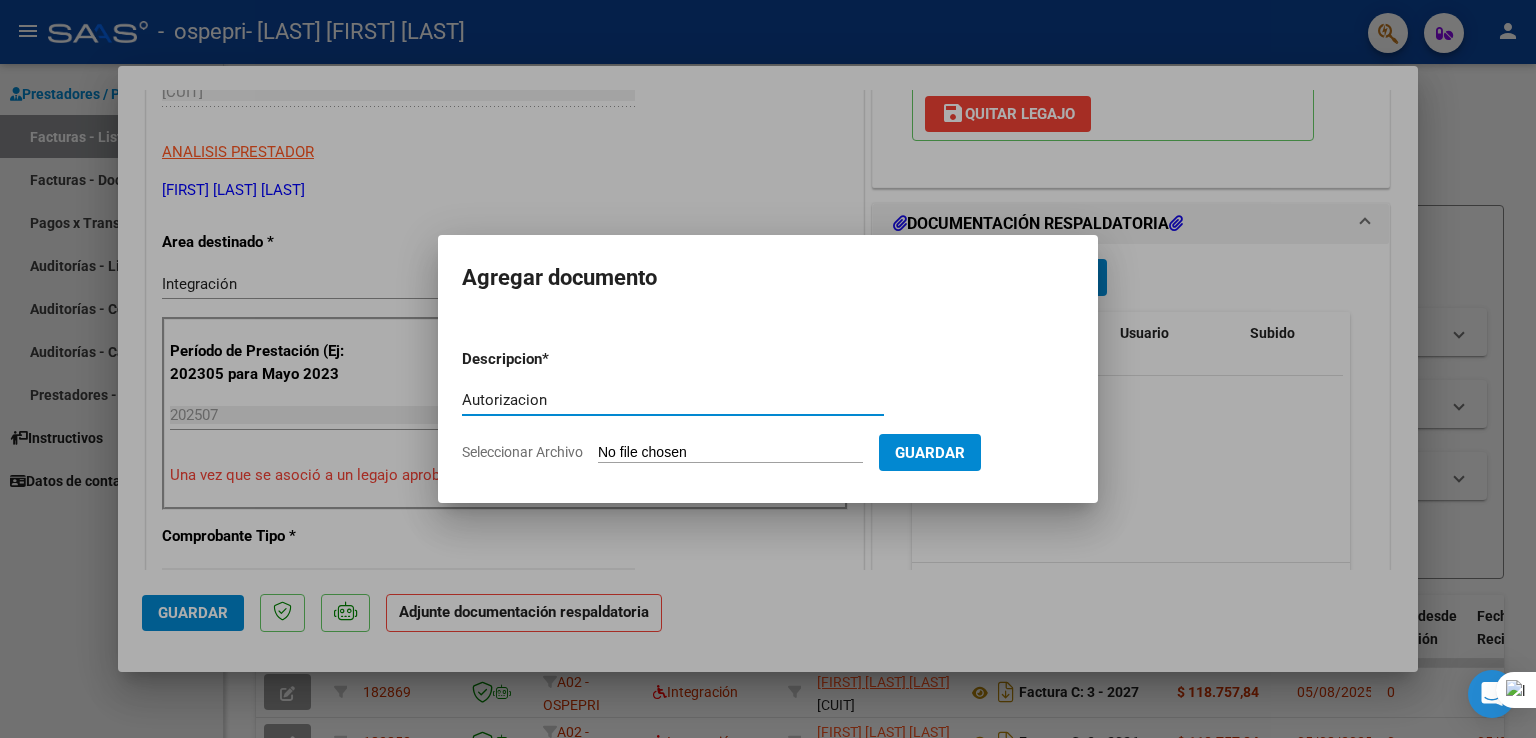 type on "Autorizacion" 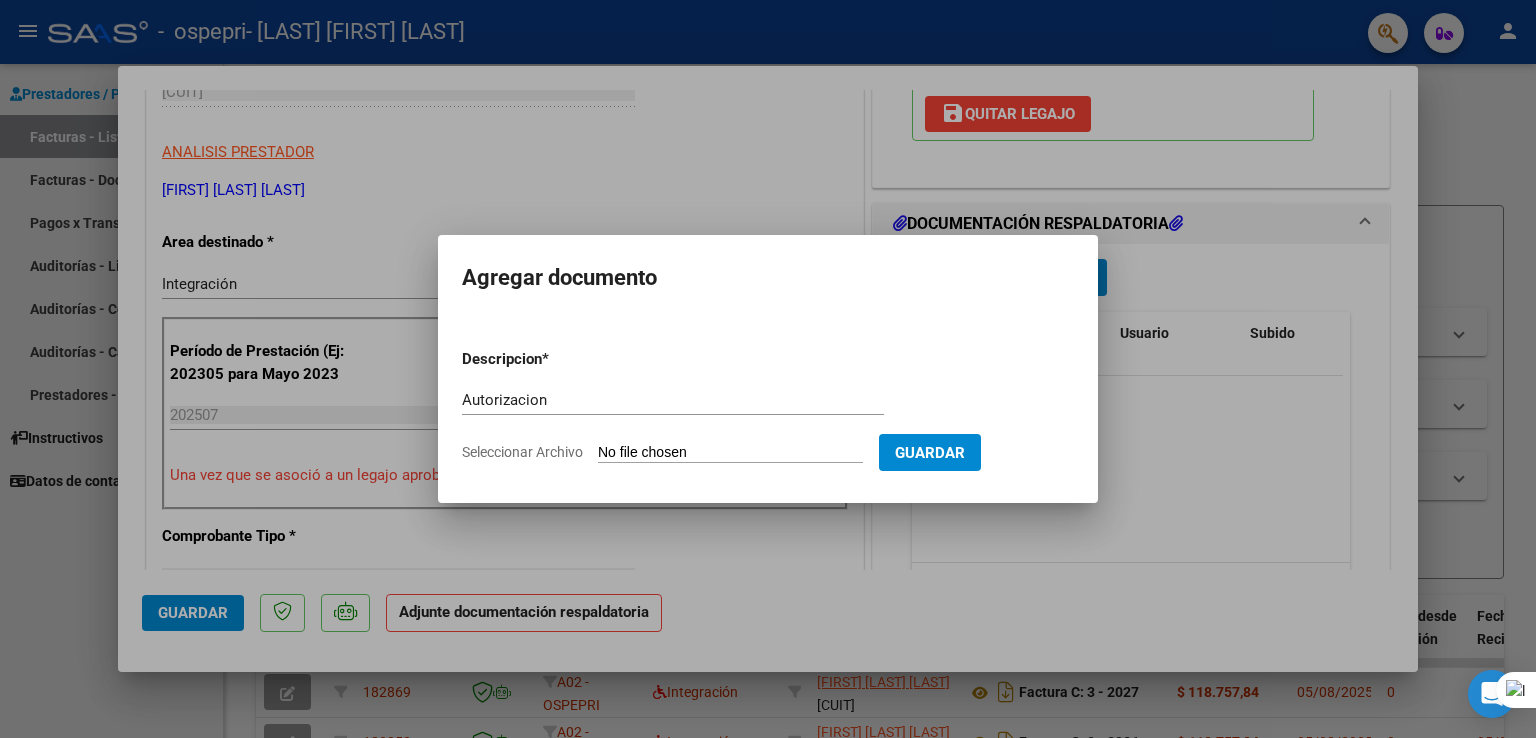 click on "Seleccionar Archivo" at bounding box center [730, 453] 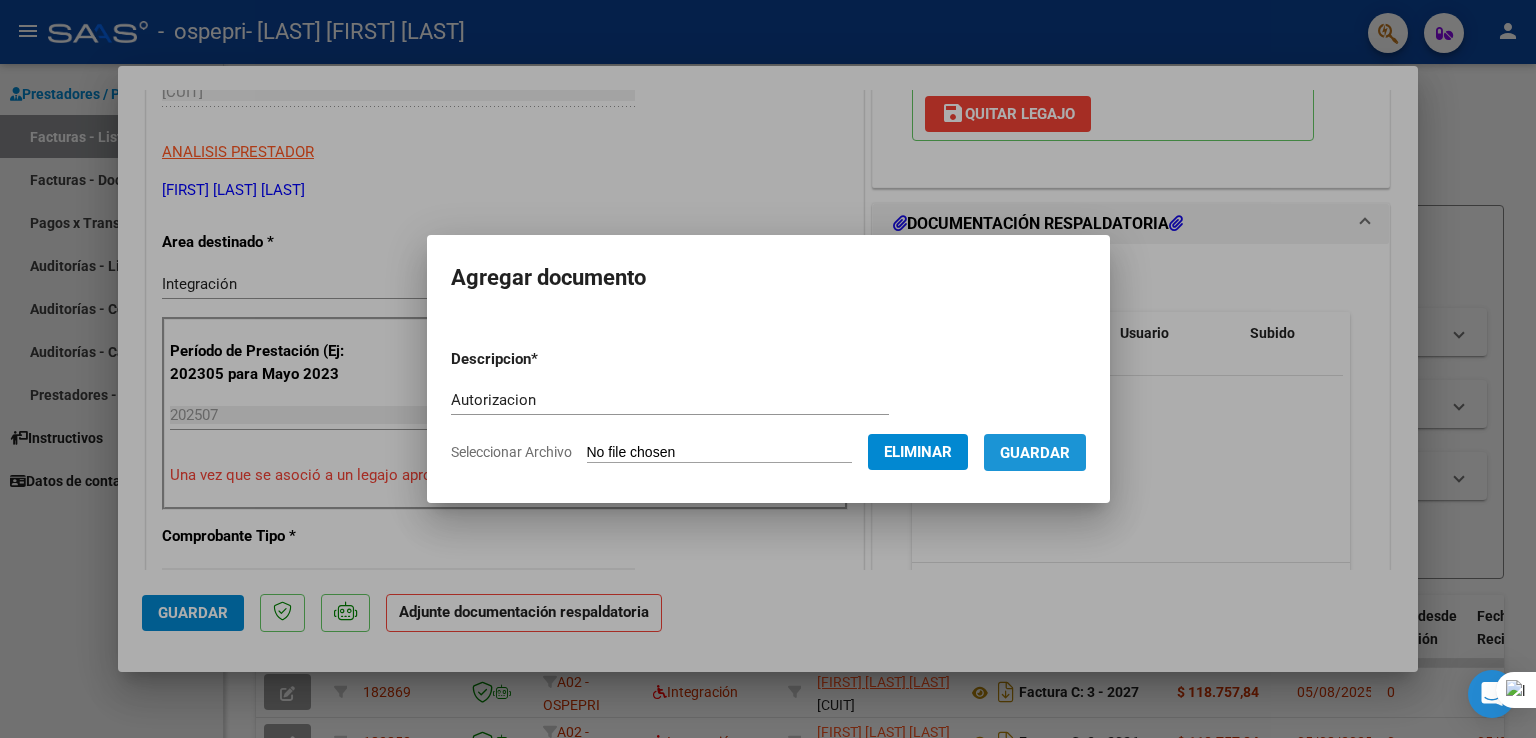 click on "Guardar" at bounding box center [1035, 453] 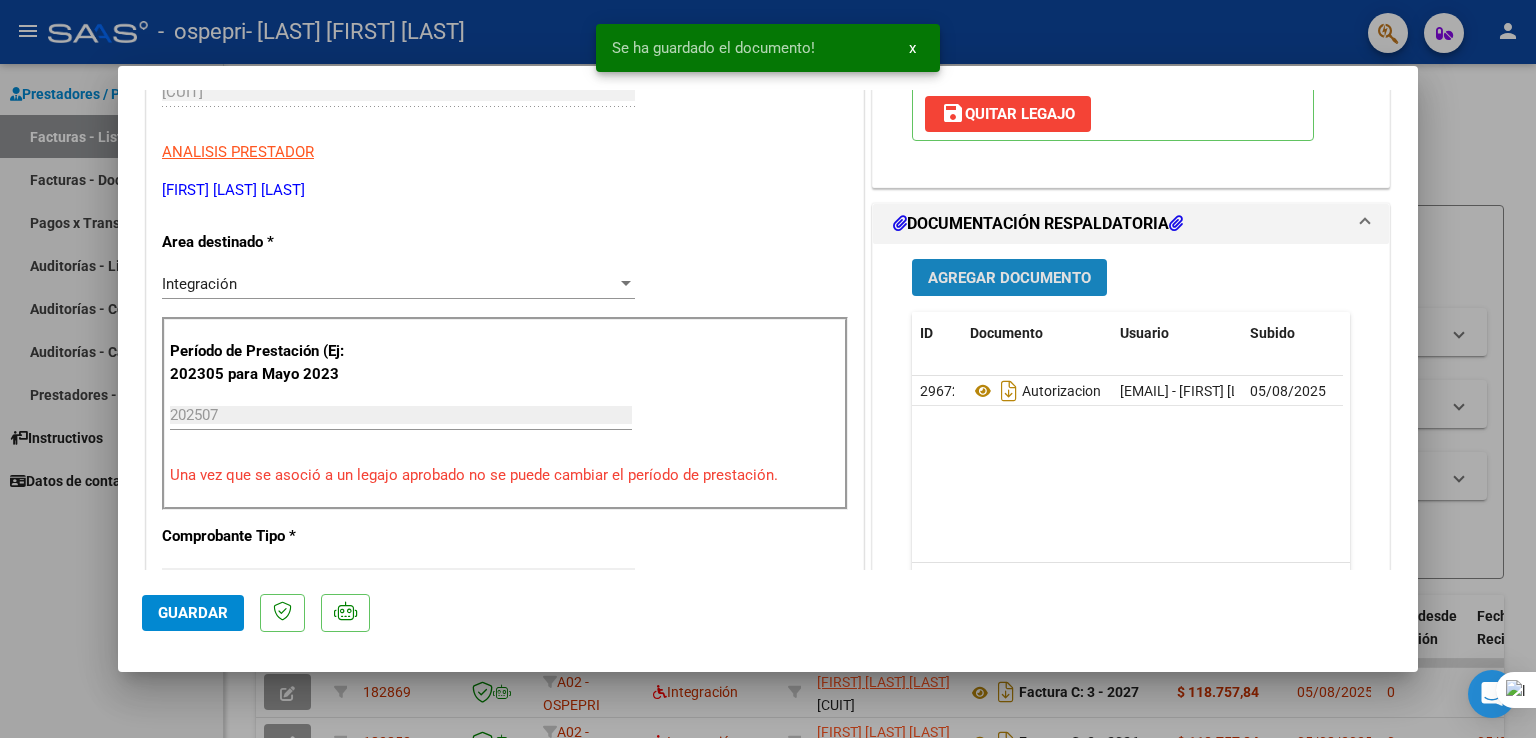 click on "Agregar Documento" at bounding box center [1009, 278] 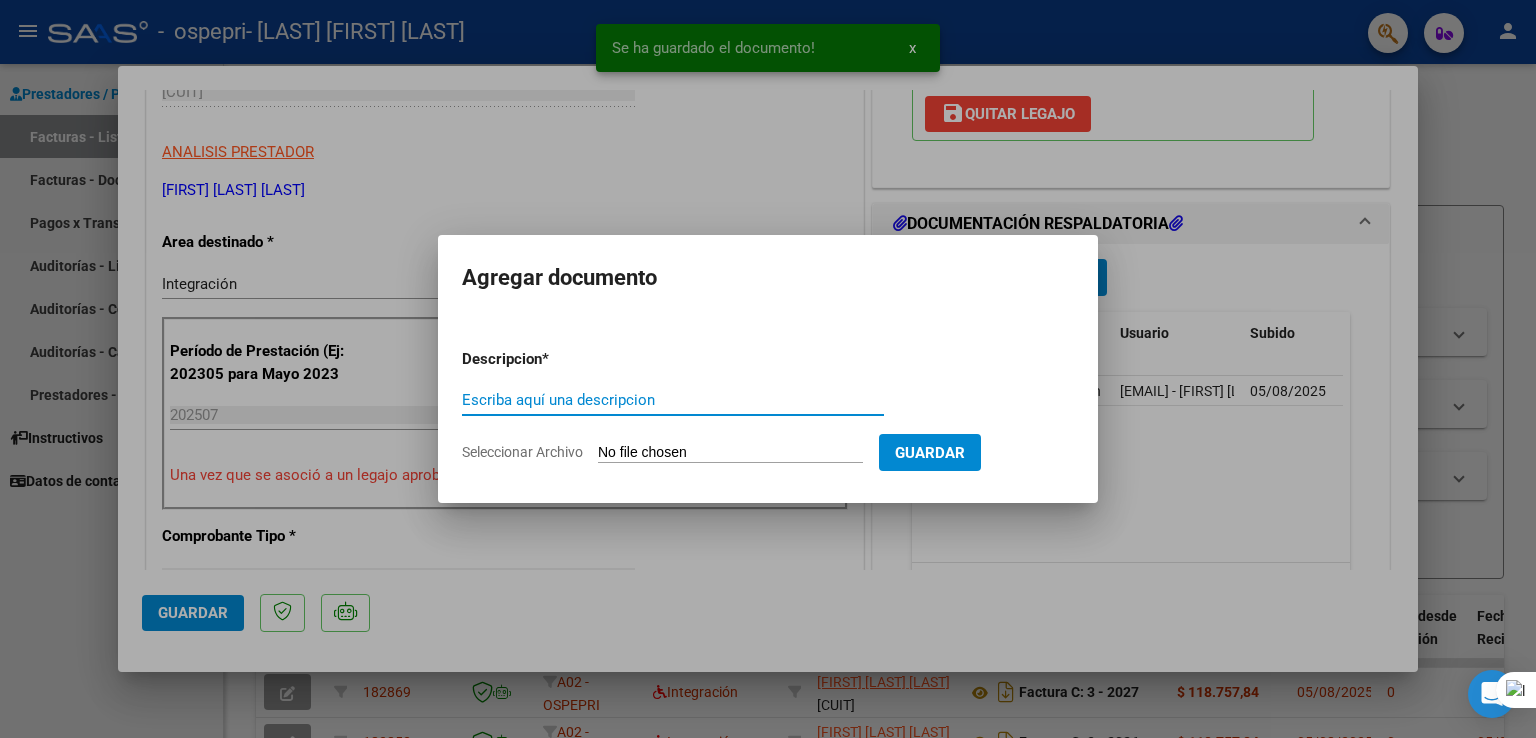 click on "Escriba aquí una descripcion" at bounding box center (673, 400) 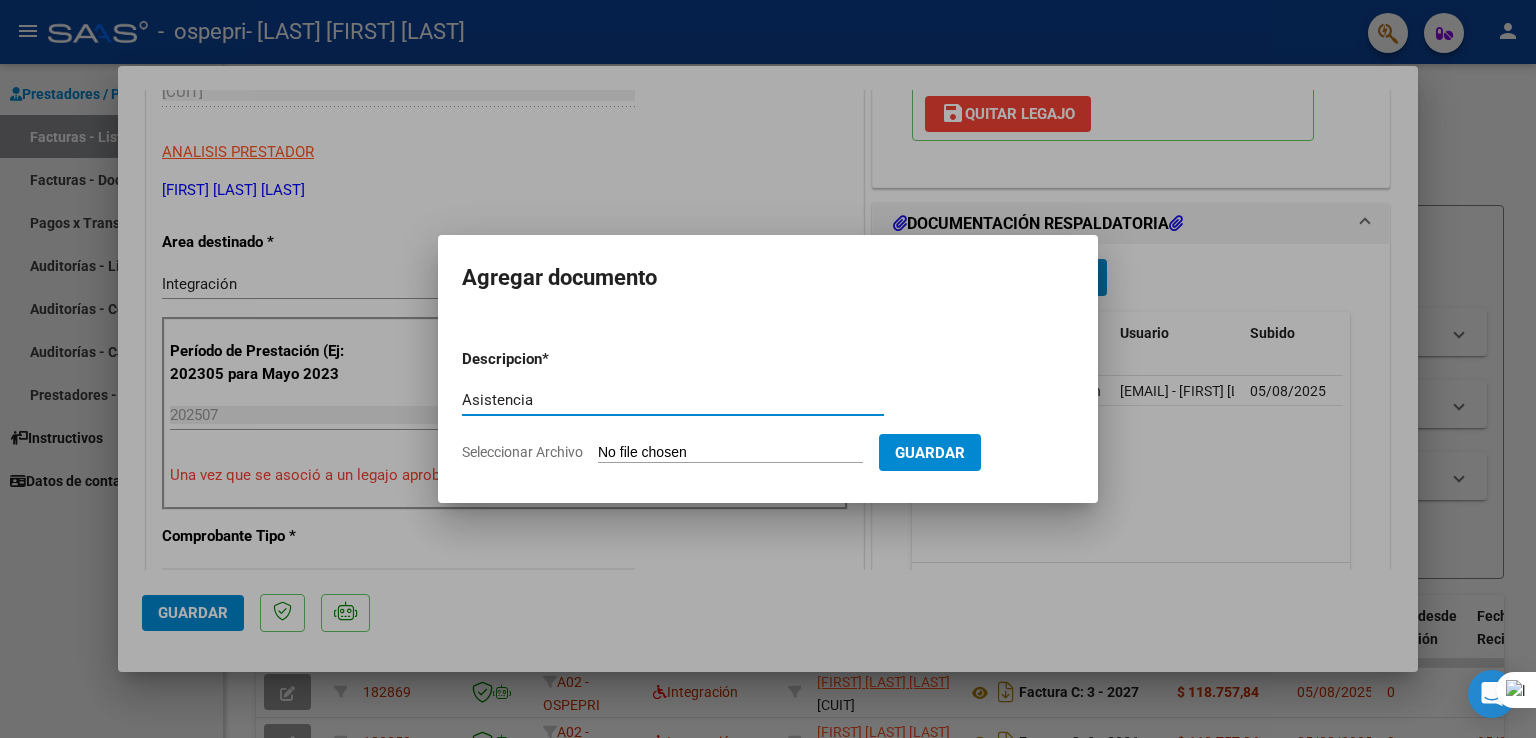 type on "Asistencia" 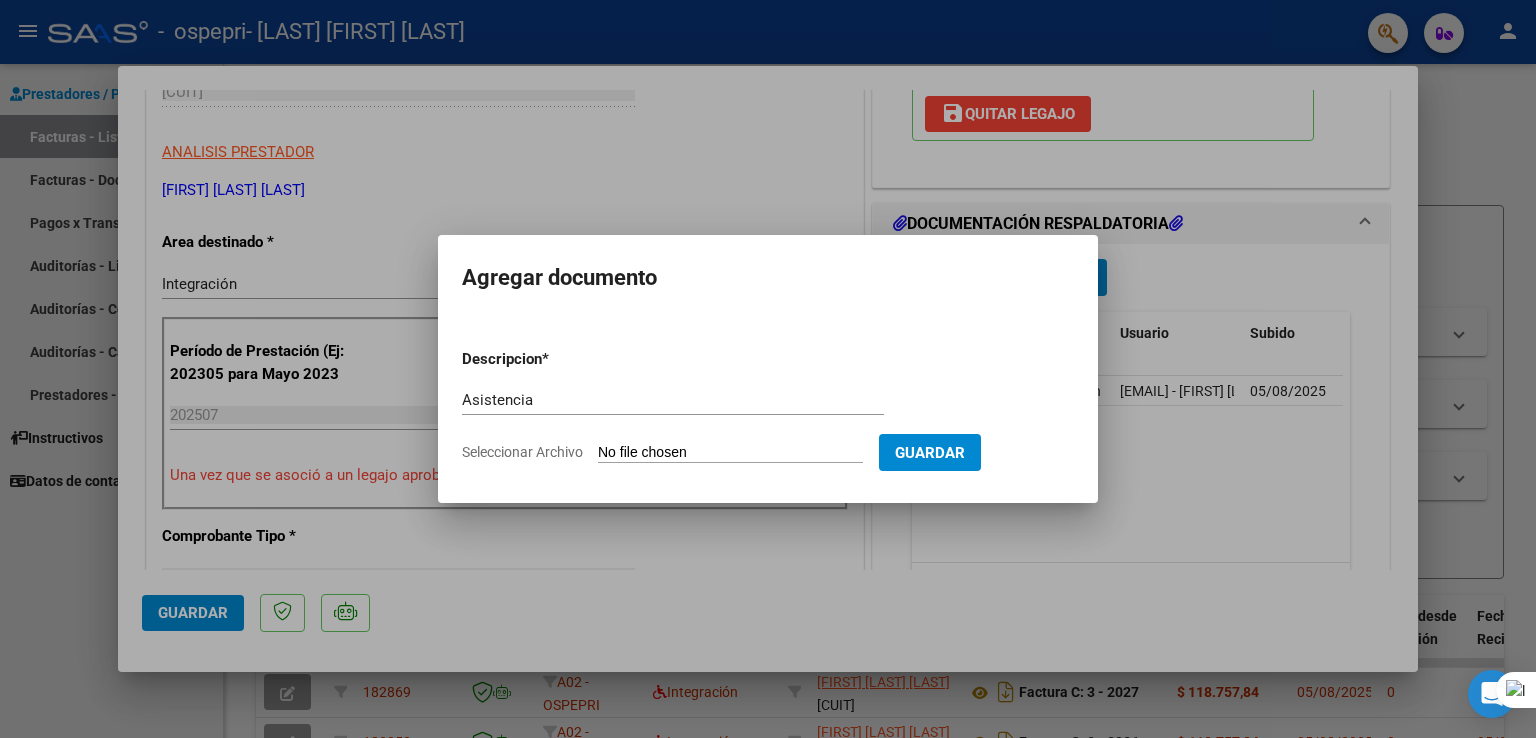 click on "Seleccionar Archivo" at bounding box center [730, 453] 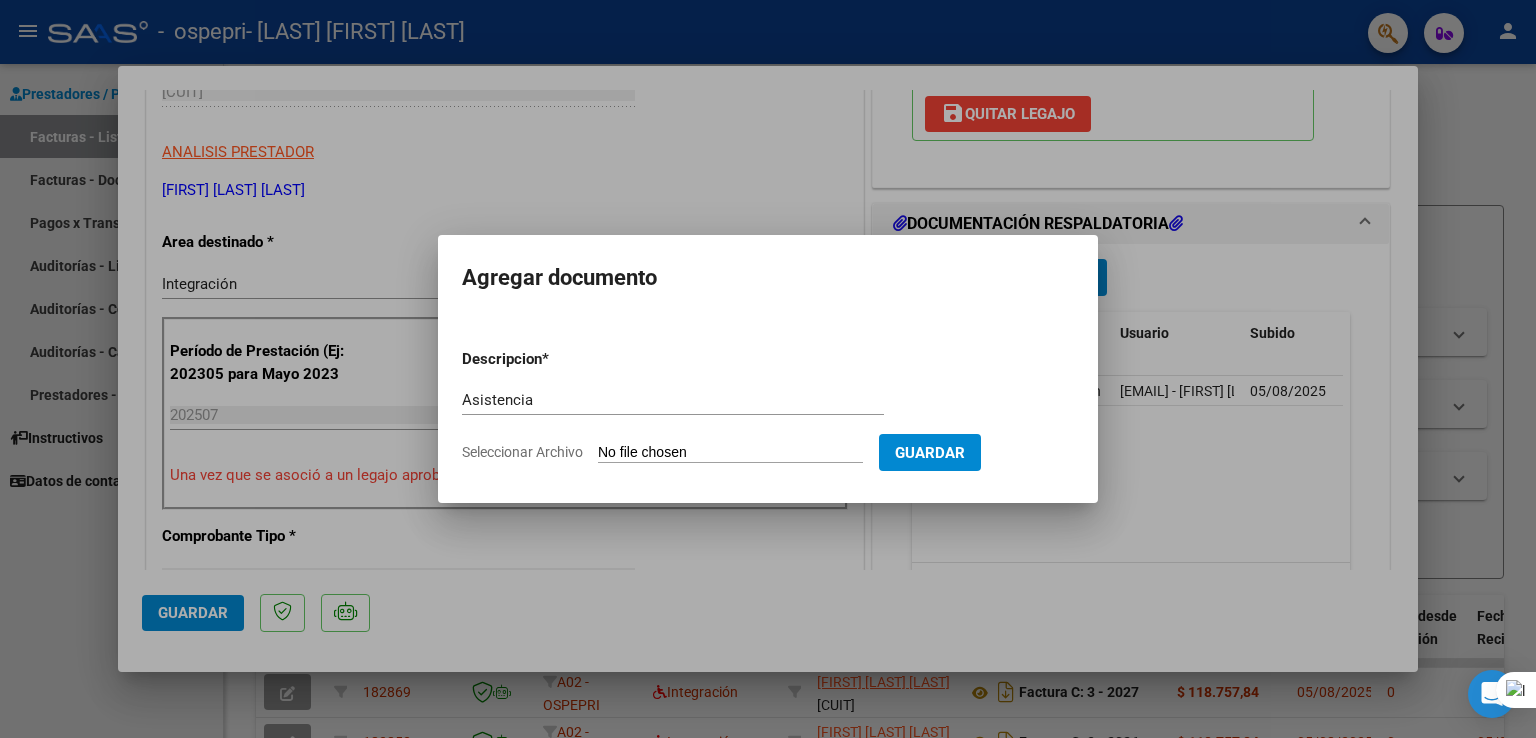 click on "Seleccionar Archivo" at bounding box center (730, 453) 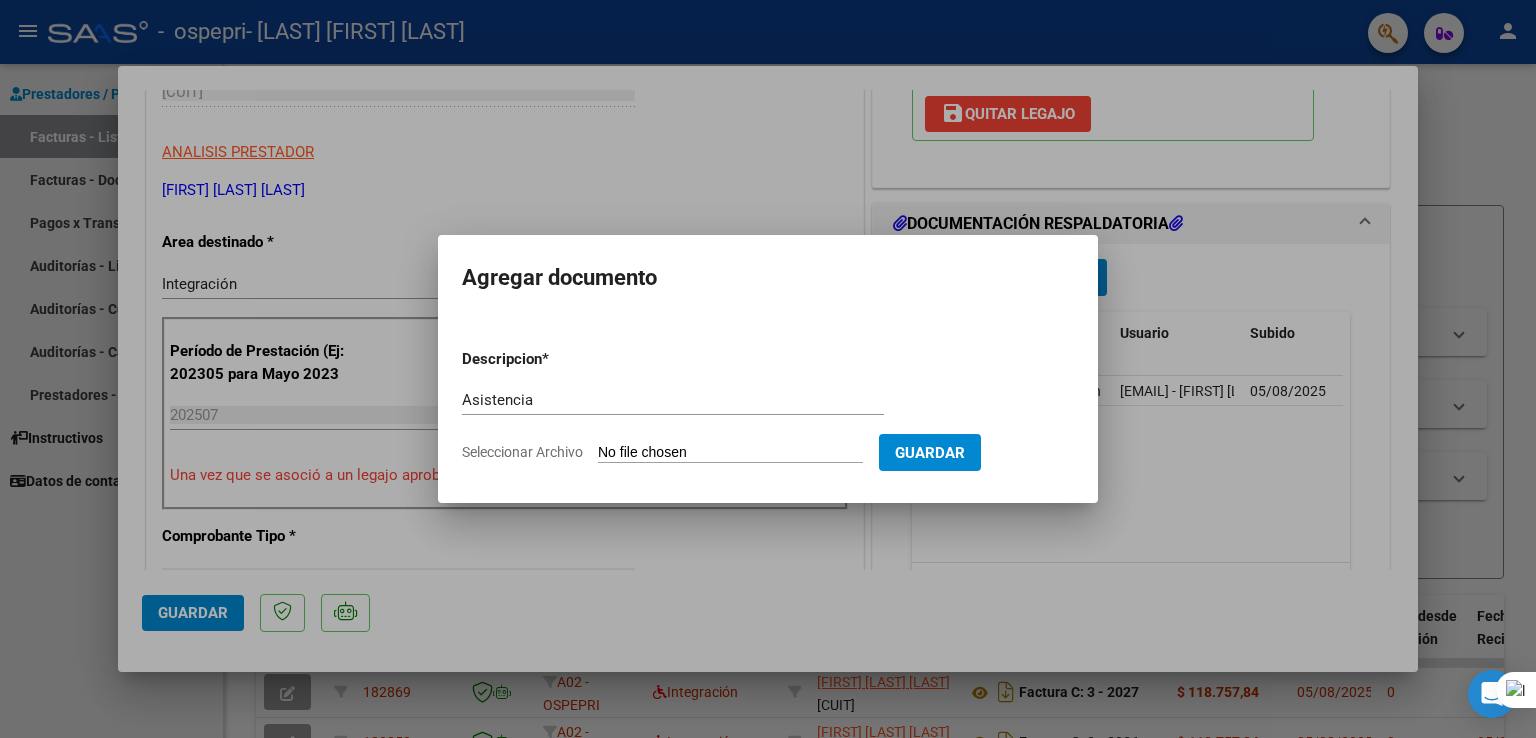type on "C:\fakepath\[FILENAME].jpg" 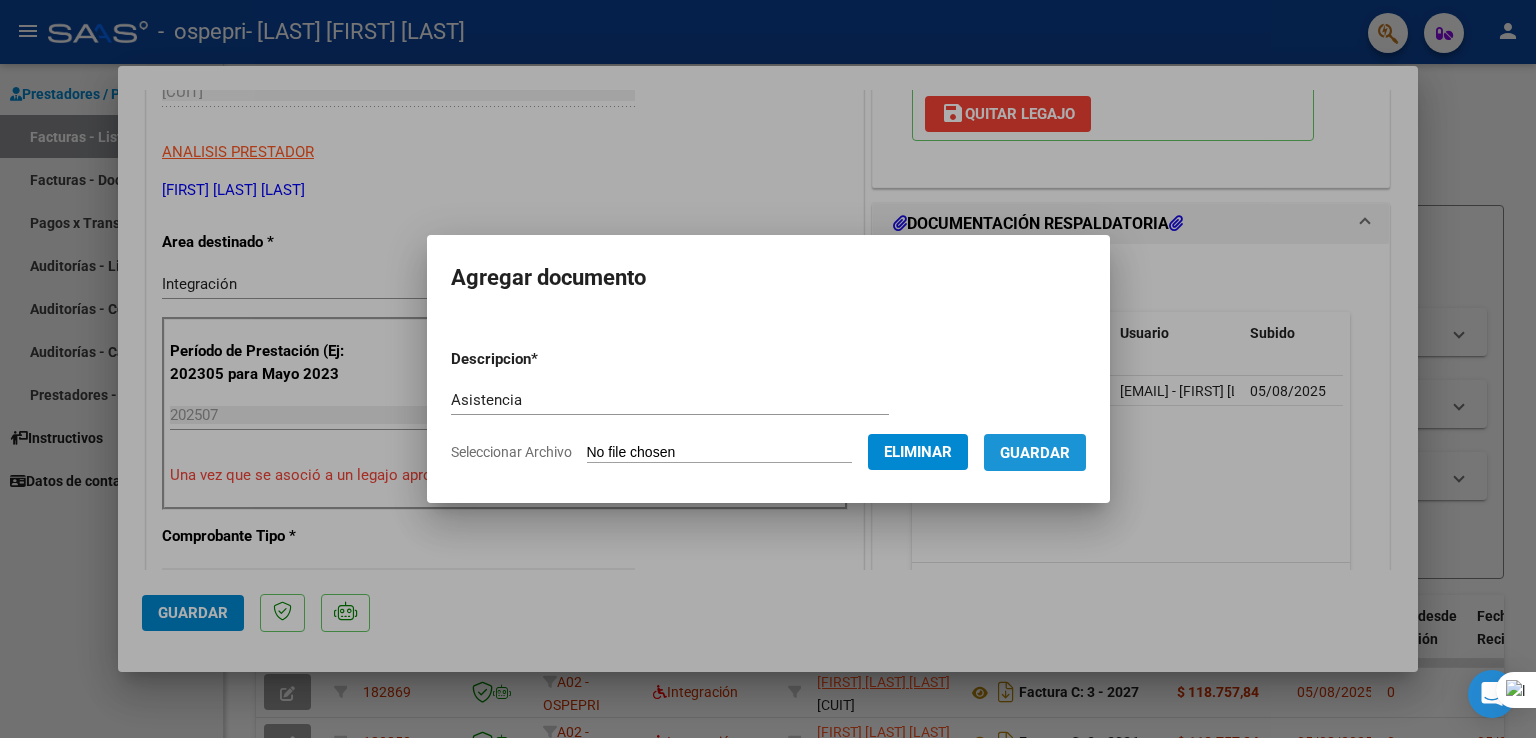 click on "Guardar" at bounding box center [1035, 453] 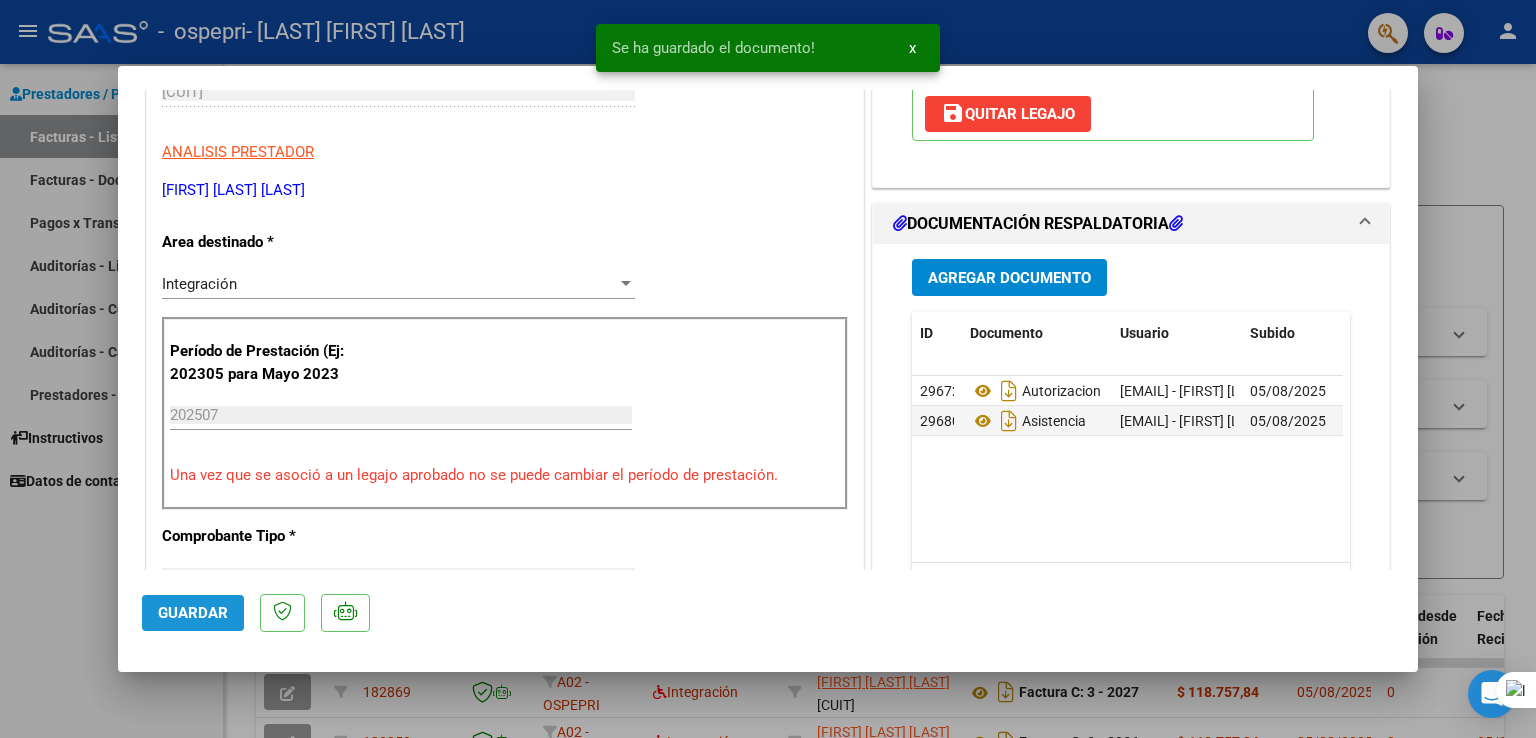click on "Guardar" 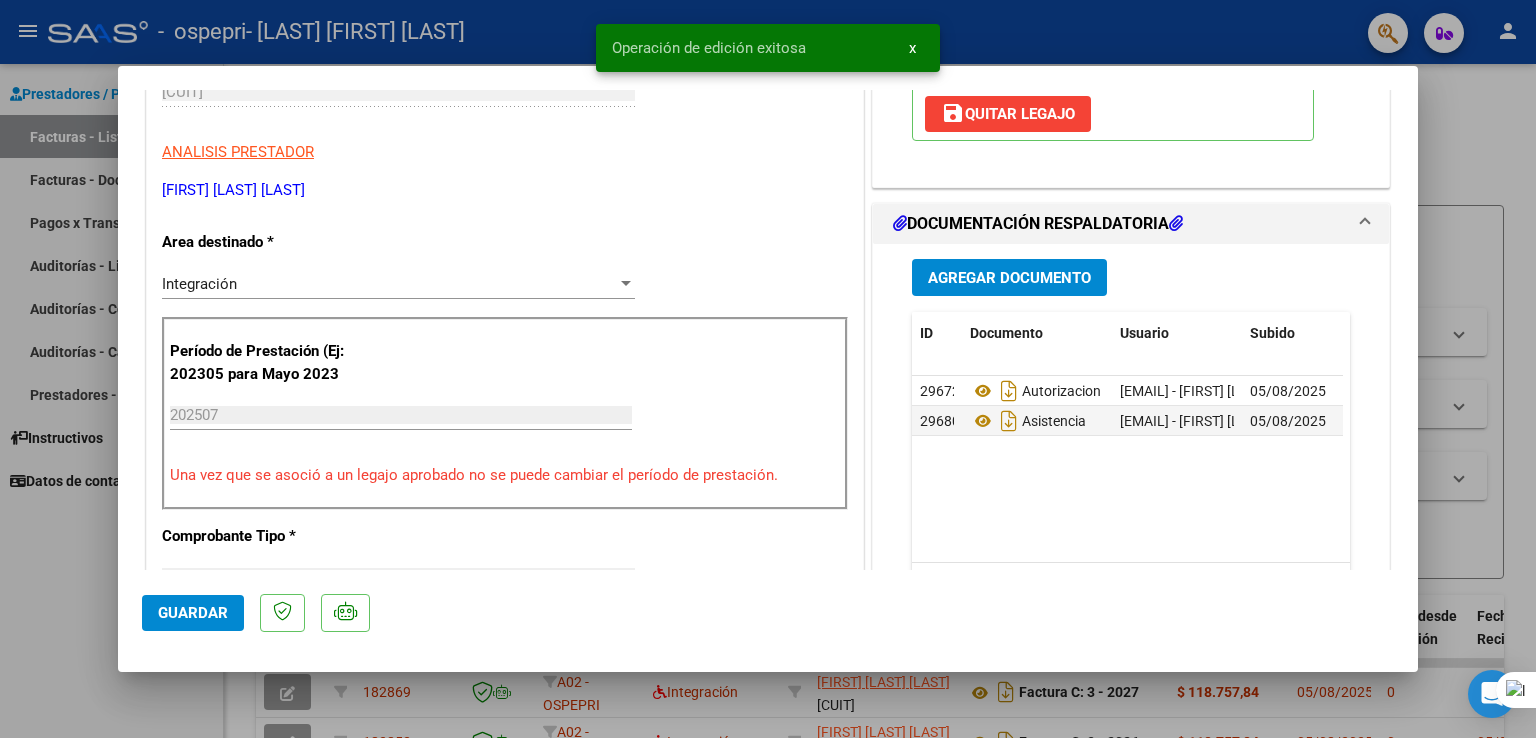 click at bounding box center [768, 369] 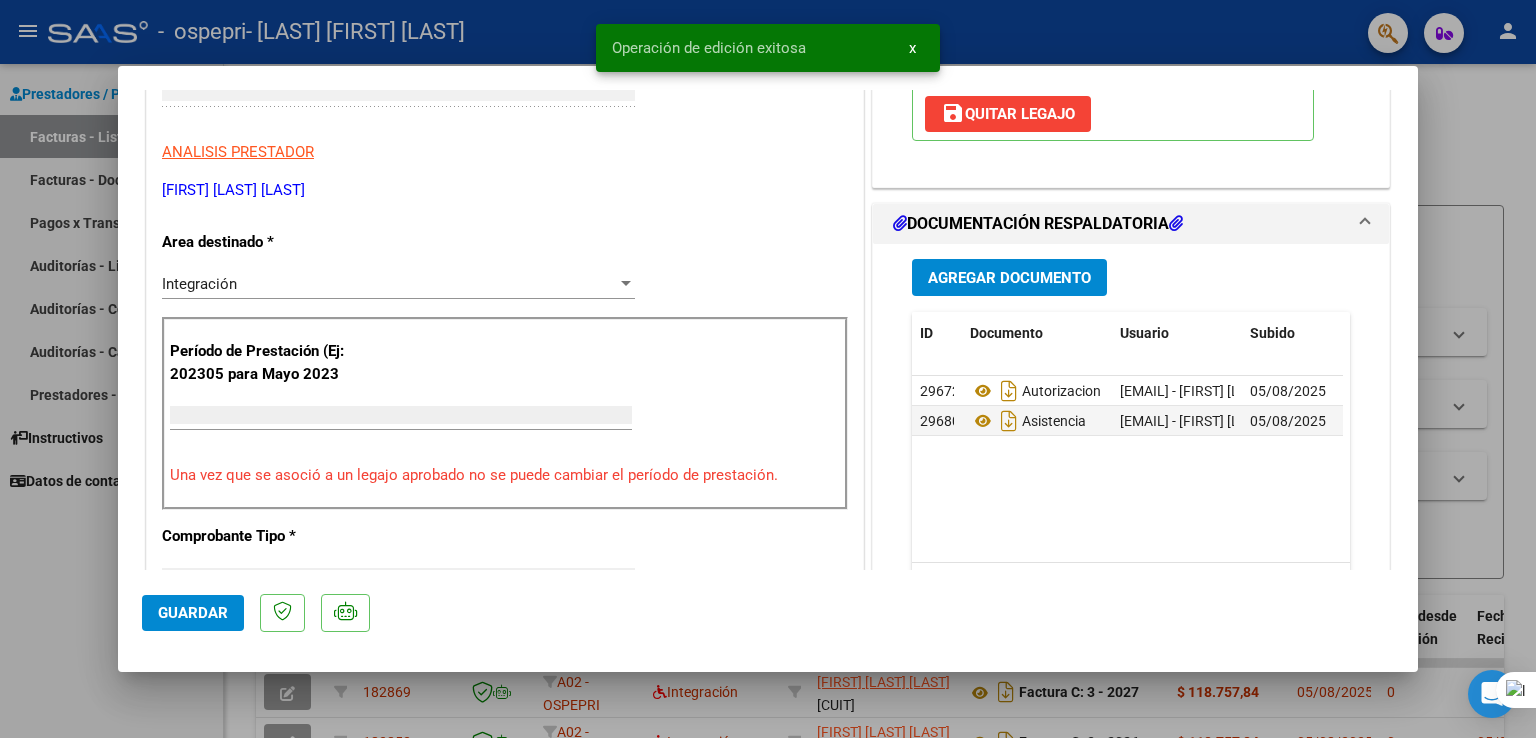 scroll, scrollTop: 308, scrollLeft: 0, axis: vertical 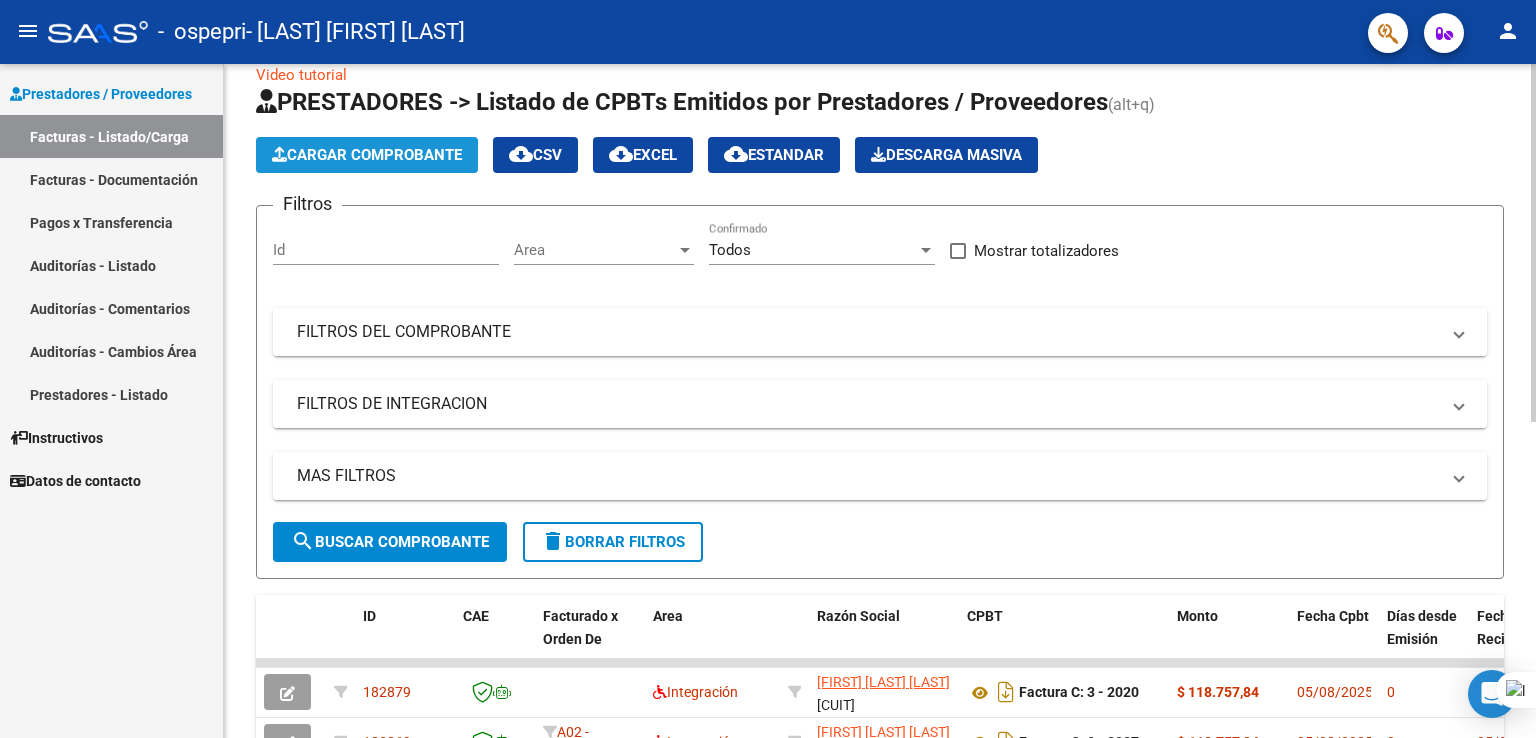 click on "Cargar Comprobante" 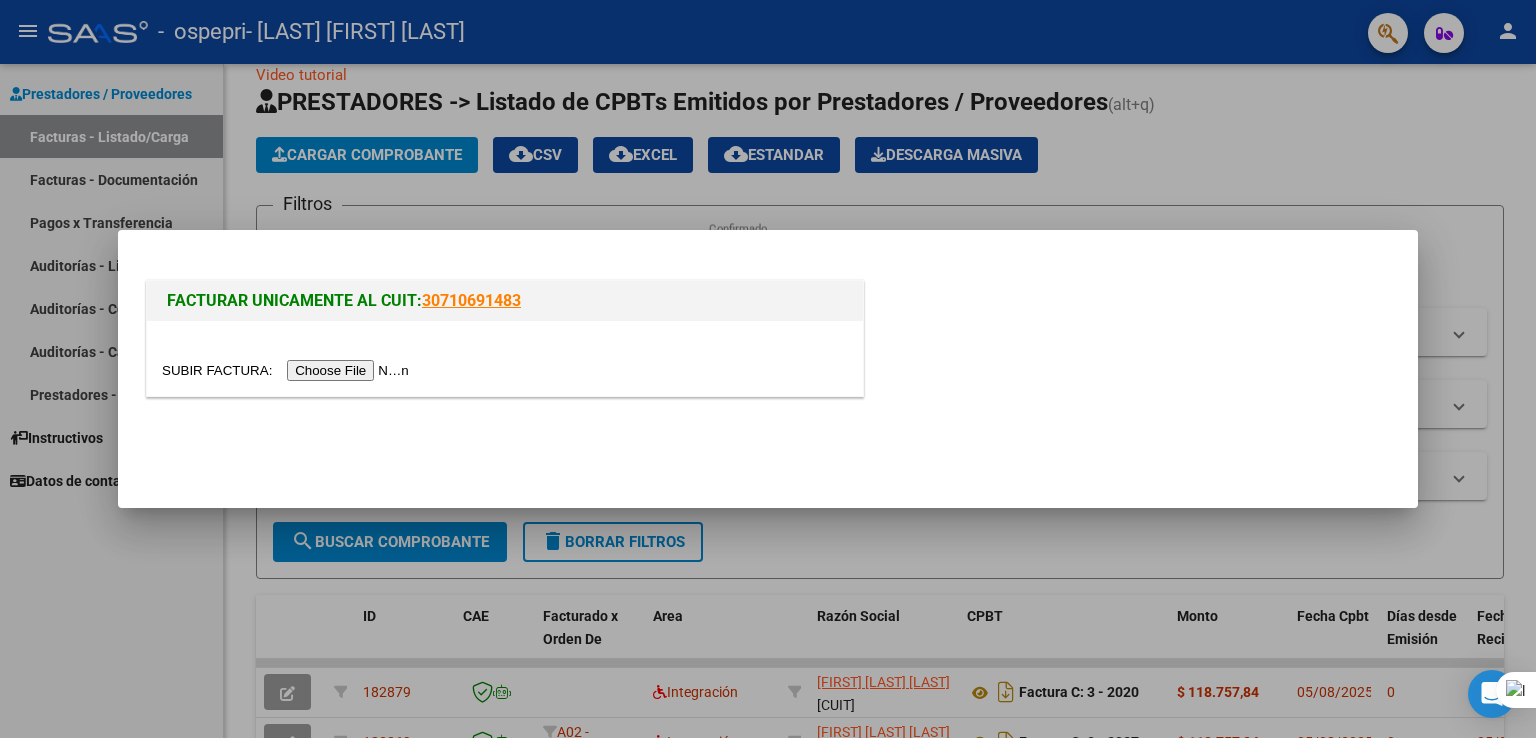 click at bounding box center (288, 370) 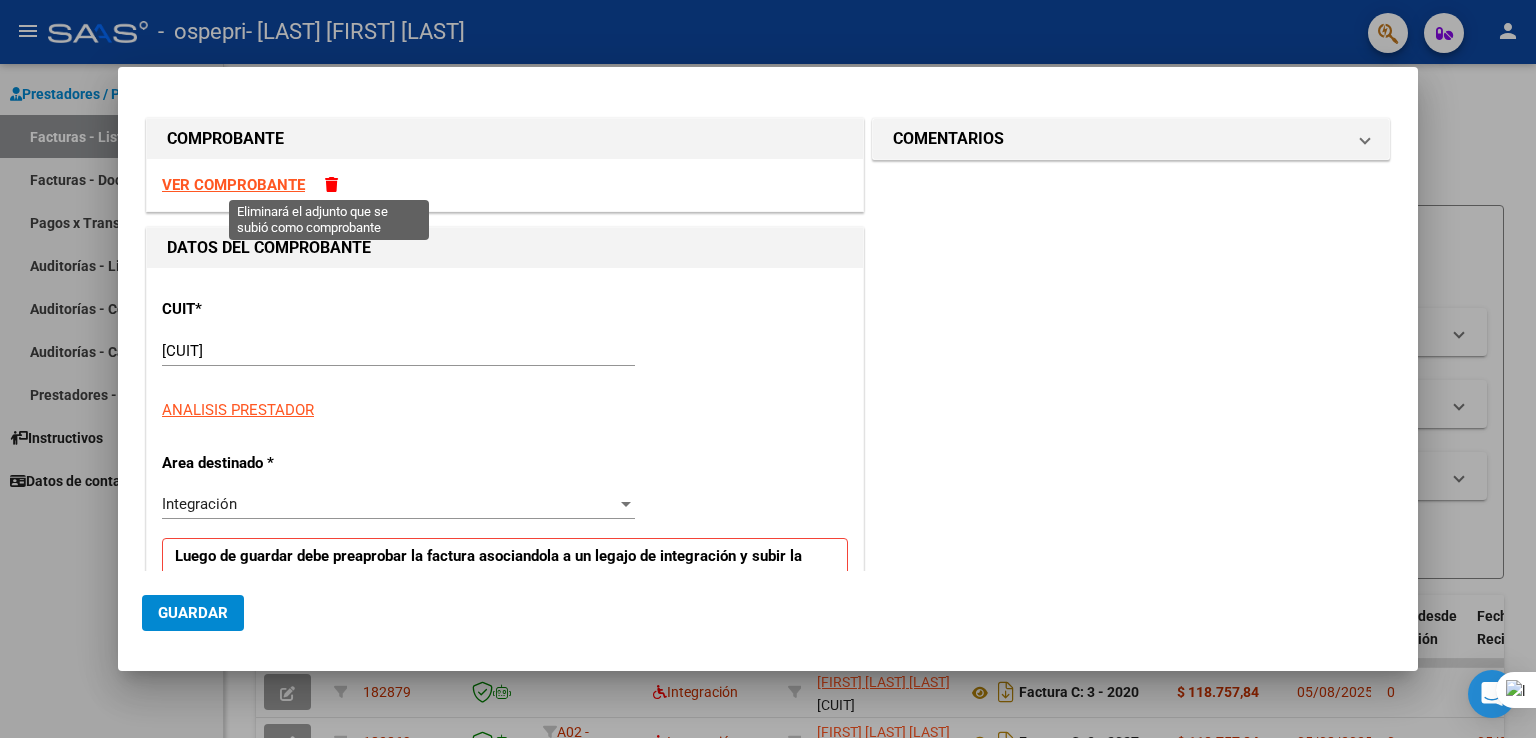 click at bounding box center (331, 184) 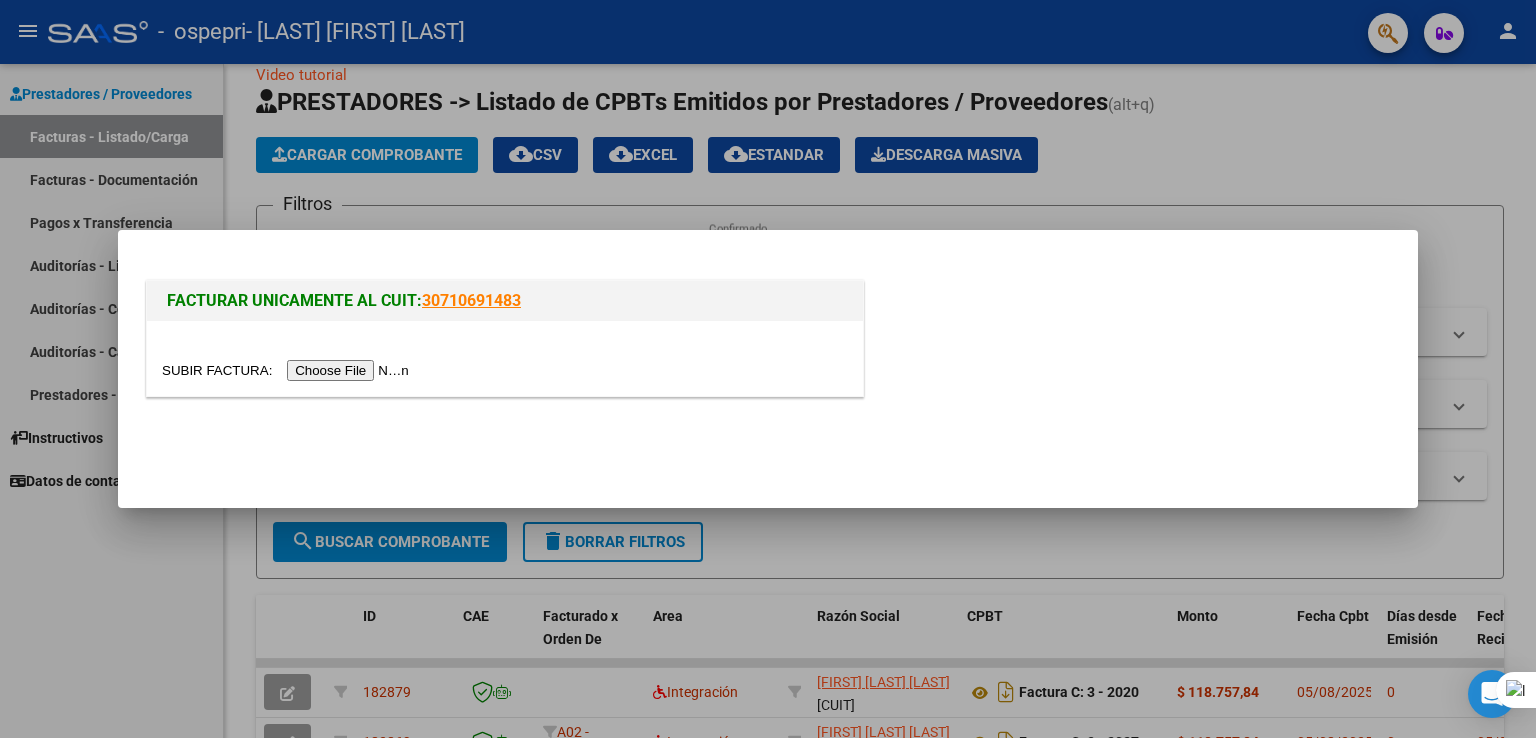 click at bounding box center [288, 370] 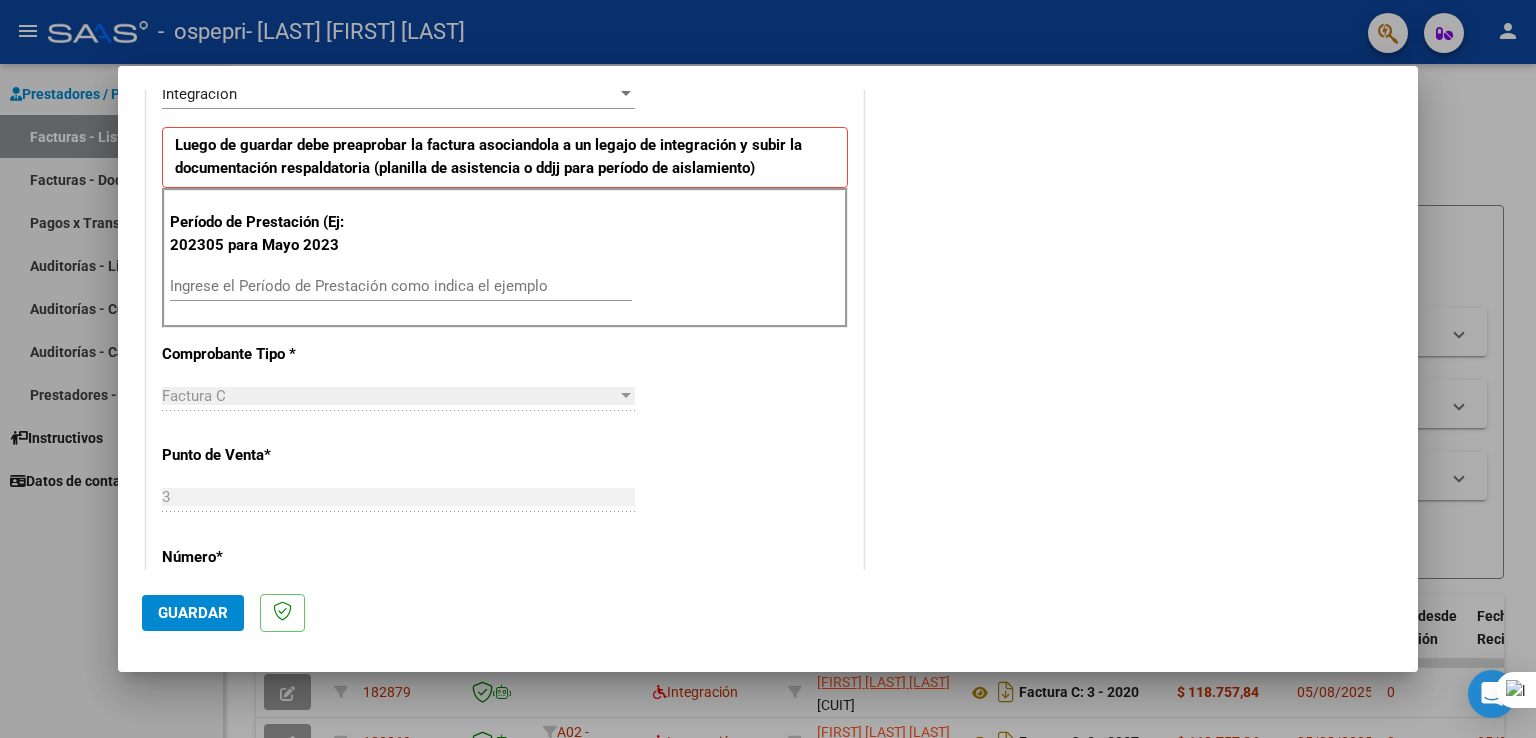 scroll, scrollTop: 486, scrollLeft: 0, axis: vertical 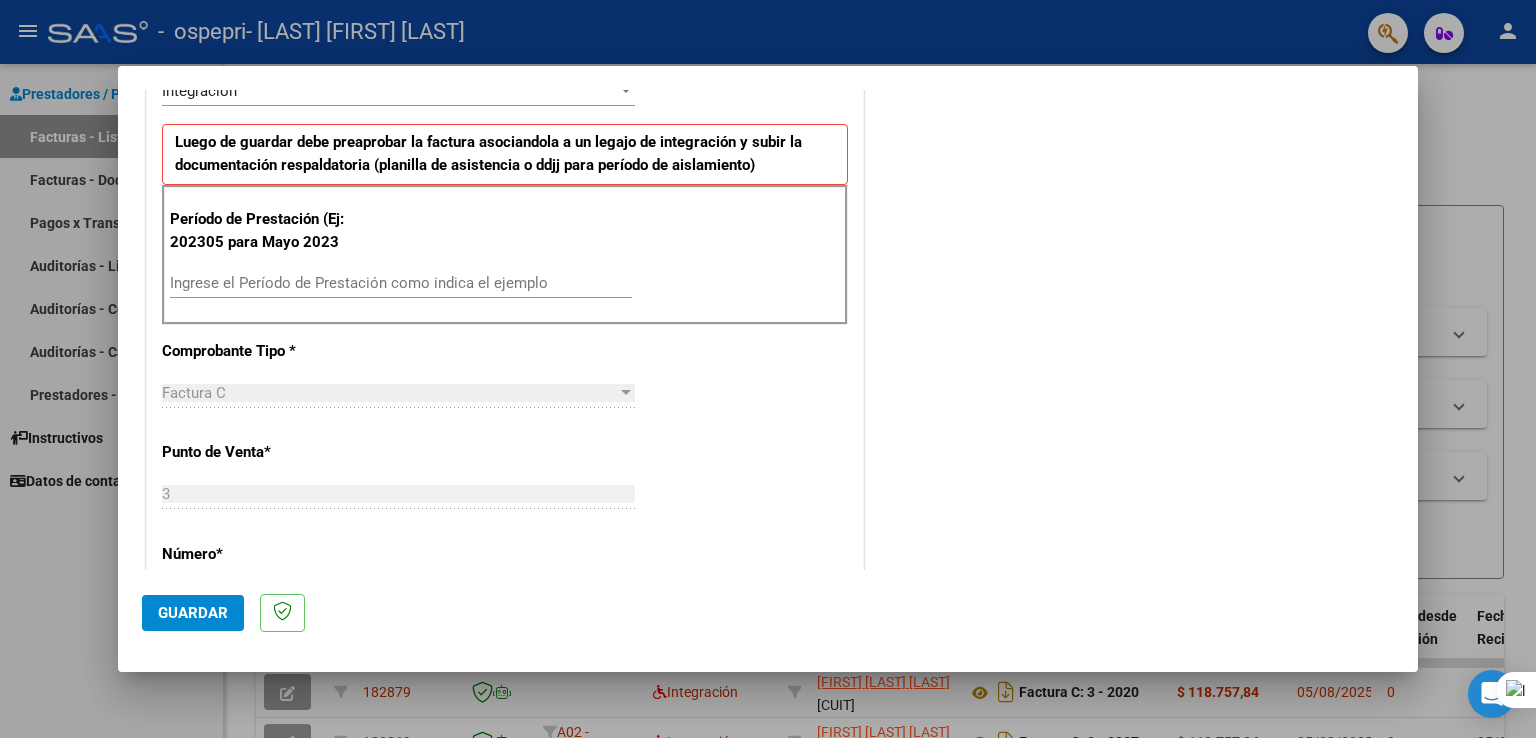 click on "Ingrese el Período de Prestación como indica el ejemplo" at bounding box center (401, 283) 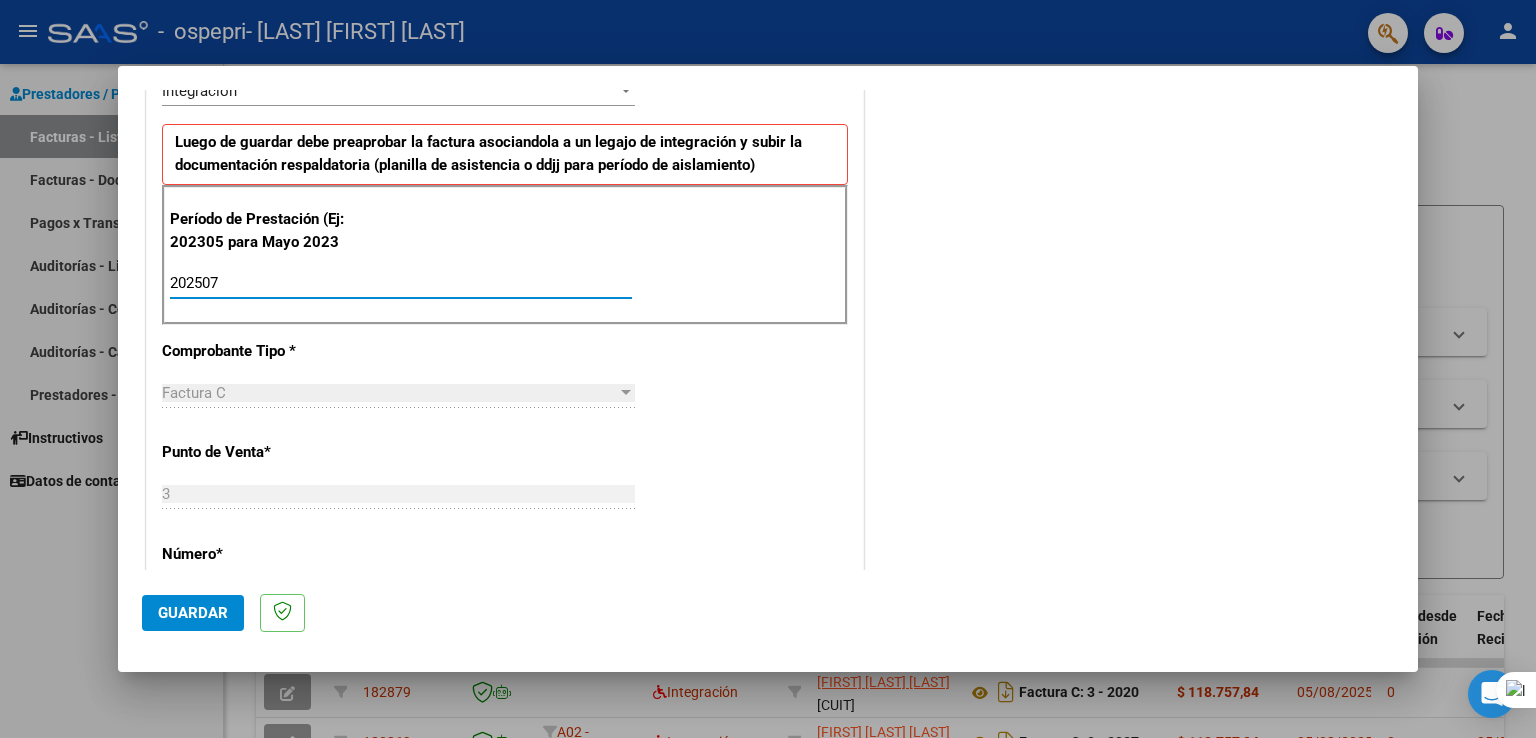 type on "202507" 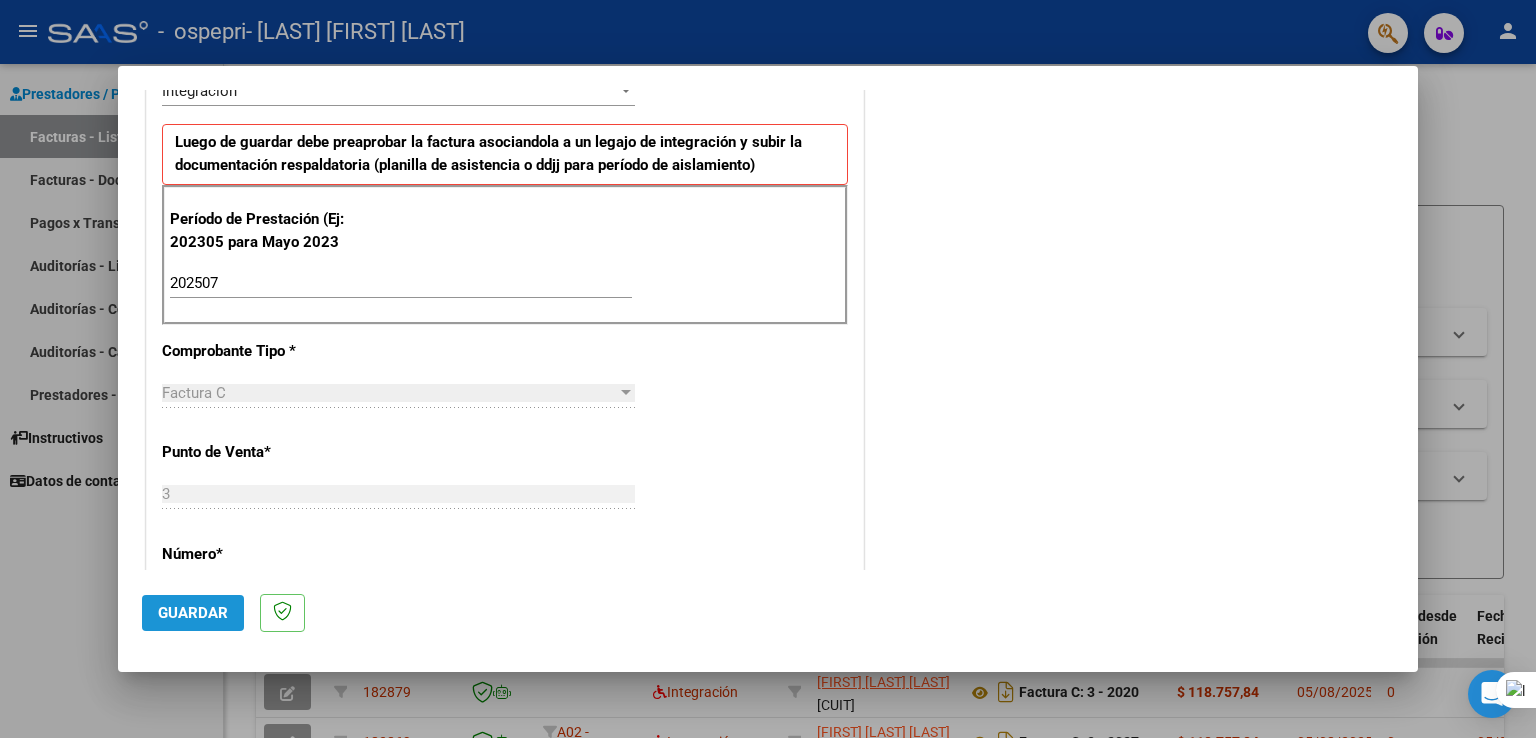 click on "Guardar" 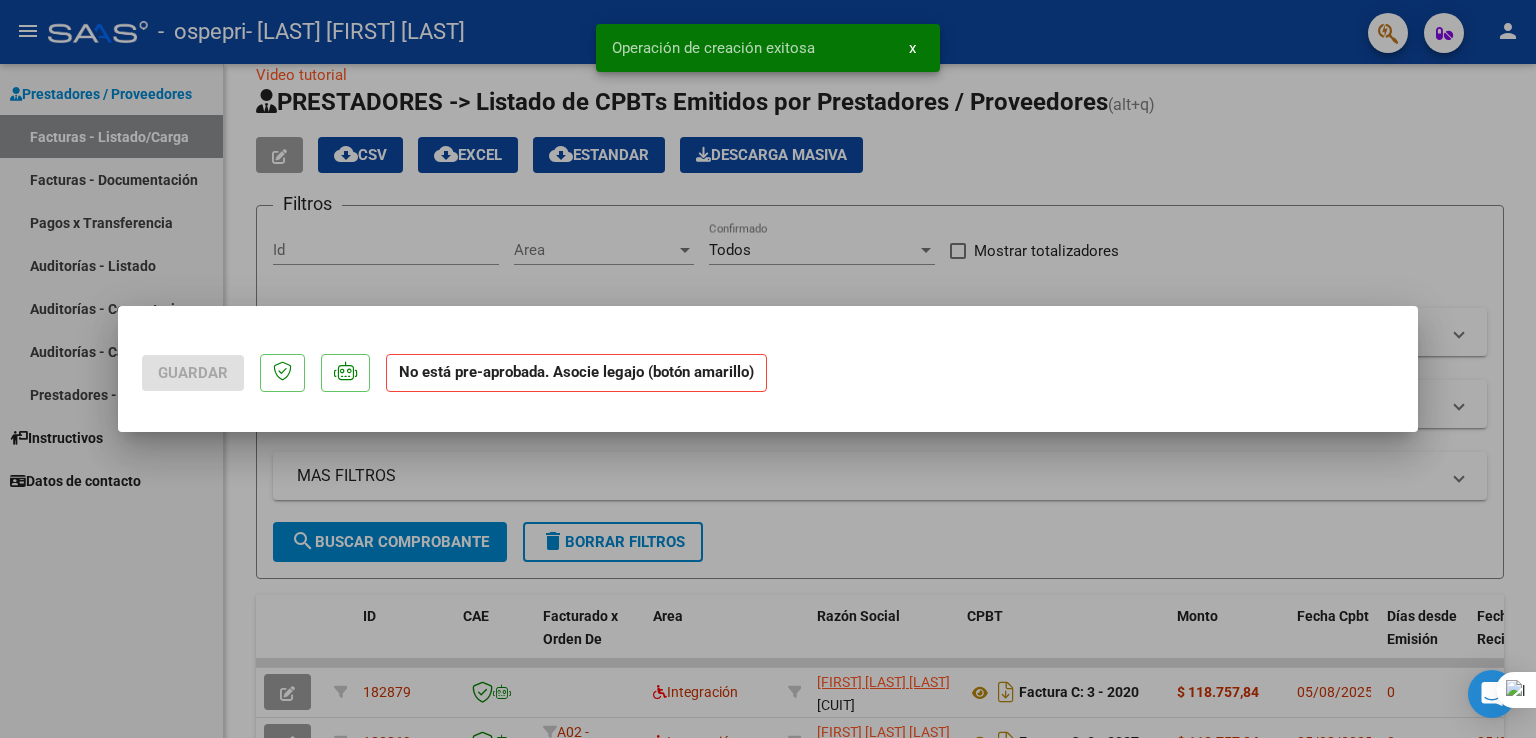 scroll, scrollTop: 0, scrollLeft: 0, axis: both 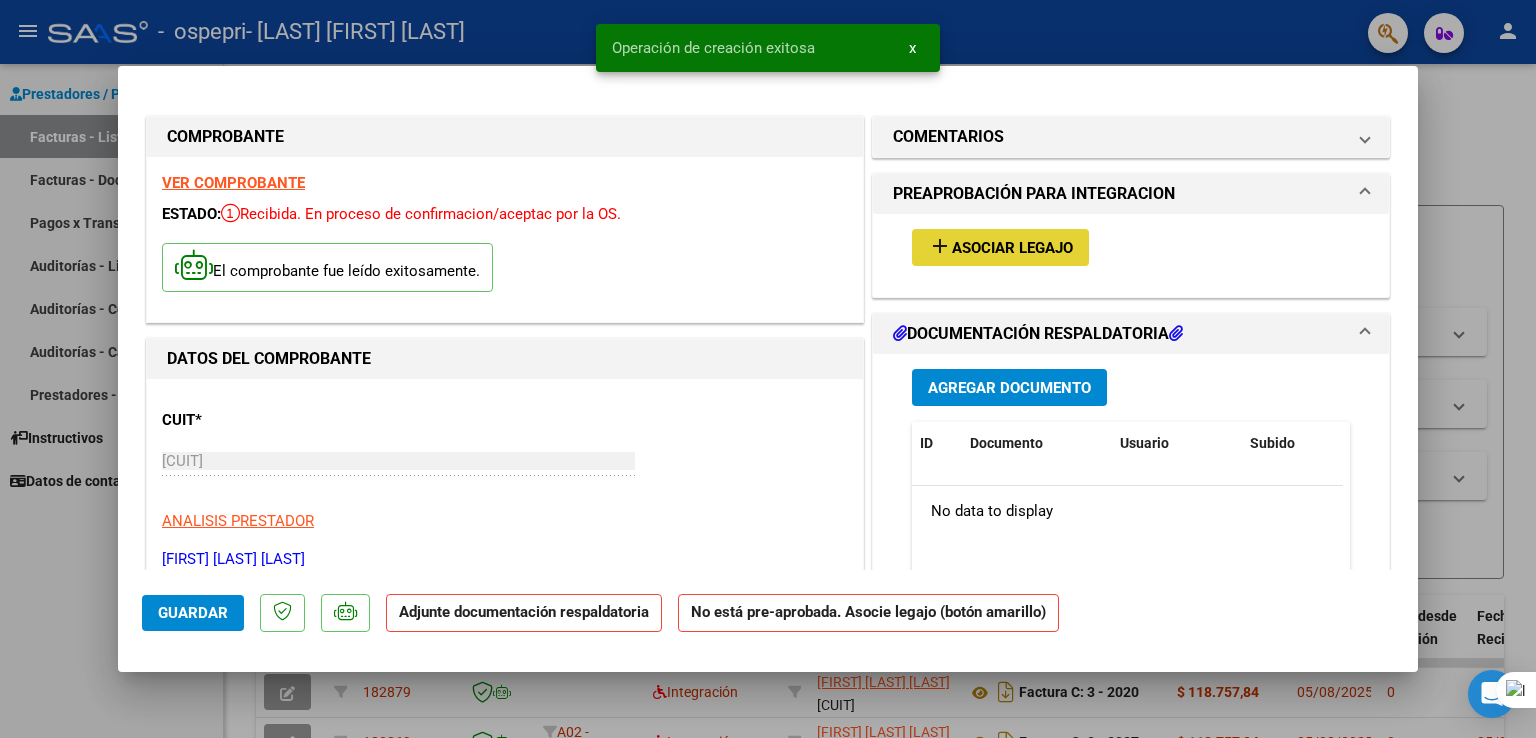 click on "Asociar Legajo" at bounding box center (1012, 248) 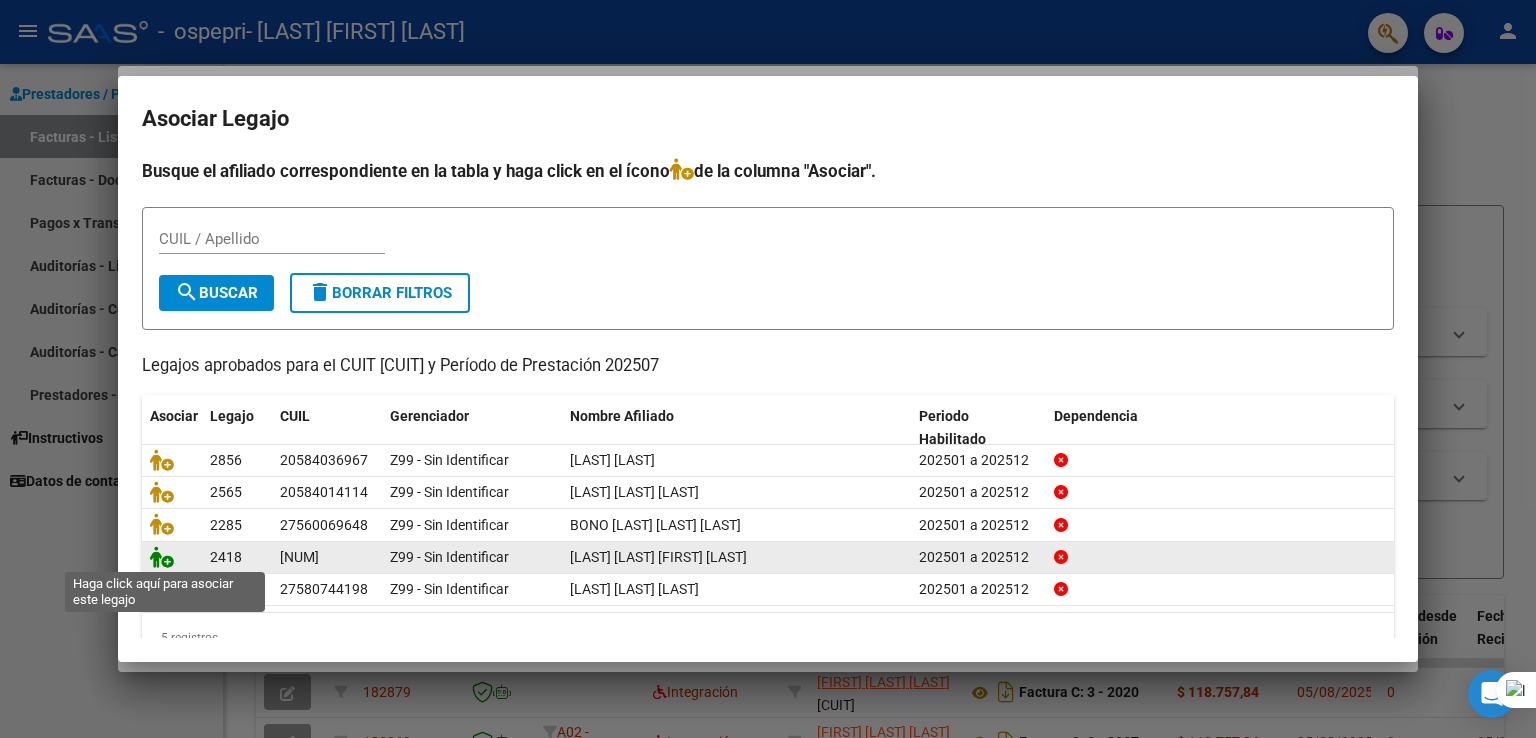 click 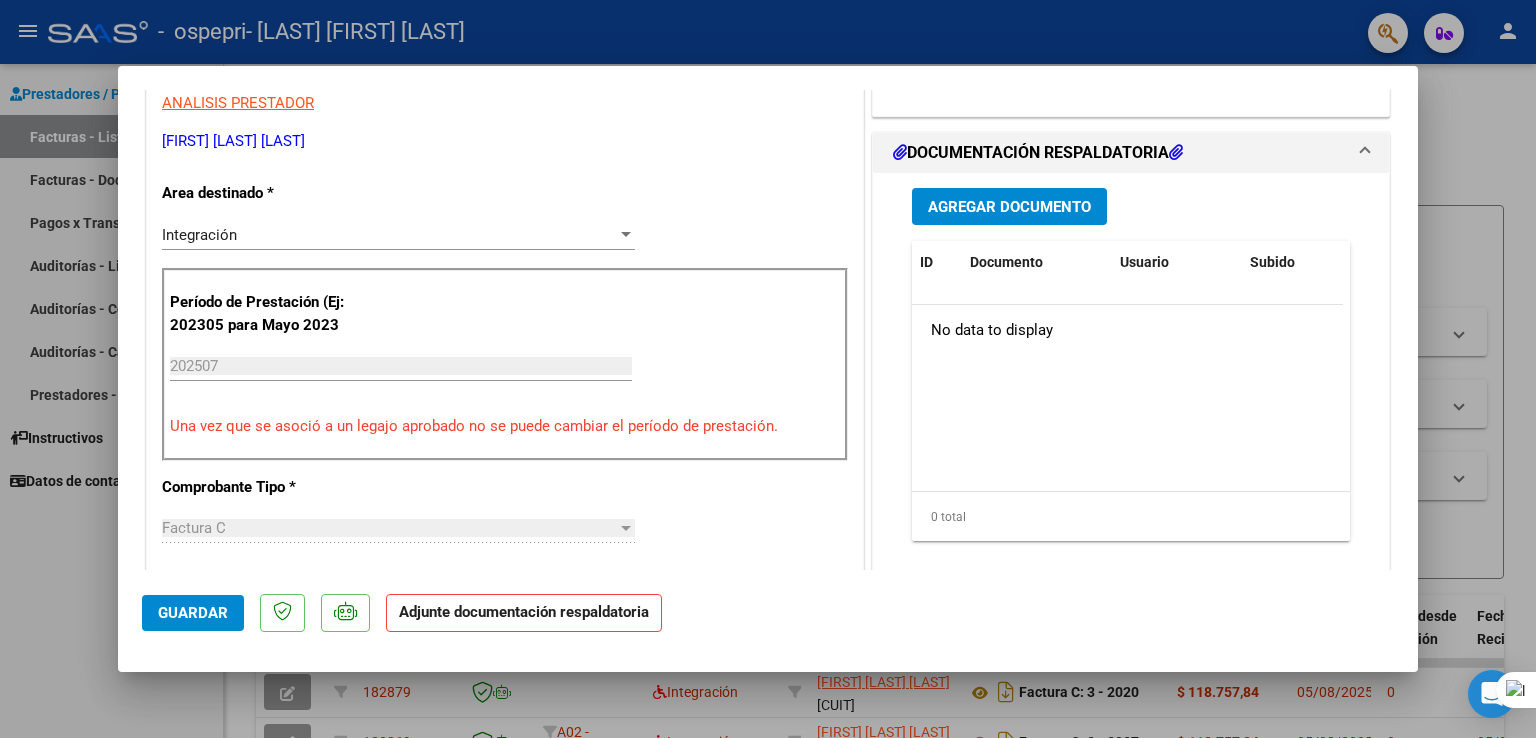 scroll, scrollTop: 434, scrollLeft: 0, axis: vertical 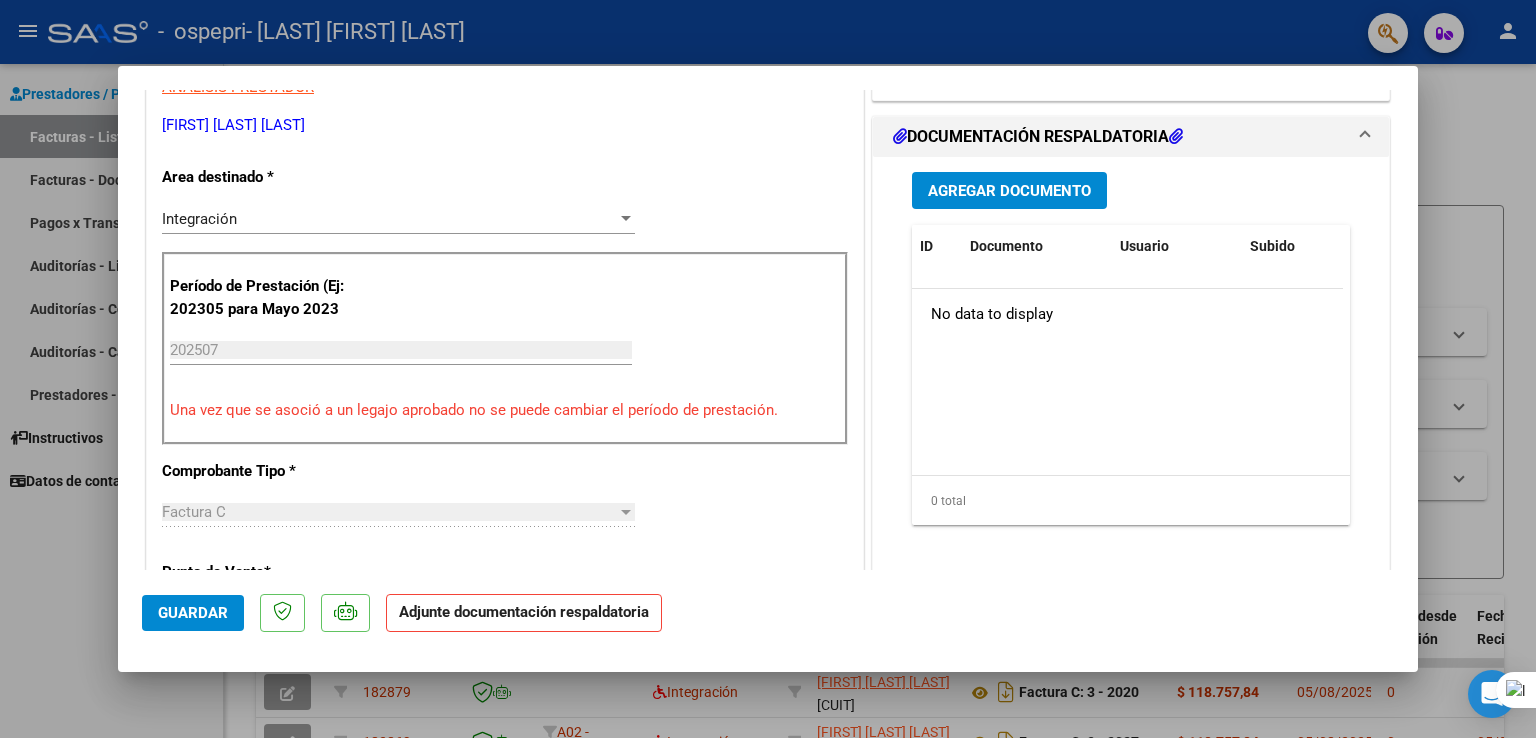 click on "Agregar Documento" at bounding box center [1009, 191] 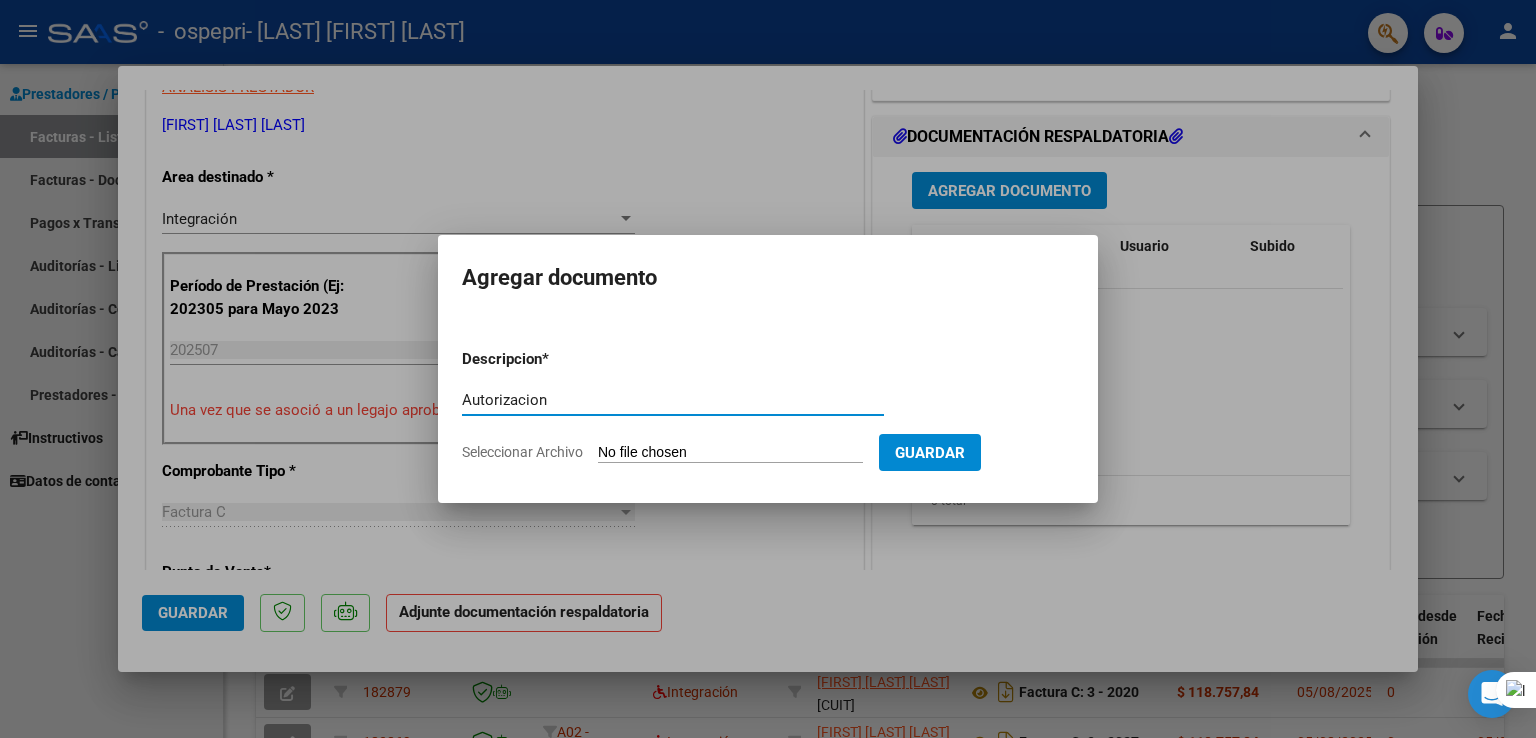 type on "Autorizacion" 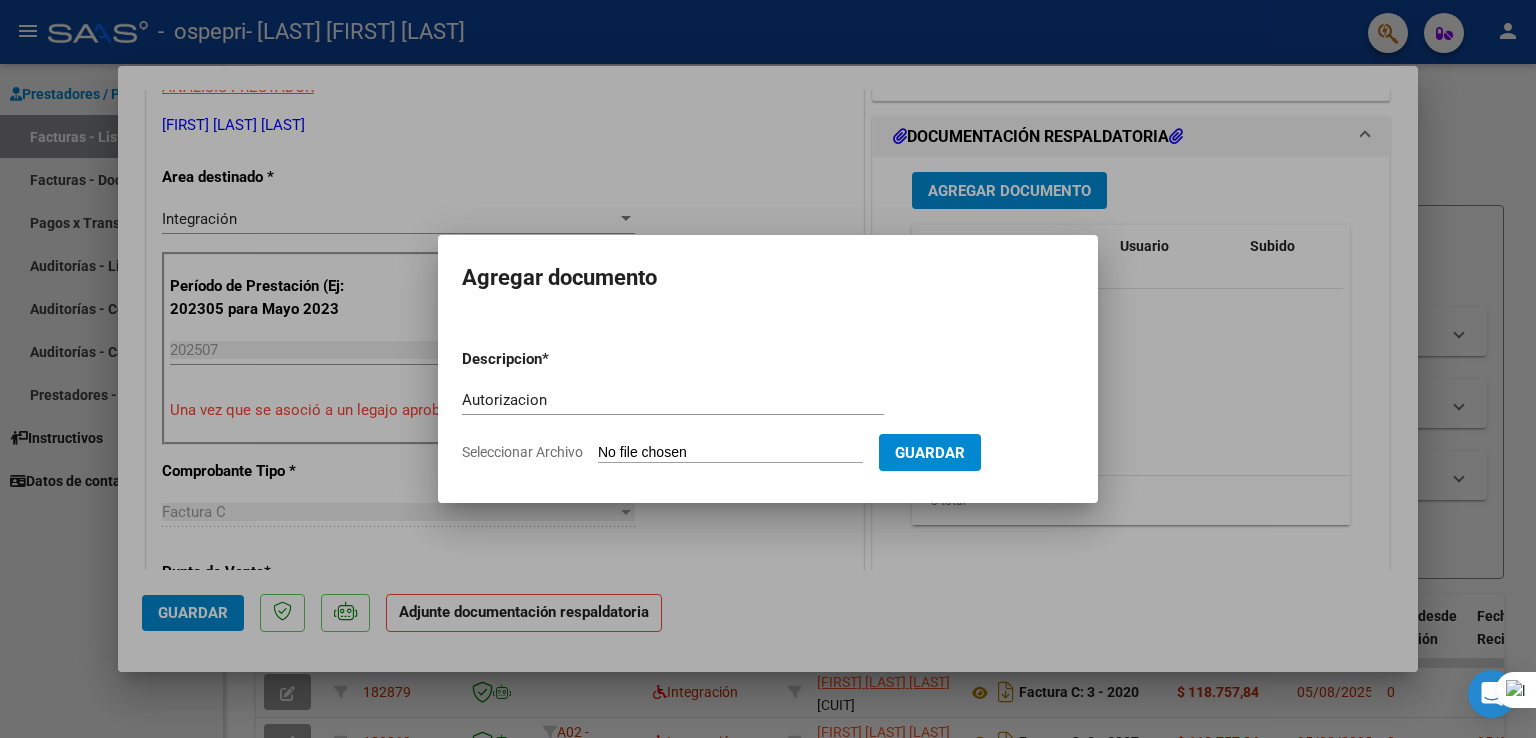 click on "Seleccionar Archivo" at bounding box center (730, 453) 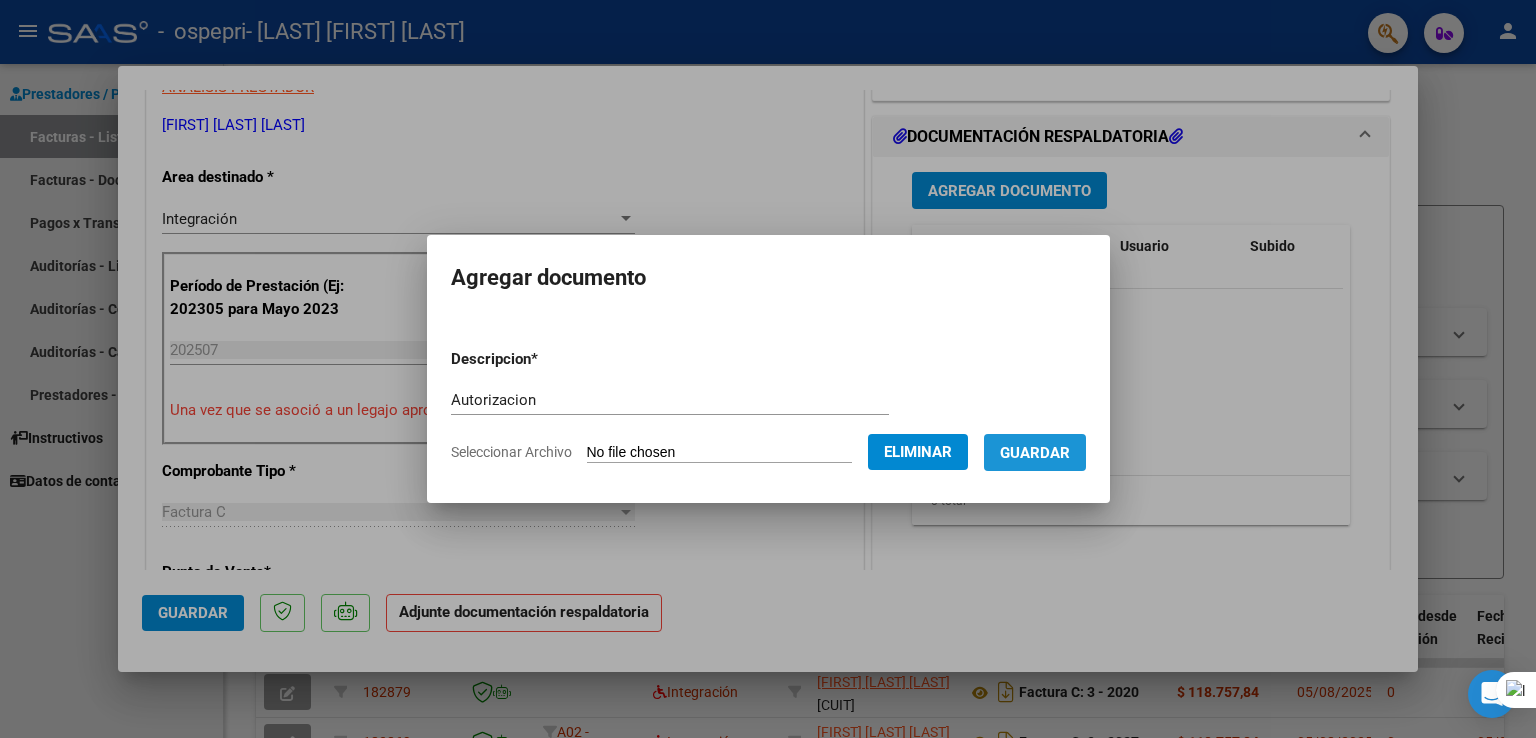 click on "Guardar" at bounding box center (1035, 453) 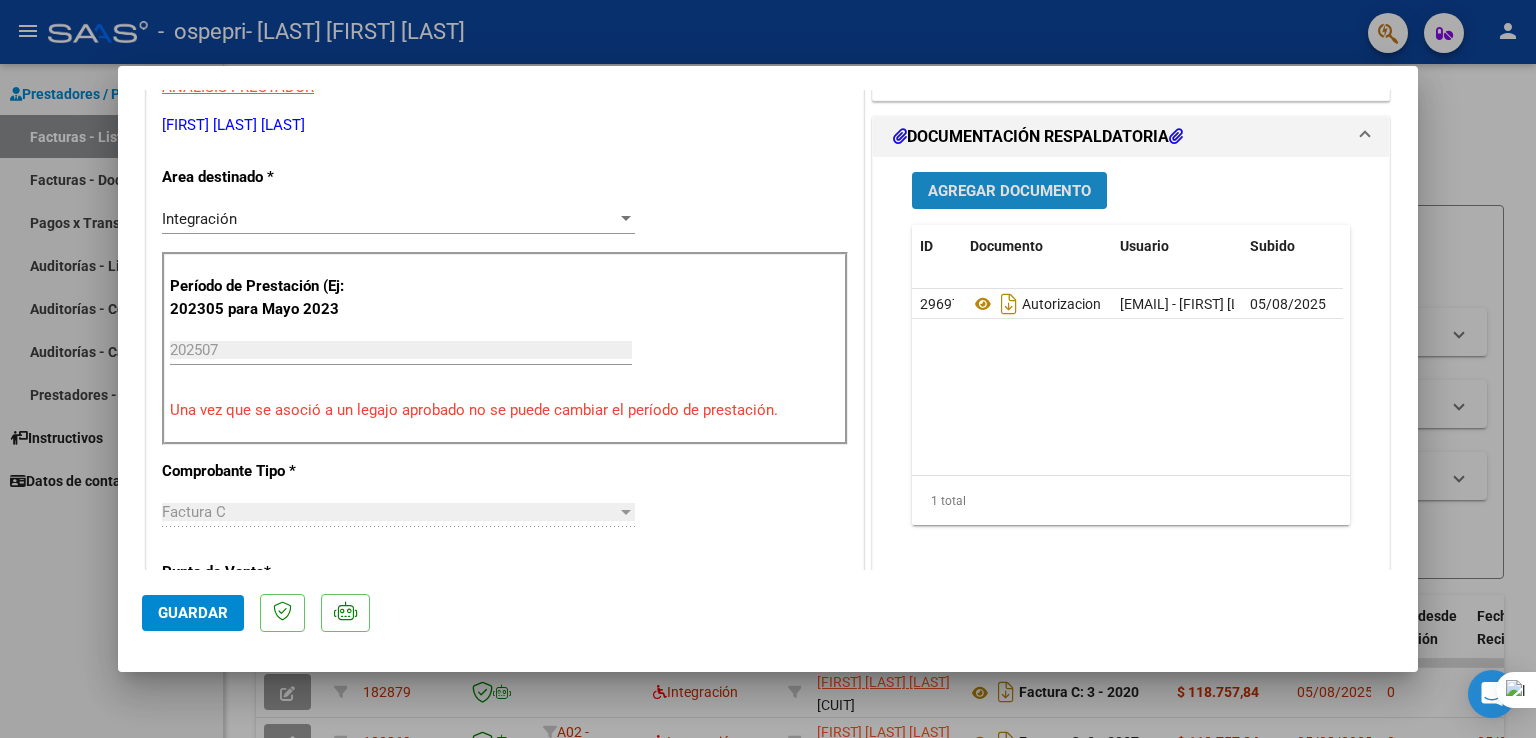 click on "Agregar Documento" at bounding box center [1009, 191] 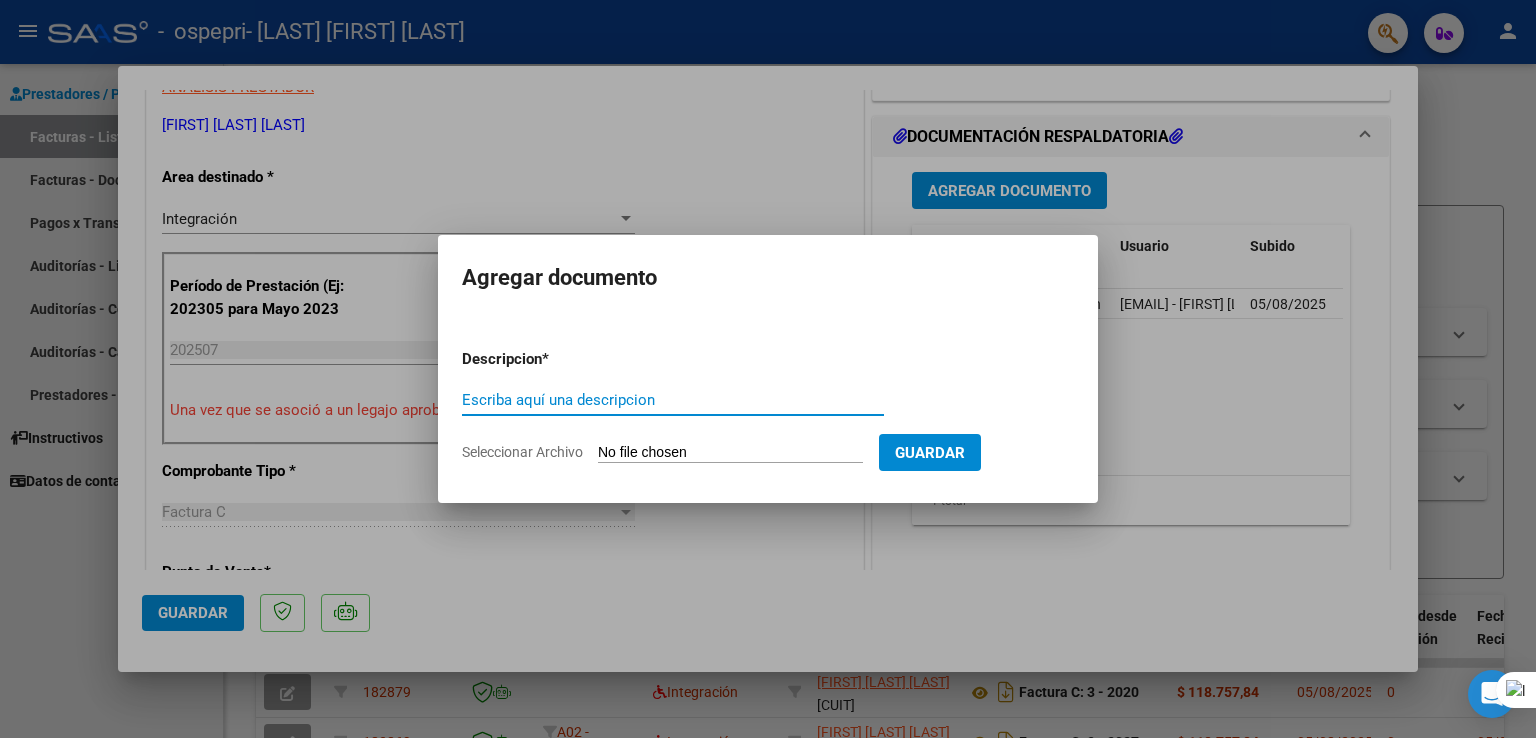 click on "Escriba aquí una descripcion" at bounding box center [673, 400] 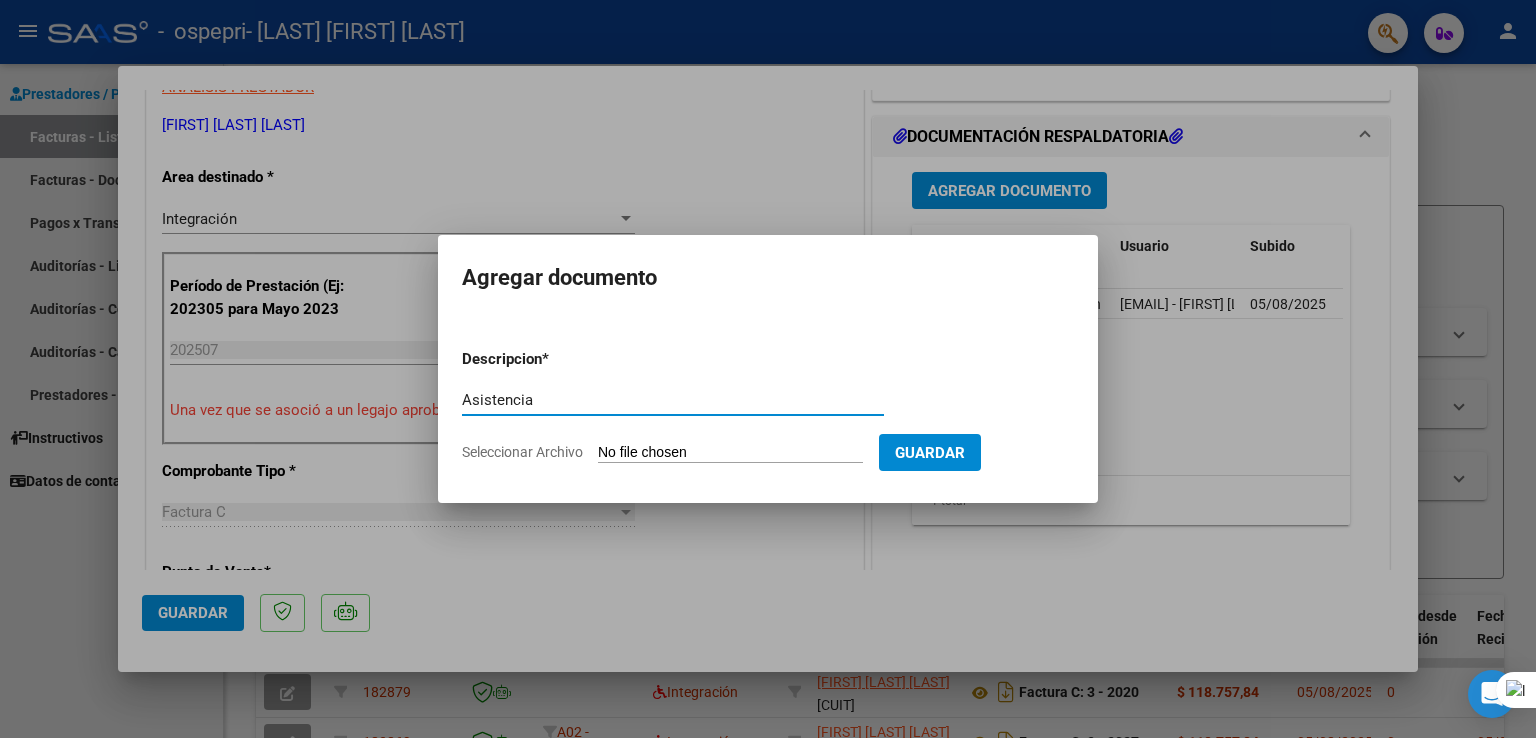 type on "Asistencia" 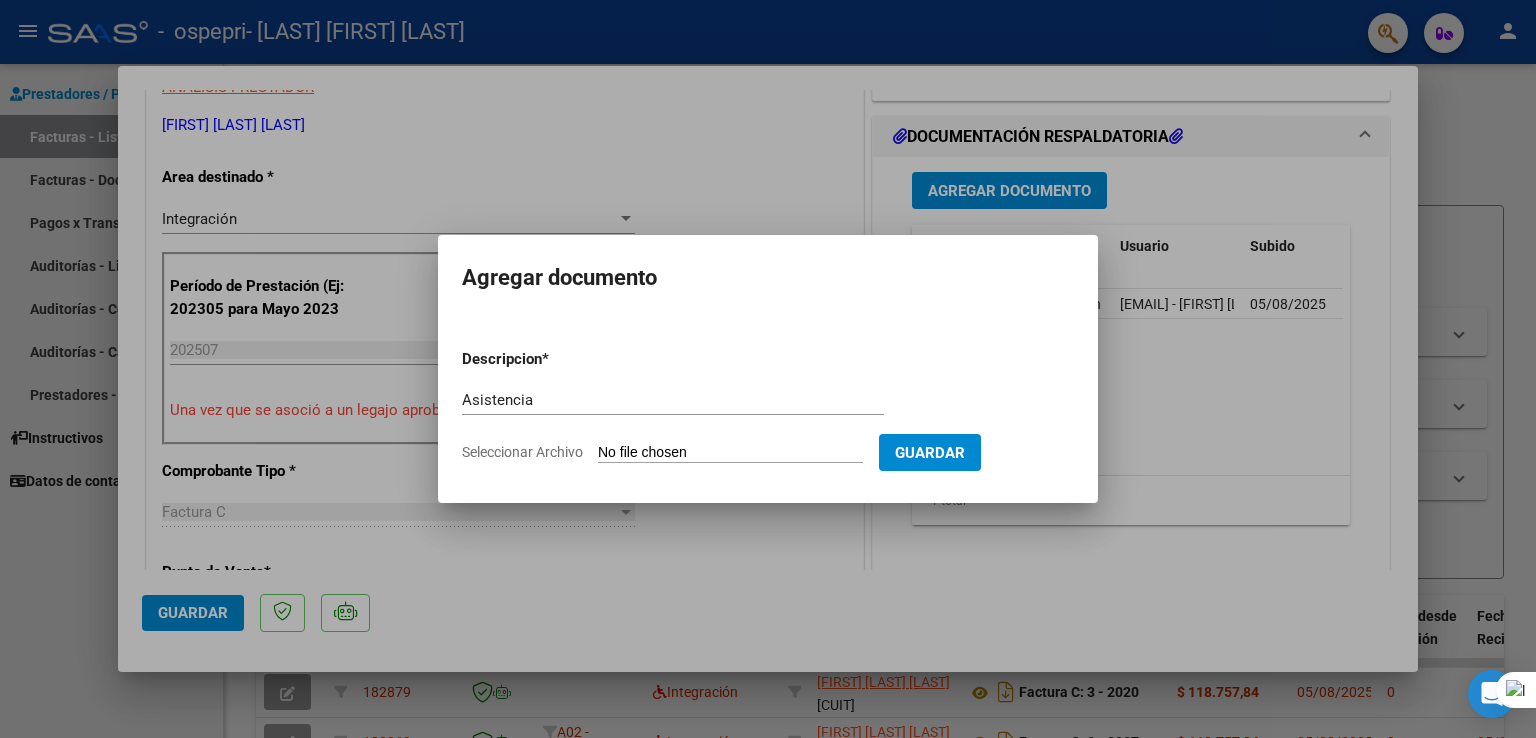 click on "Seleccionar Archivo" at bounding box center (730, 453) 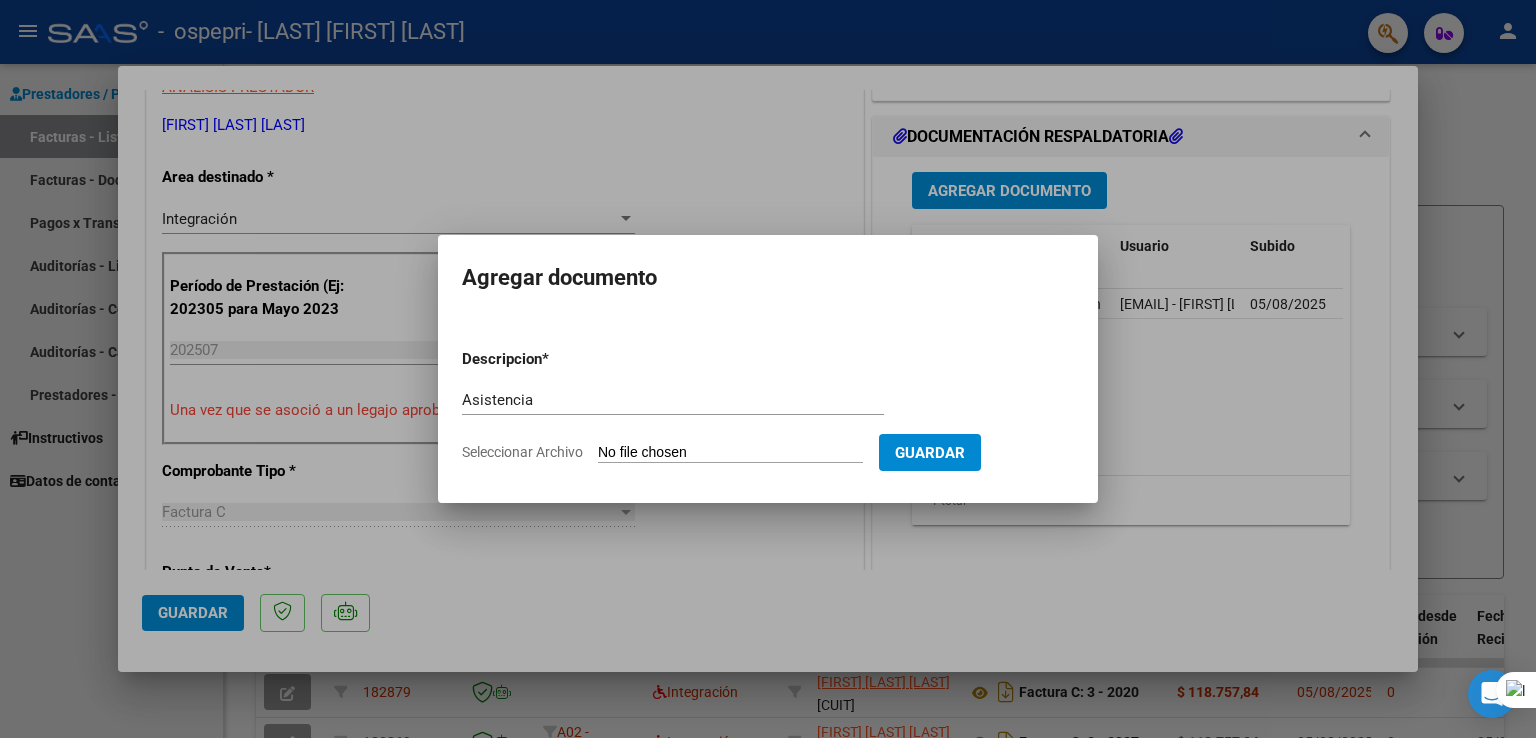 click on "Seleccionar Archivo" at bounding box center [730, 453] 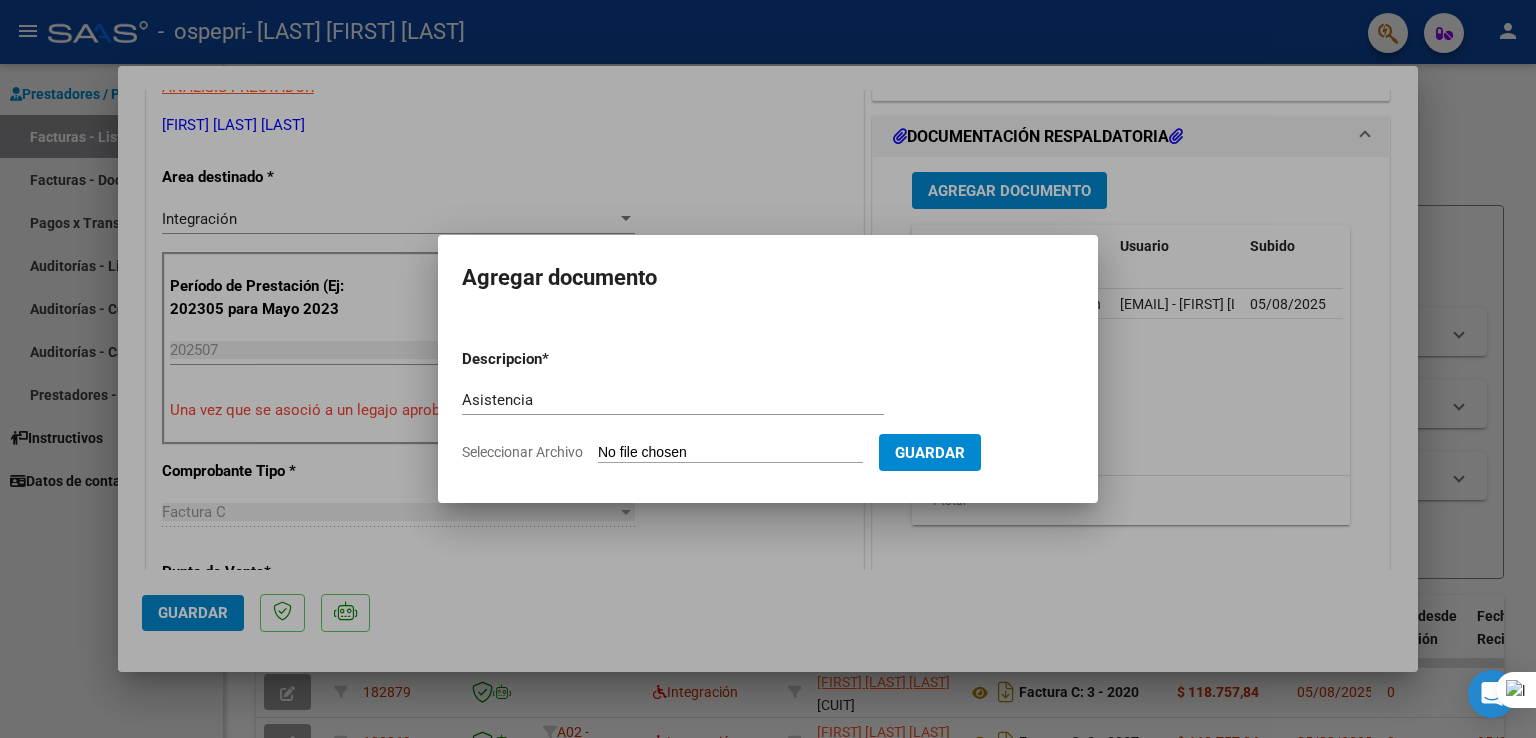 type on "C:\fakepath\Asistencia Mia Julio.jpg" 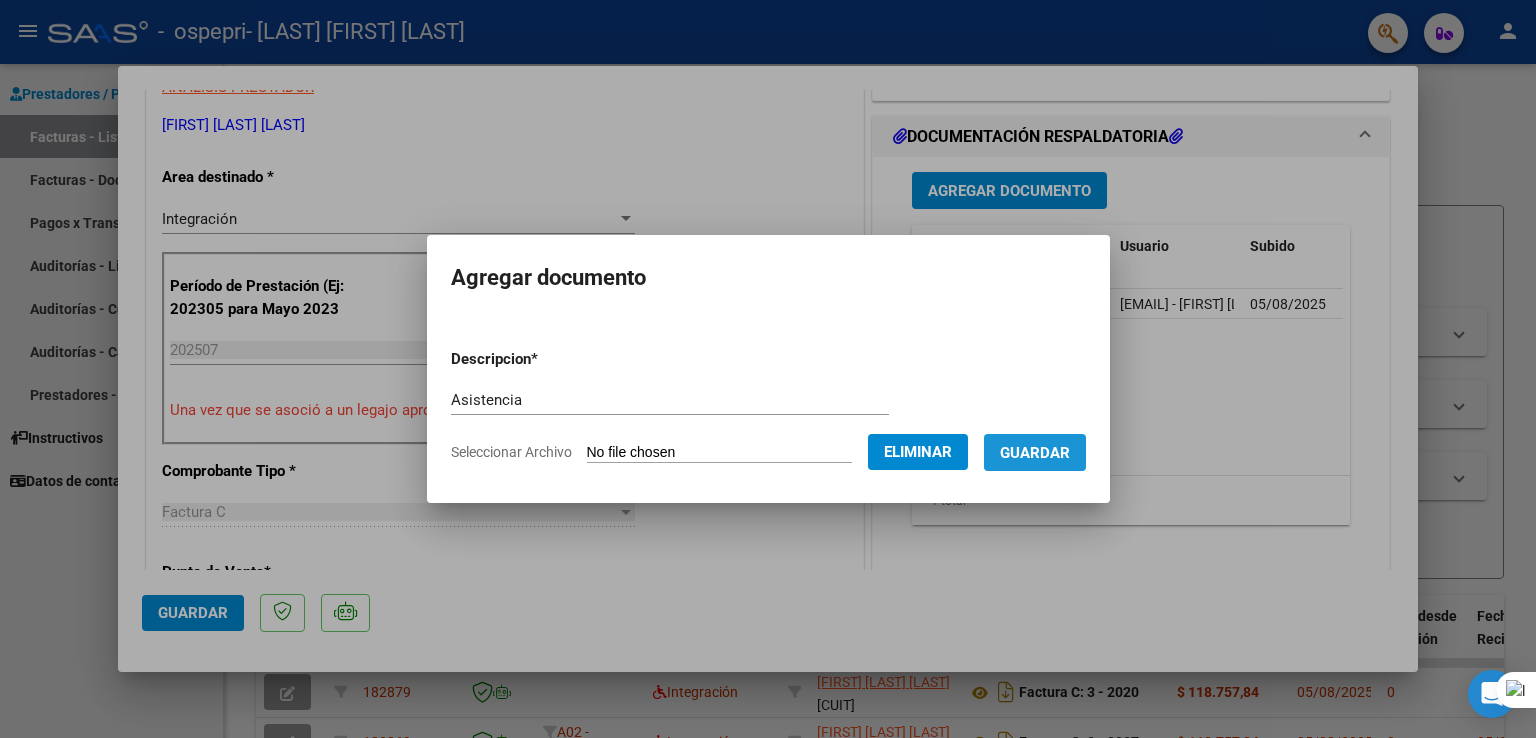 click on "Guardar" at bounding box center [1035, 453] 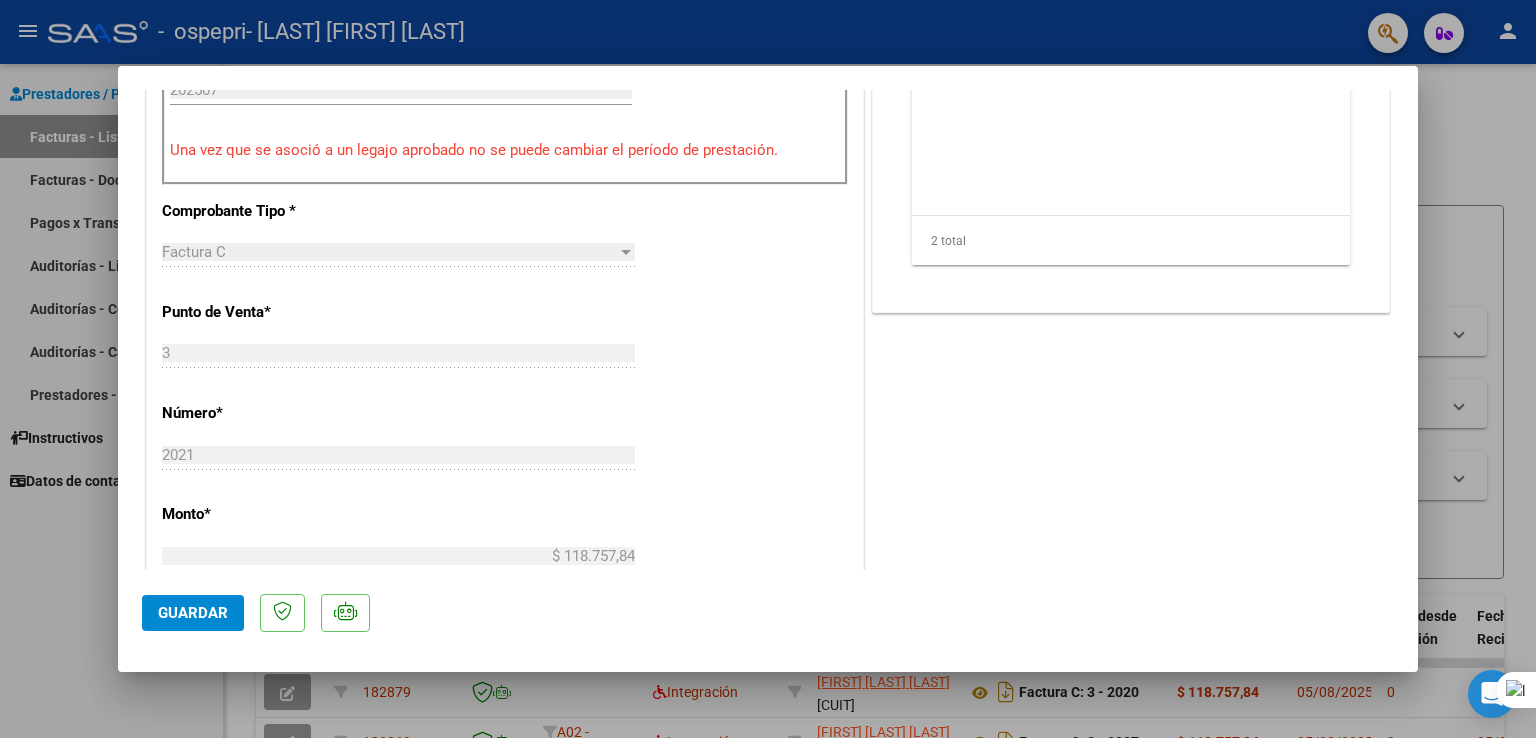 scroll, scrollTop: 700, scrollLeft: 0, axis: vertical 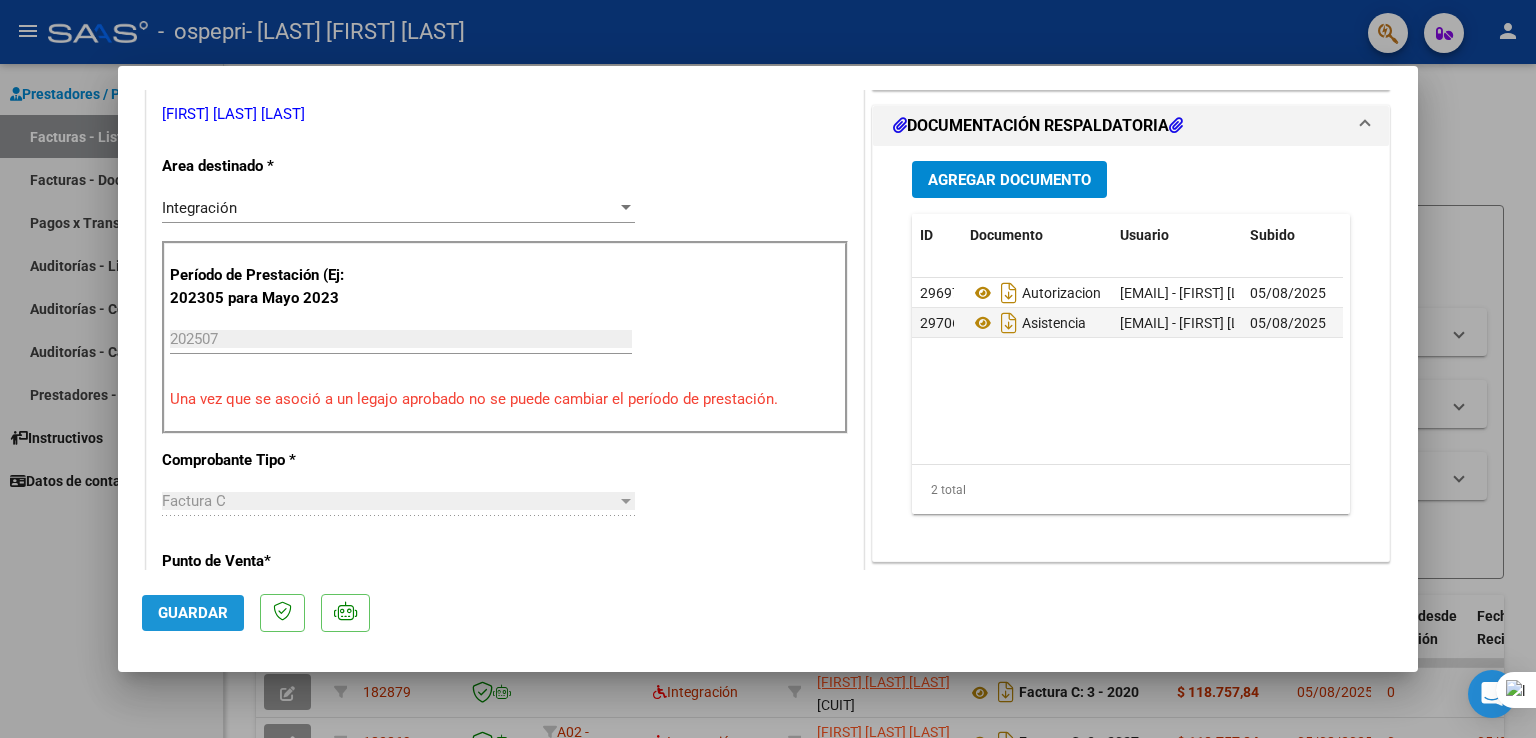 click on "Guardar" 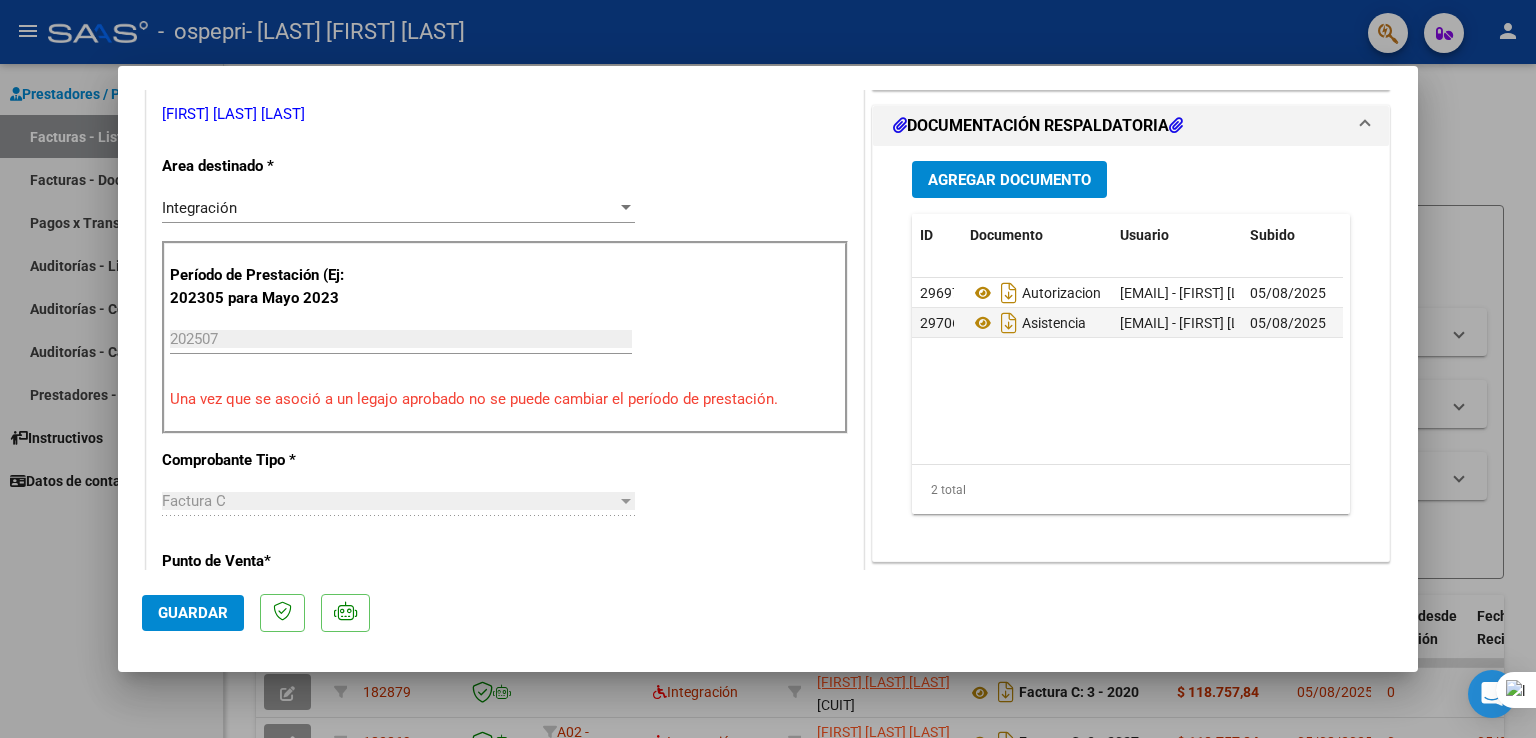 click on "COMENTARIOS Comentarios del Prestador / Gerenciador:  PREAPROBACIÓN PARA INTEGRACION  Legajo preaprobado para Período de Prestación:  202507 Ver Legajo Asociado  CUIL:  [CUIL]  Nombre y Apellido:  [LAST] [LAST] [LAST] [LAST]  Período Desde:  202501  Período Hasta:  202512  Admite Dependencia:   NO save  Quitar Legajo   DOCUMENTACIÓN RESPALDATORIA  Agregar Documento ID Documento Usuario Subido Acción 29697  Autorizacion   [EMAIL] - [FIRST] [LAST] /EST: TEMPRANA - PSICOMOTRICIDAD [LAST] / Matricula 3    05/08/2025  29706  Asistencia   [EMAIL] - [FIRST] [LAST] /EST: TEMPRANA - PSICOMOTRICIDAD [LAST] / Matricula 3    05/08/2025   2 total   1" at bounding box center [1131, 551] 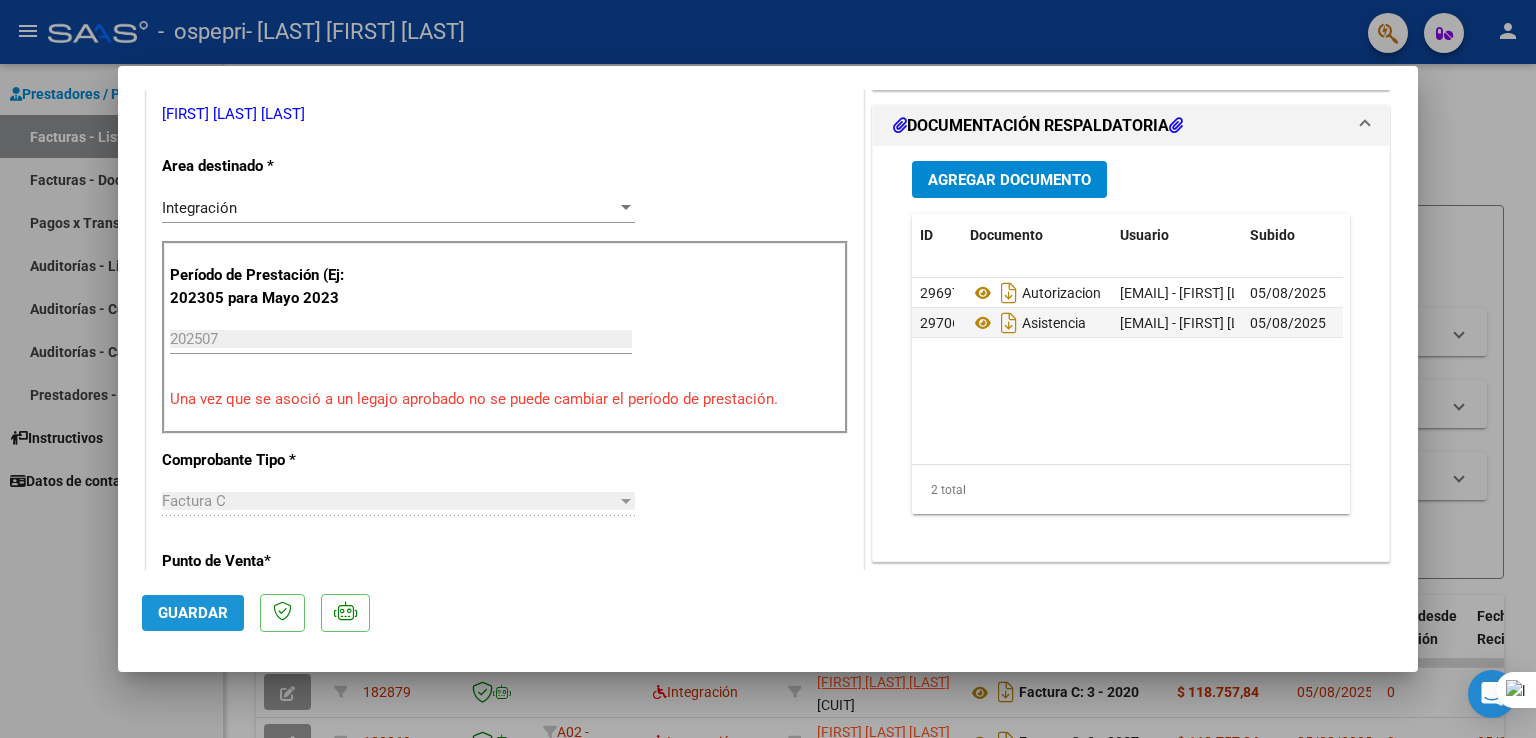 click on "Guardar" 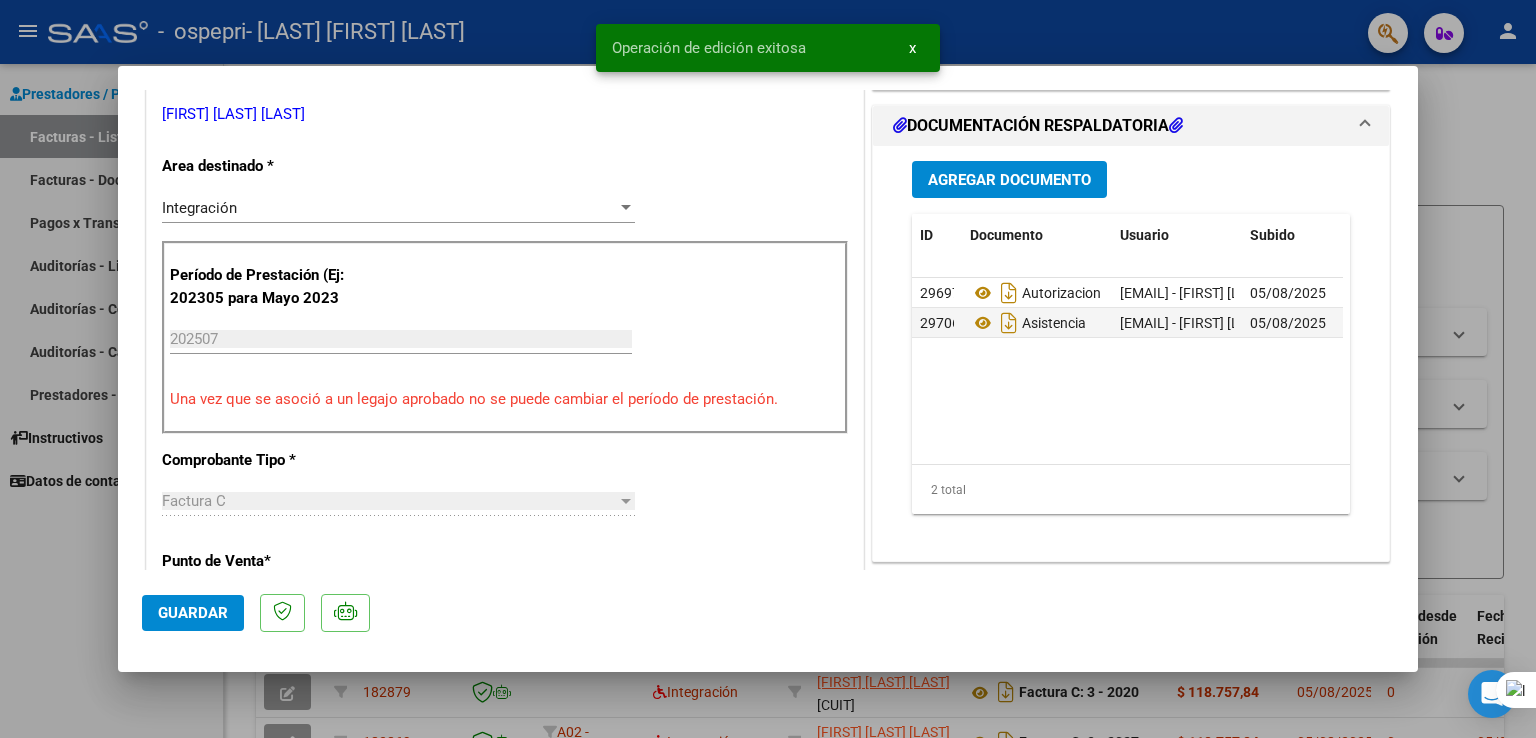 click at bounding box center [768, 369] 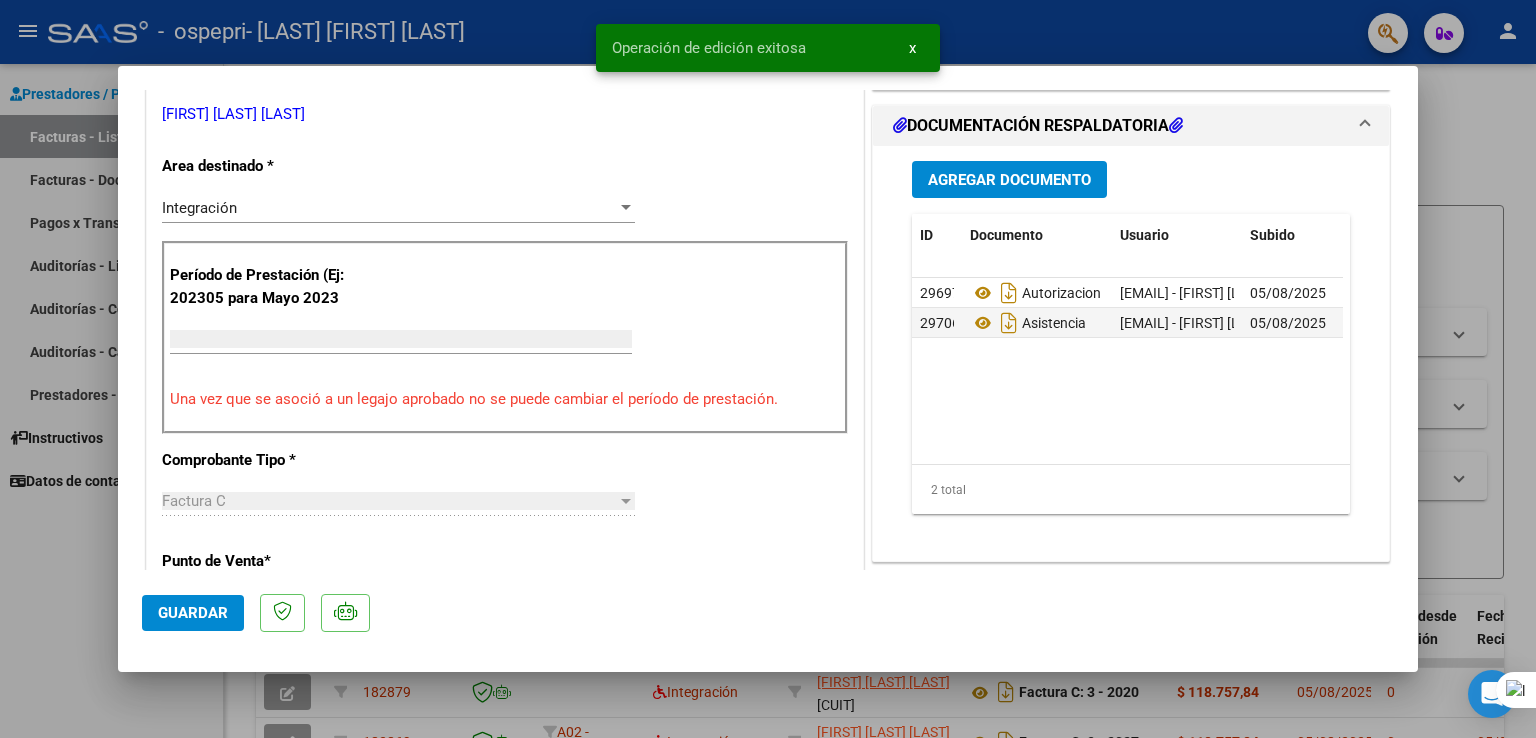 scroll, scrollTop: 0, scrollLeft: 0, axis: both 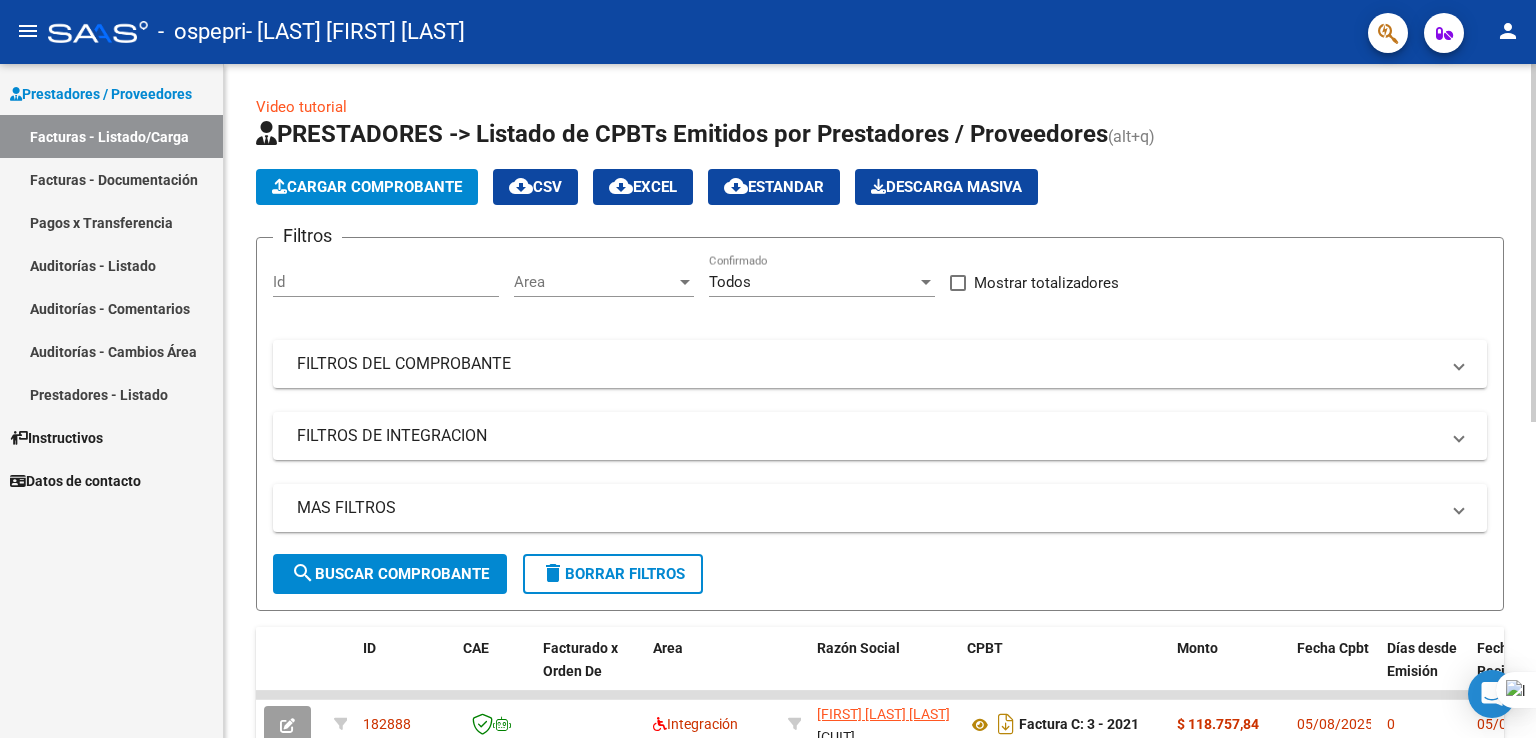 click 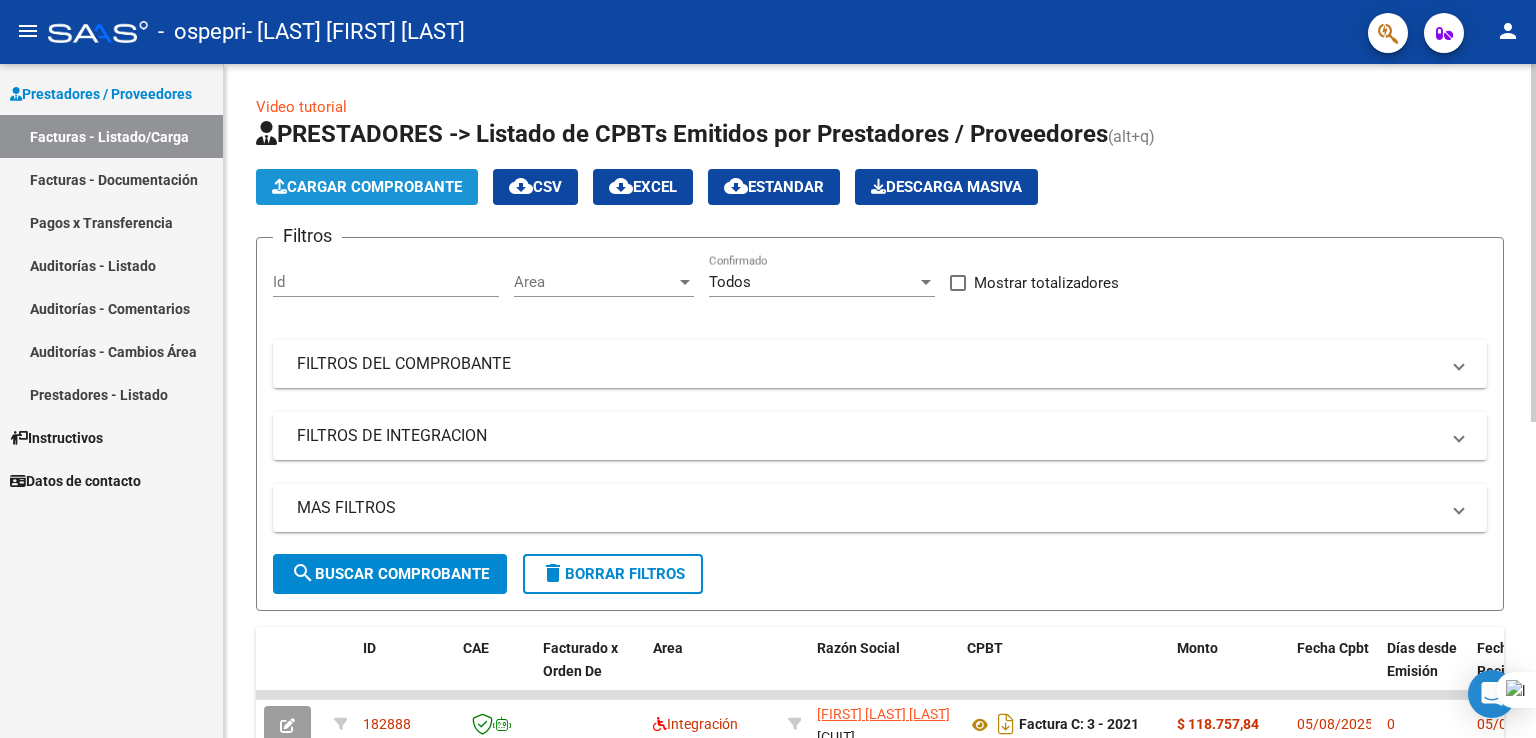 click on "Cargar Comprobante" 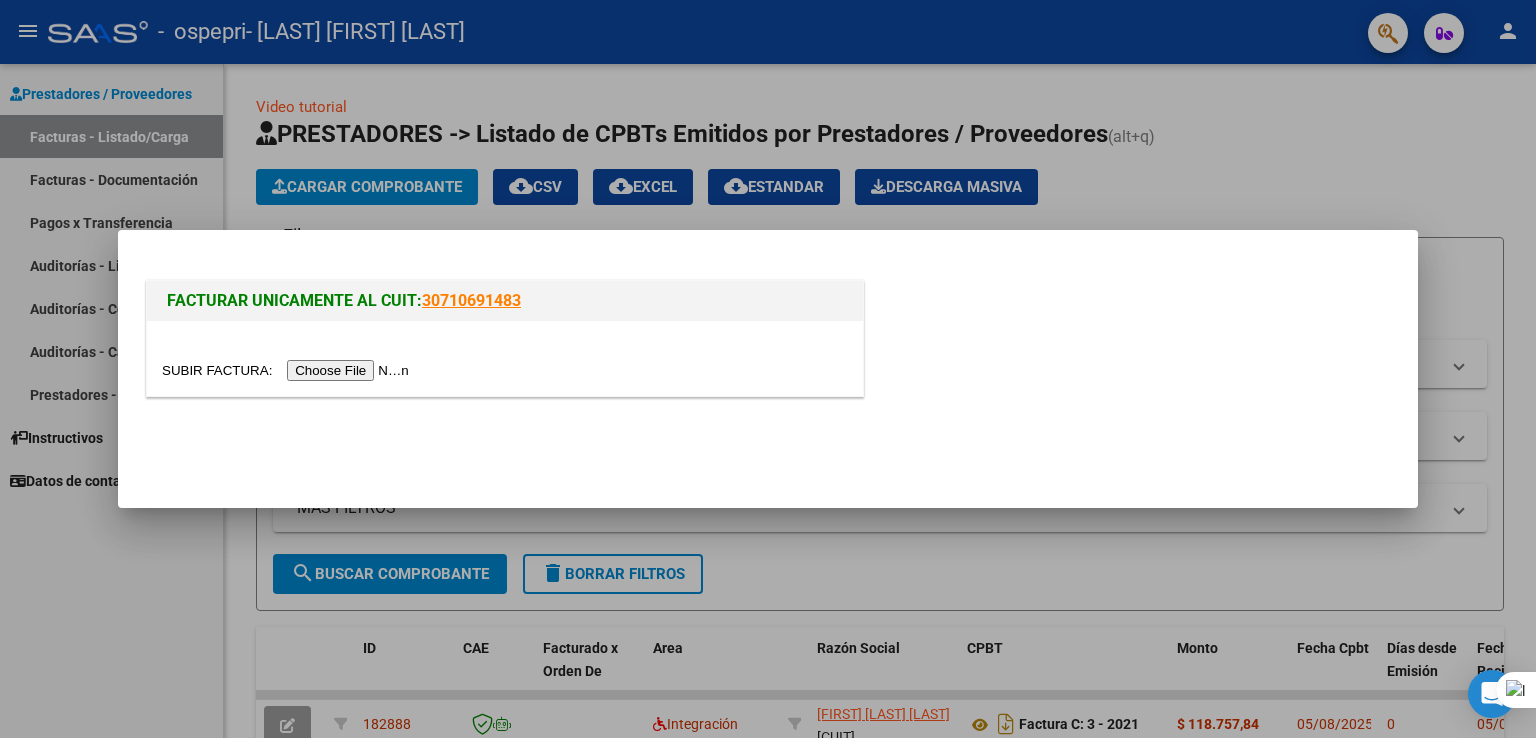 click at bounding box center (288, 370) 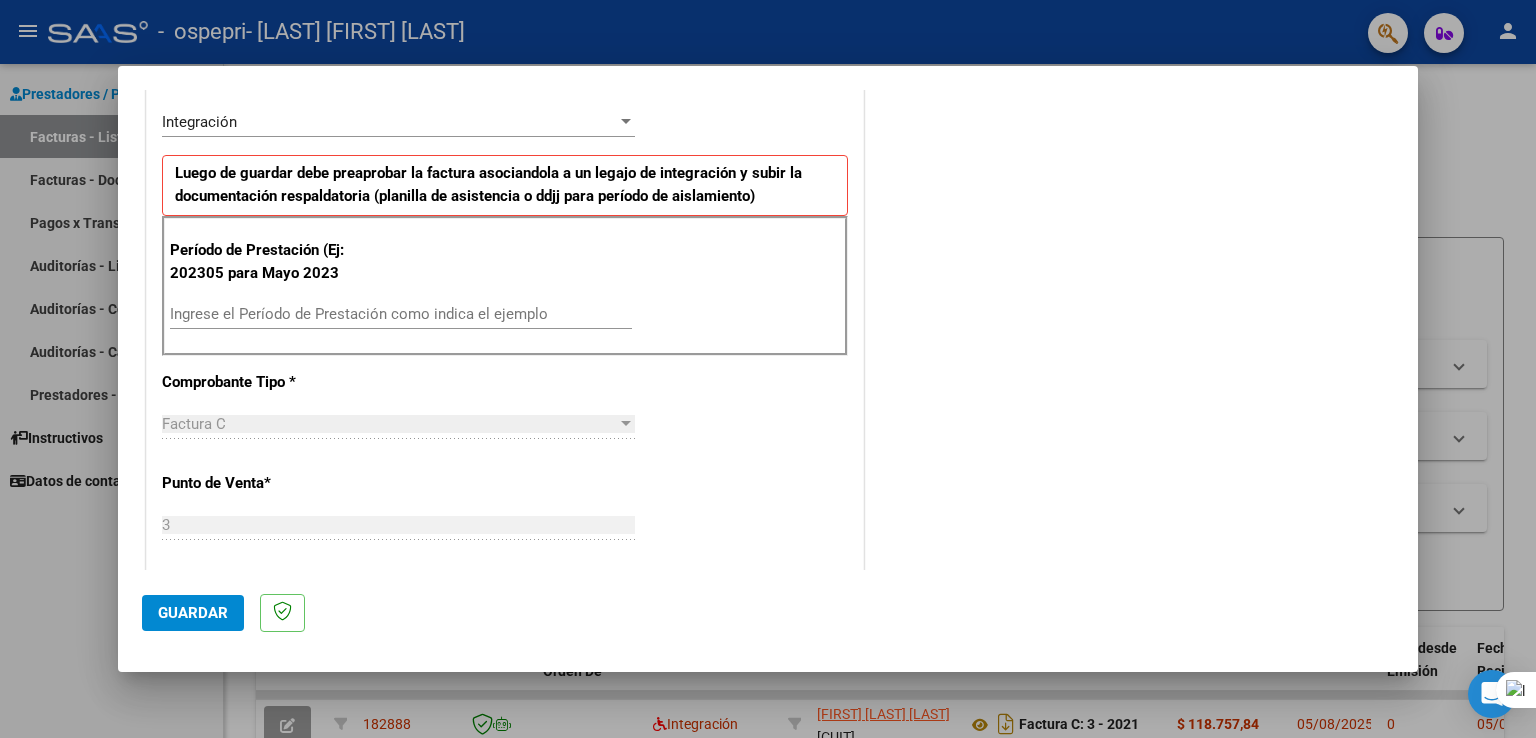 scroll, scrollTop: 464, scrollLeft: 0, axis: vertical 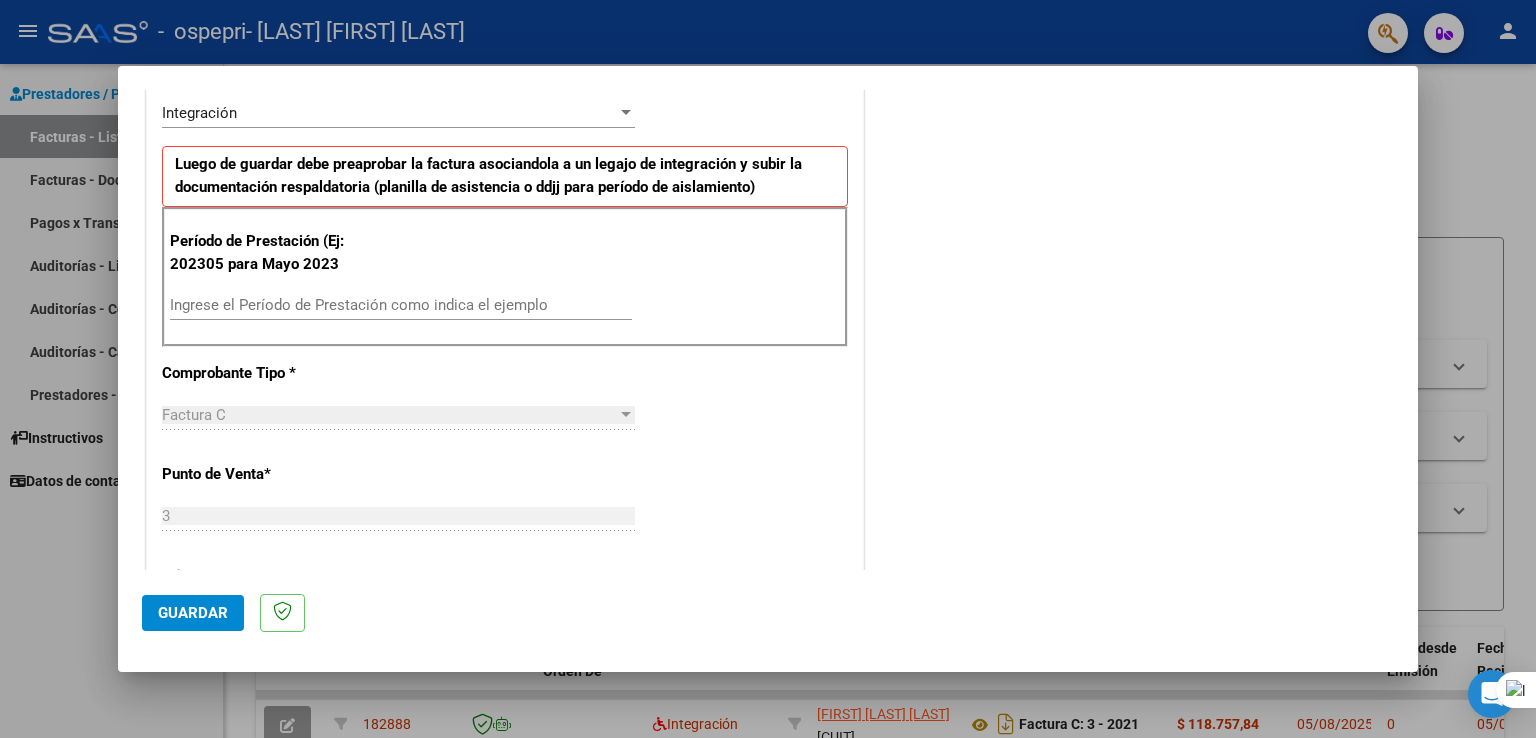 click on "Ingrese el Período de Prestación como indica el ejemplo" at bounding box center [401, 305] 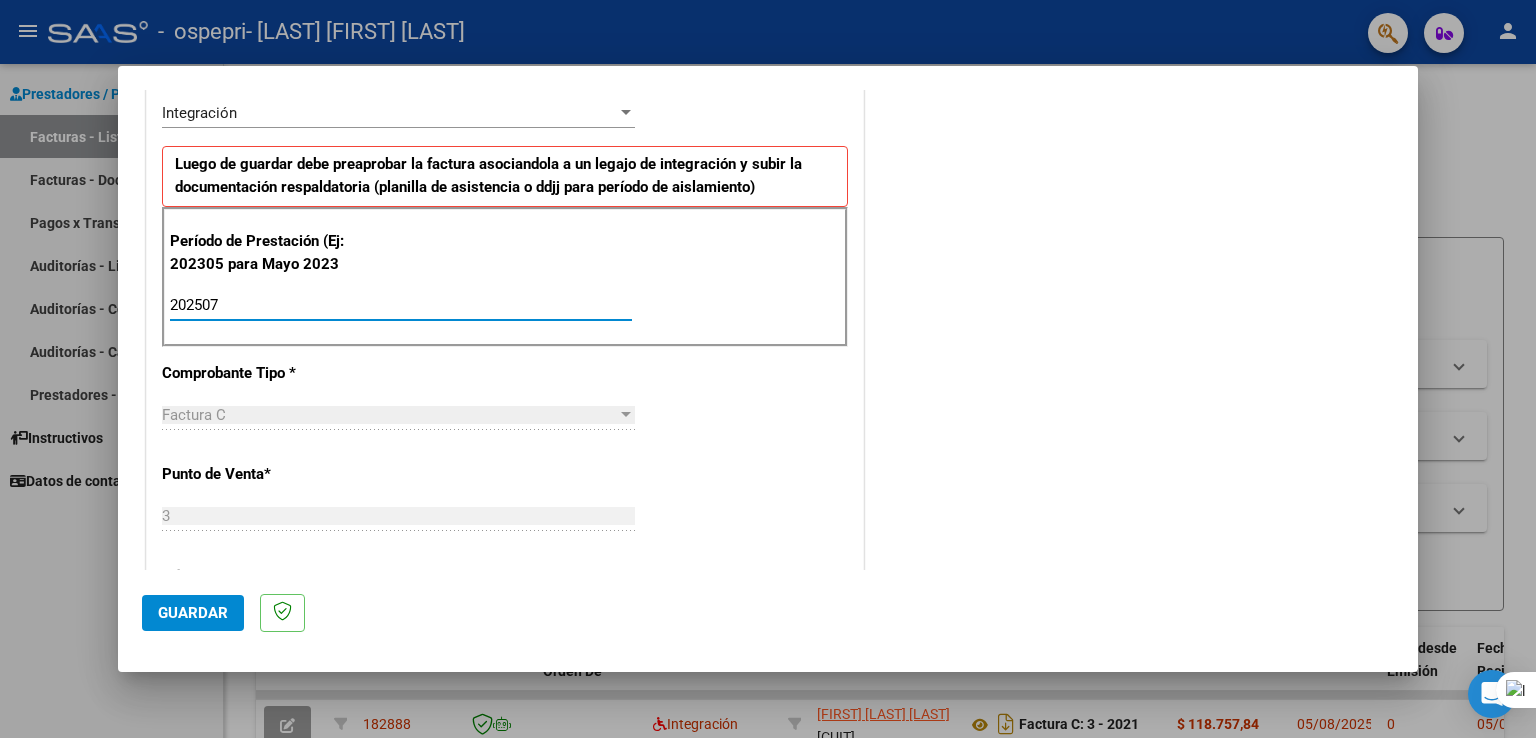 type on "202507" 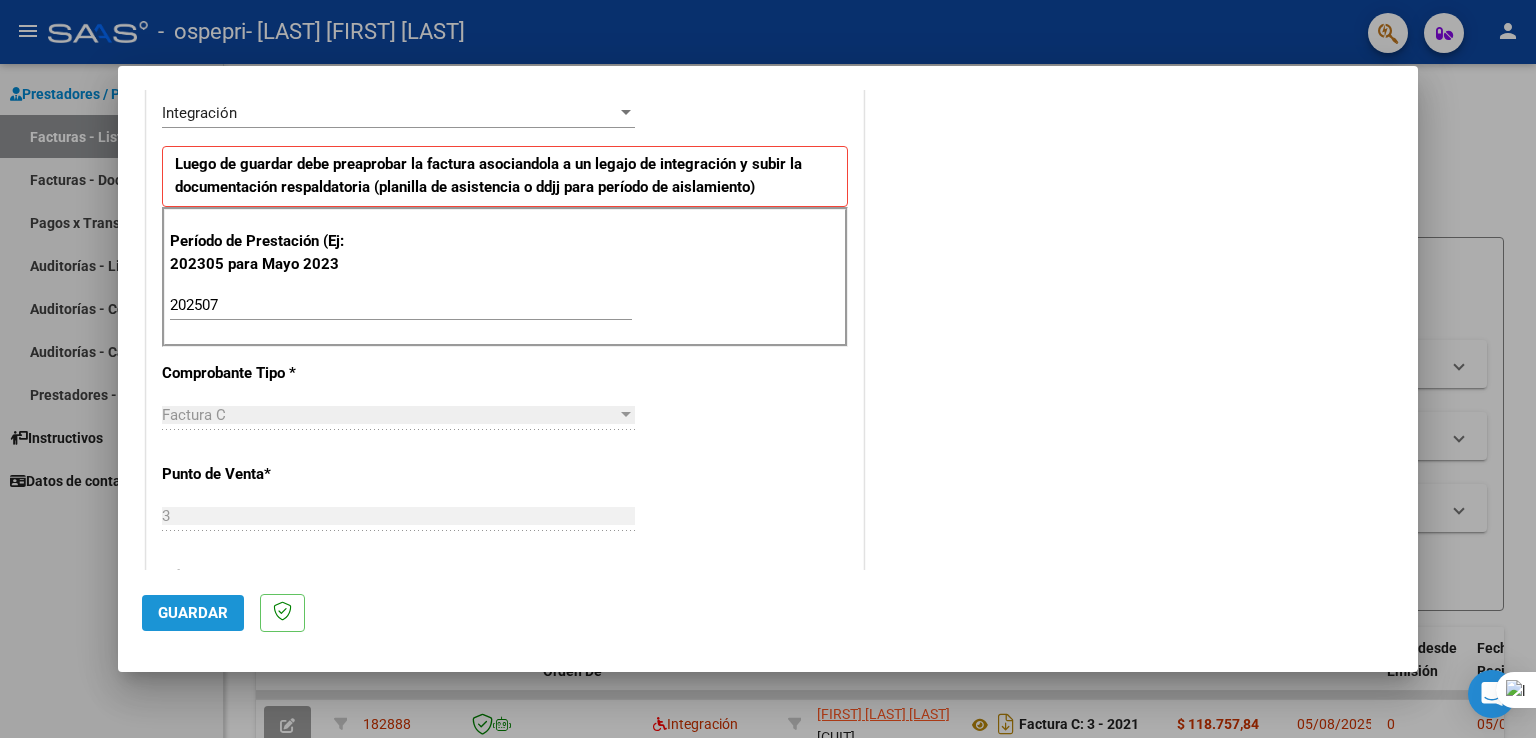 click on "Guardar" 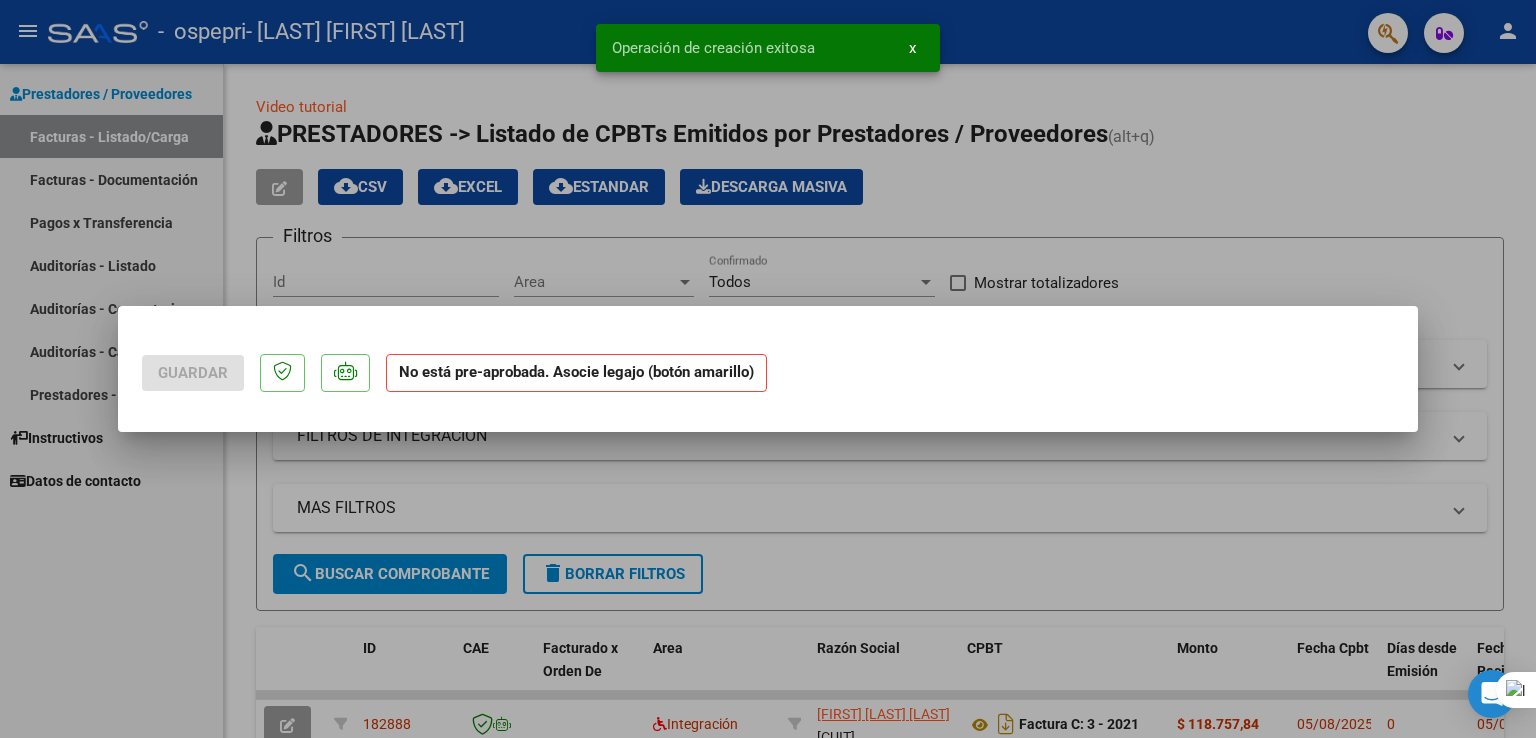 scroll, scrollTop: 0, scrollLeft: 0, axis: both 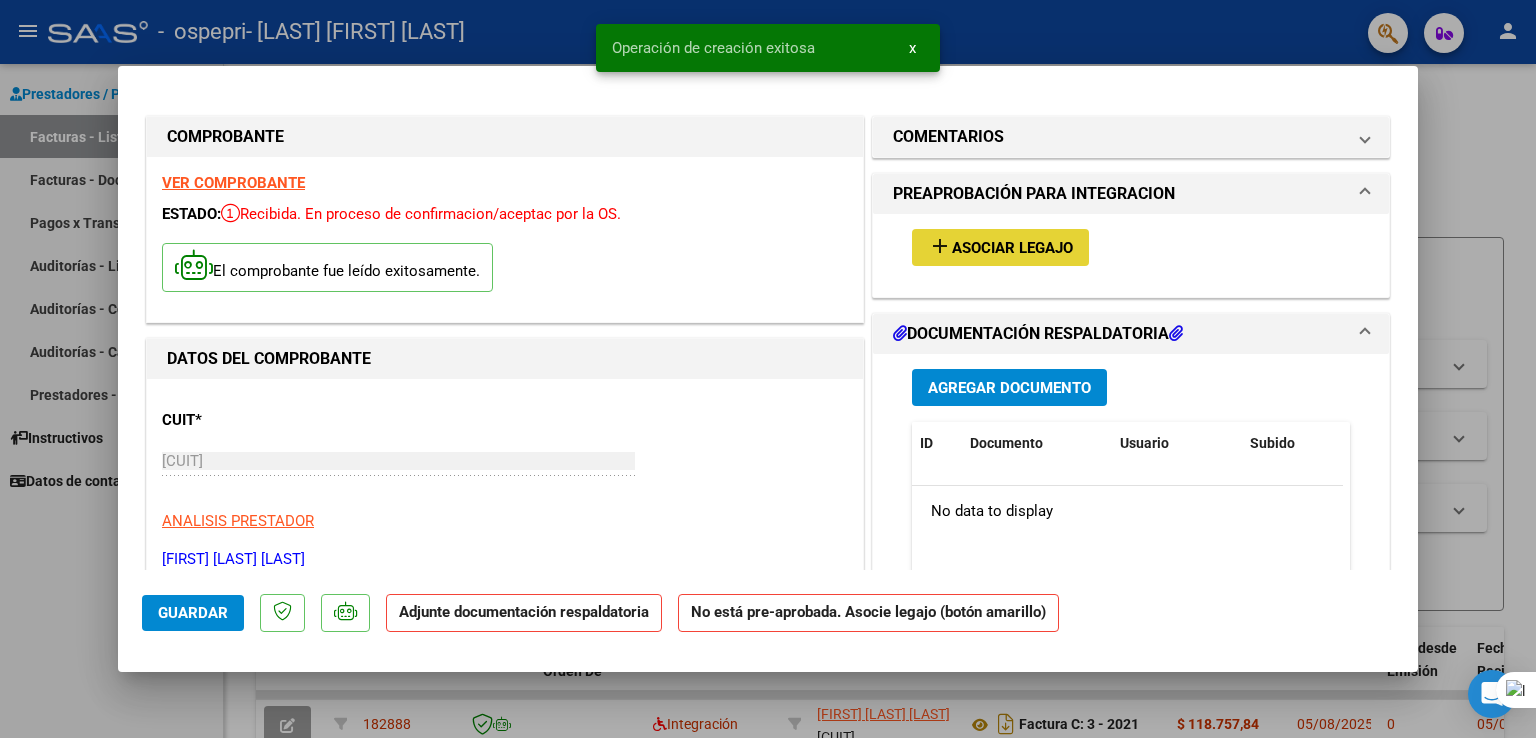click on "Asociar Legajo" at bounding box center (1012, 248) 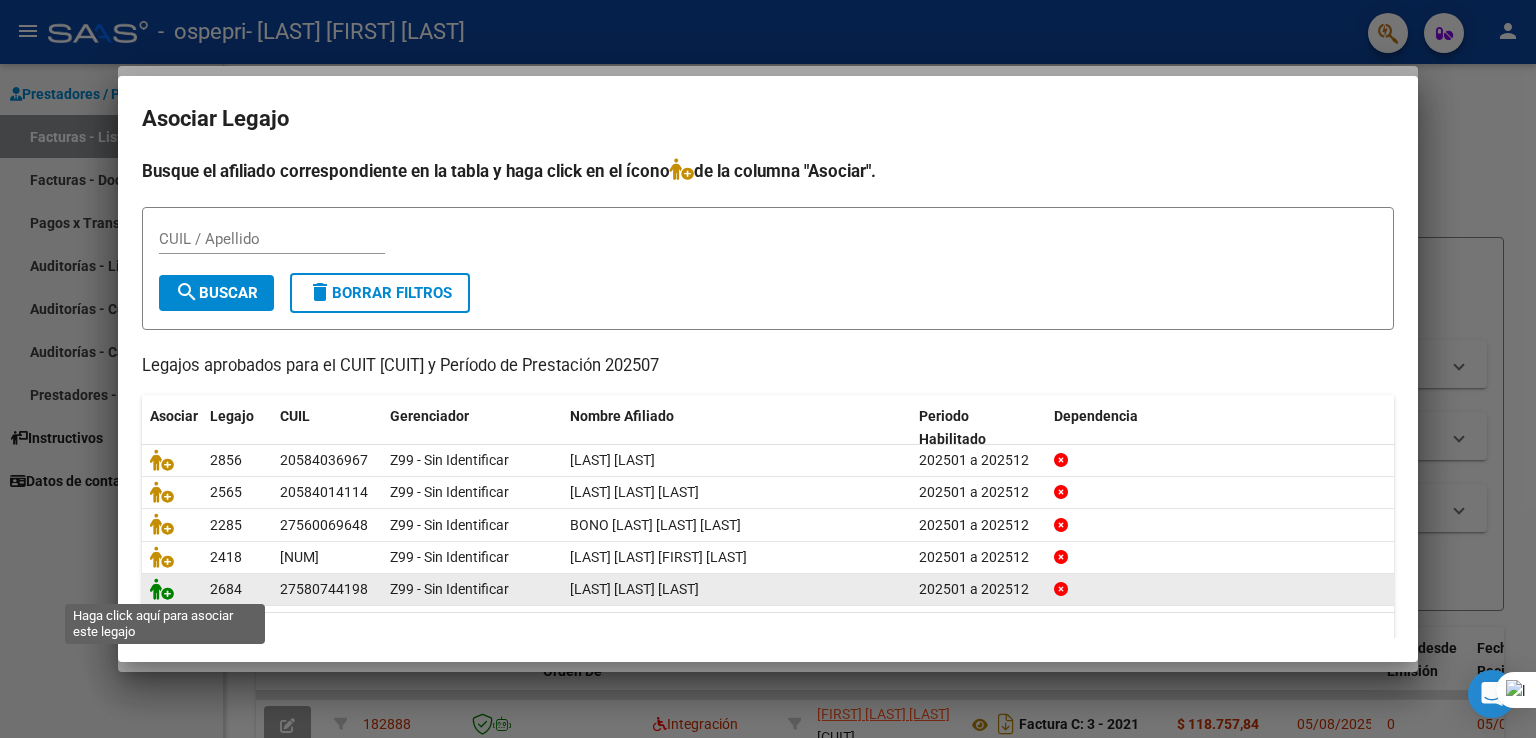 click 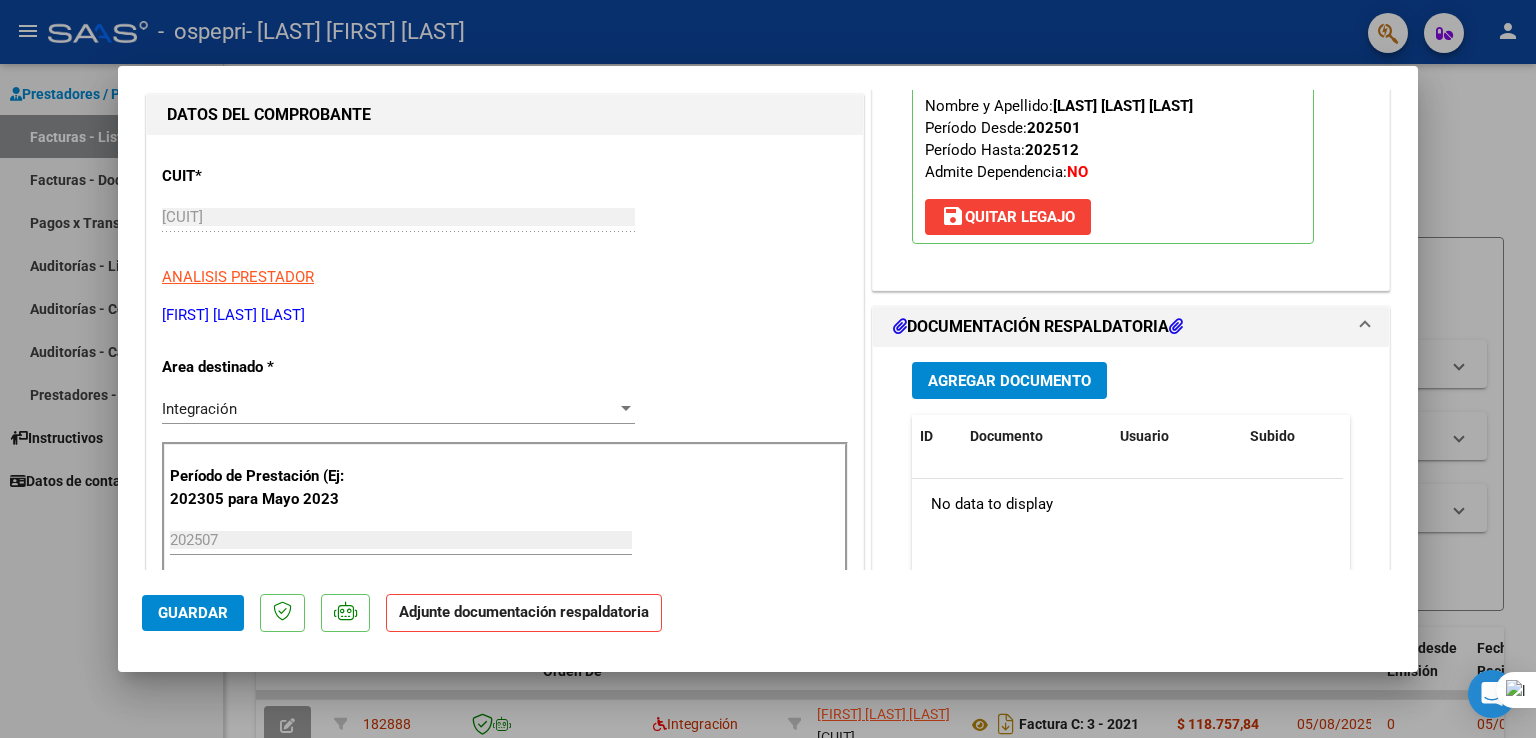 scroll, scrollTop: 250, scrollLeft: 0, axis: vertical 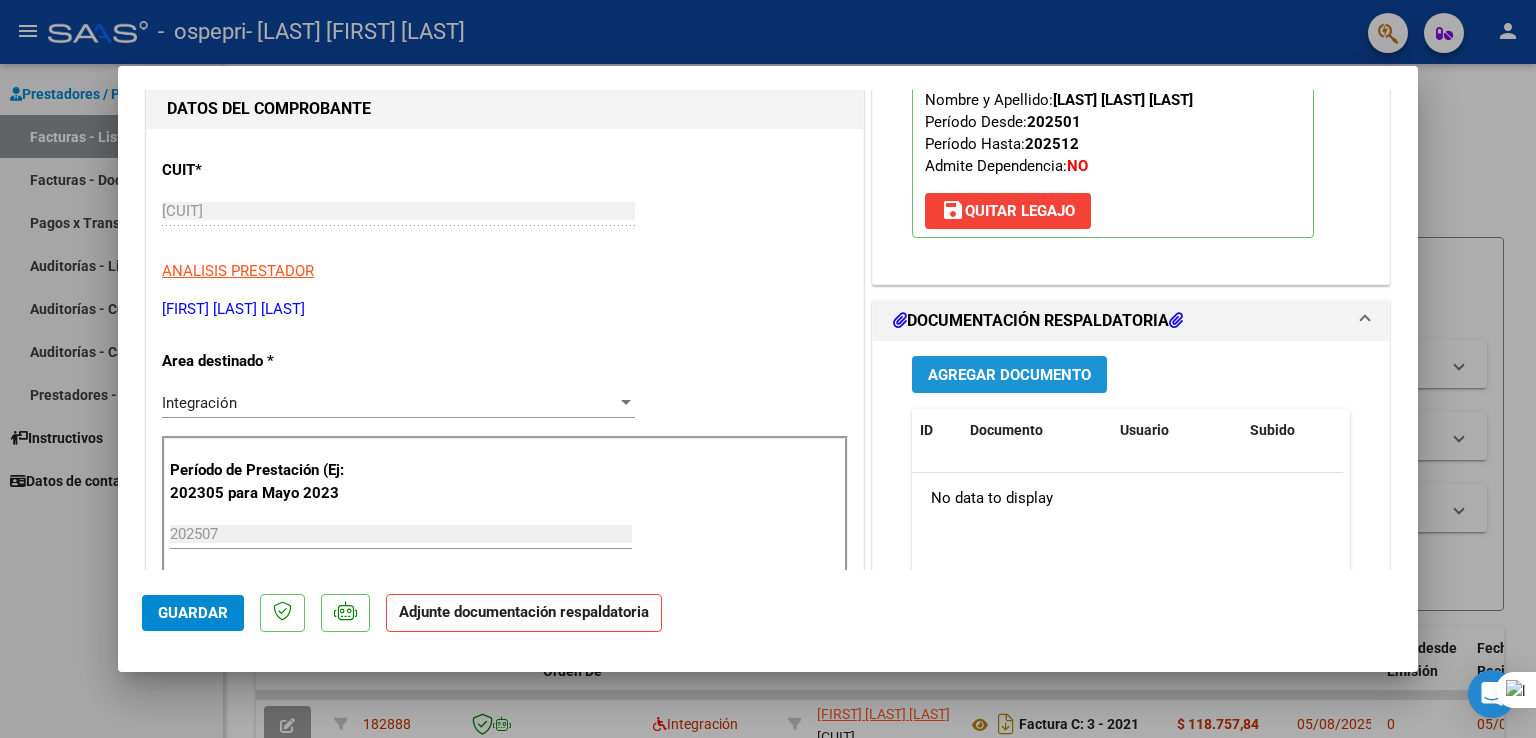 click on "Agregar Documento" at bounding box center [1009, 375] 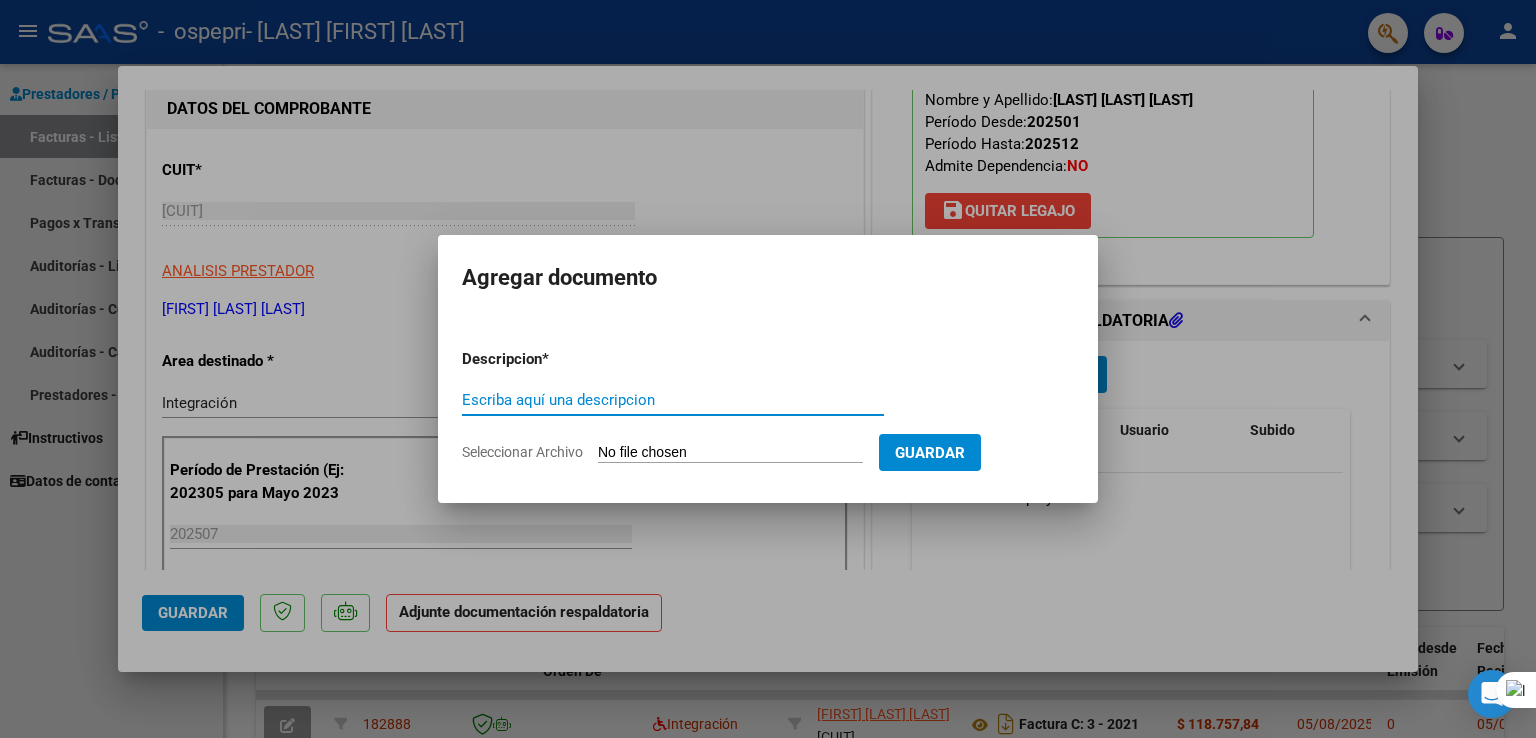 click on "Escriba aquí una descripcion" at bounding box center [673, 400] 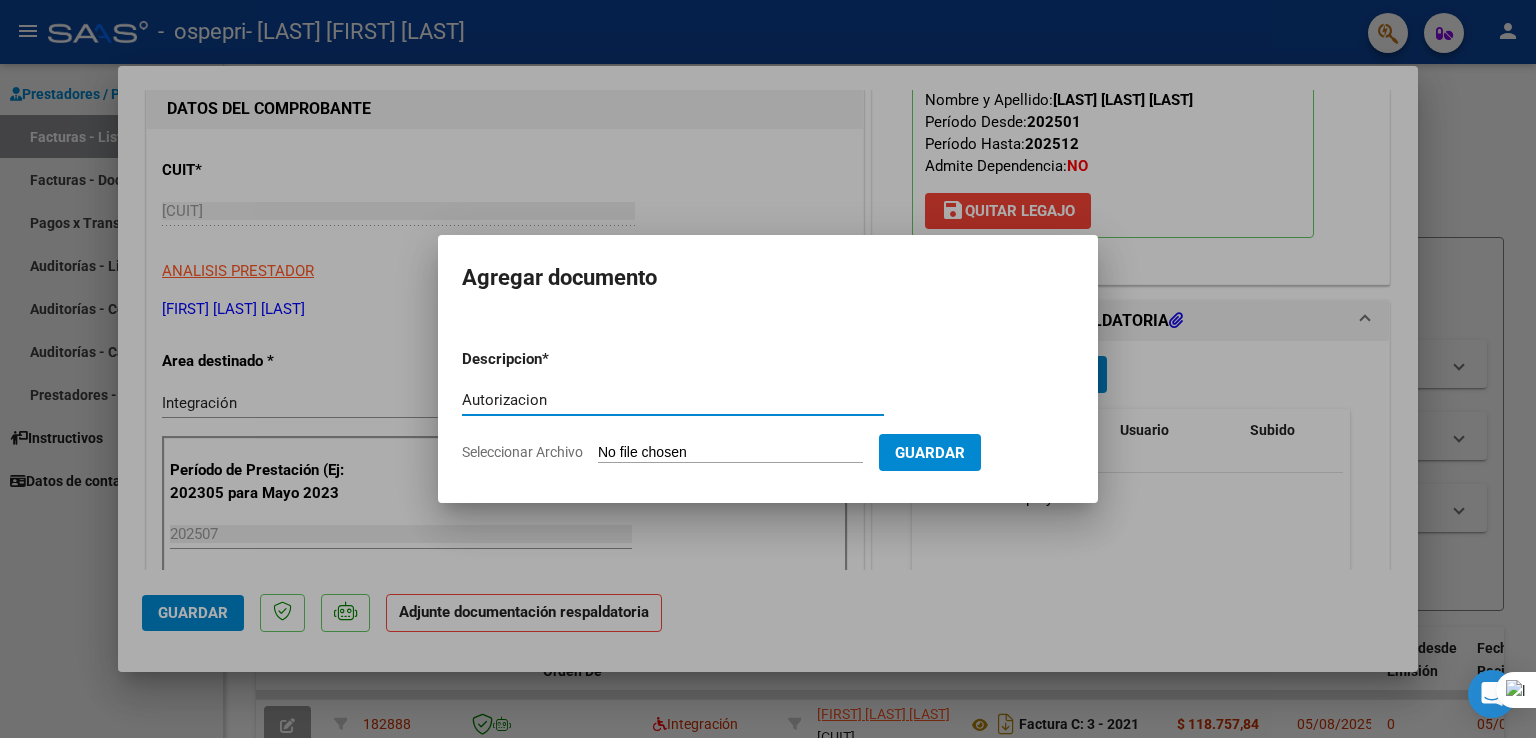type on "Autorizacion" 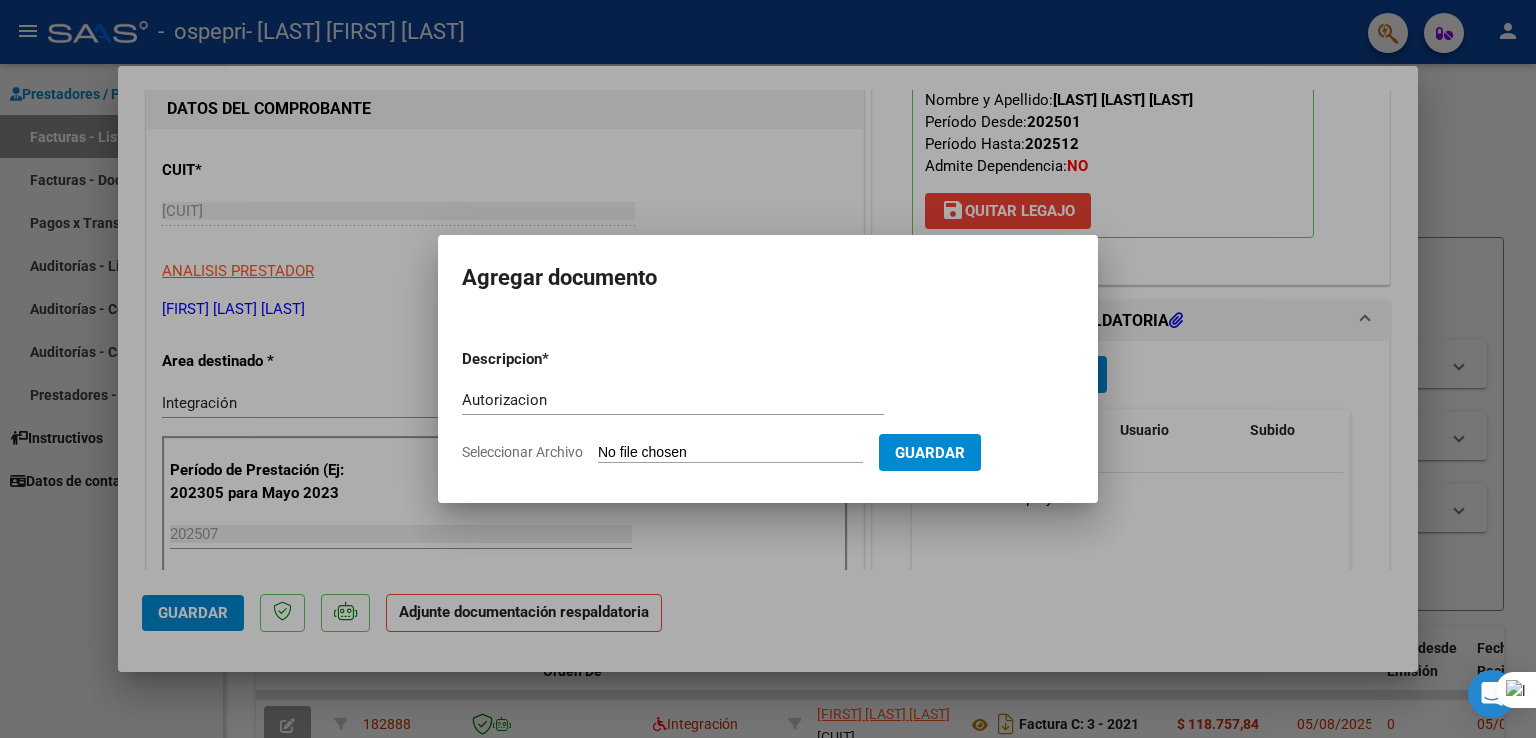 click on "Seleccionar Archivo" at bounding box center [730, 453] 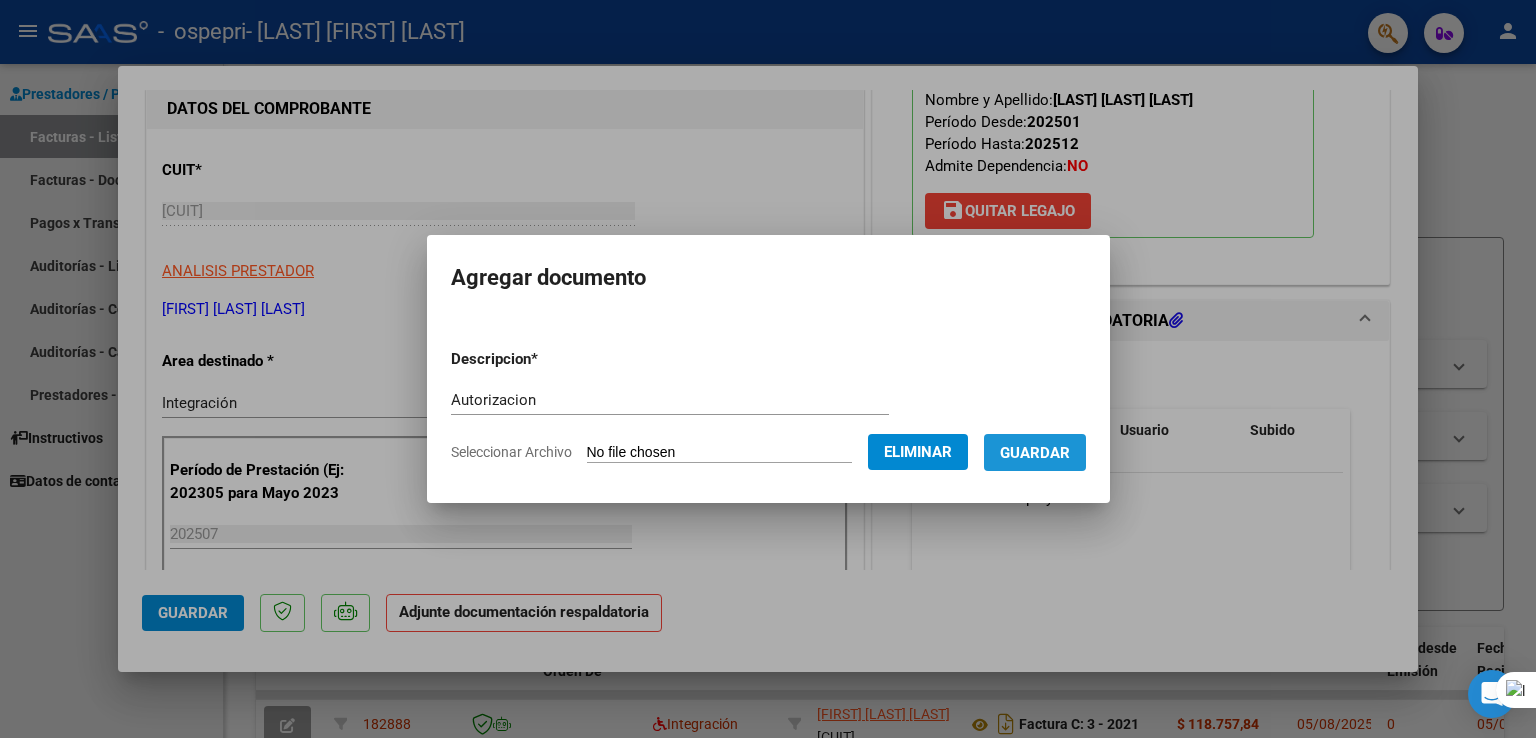 click on "Guardar" at bounding box center (1035, 453) 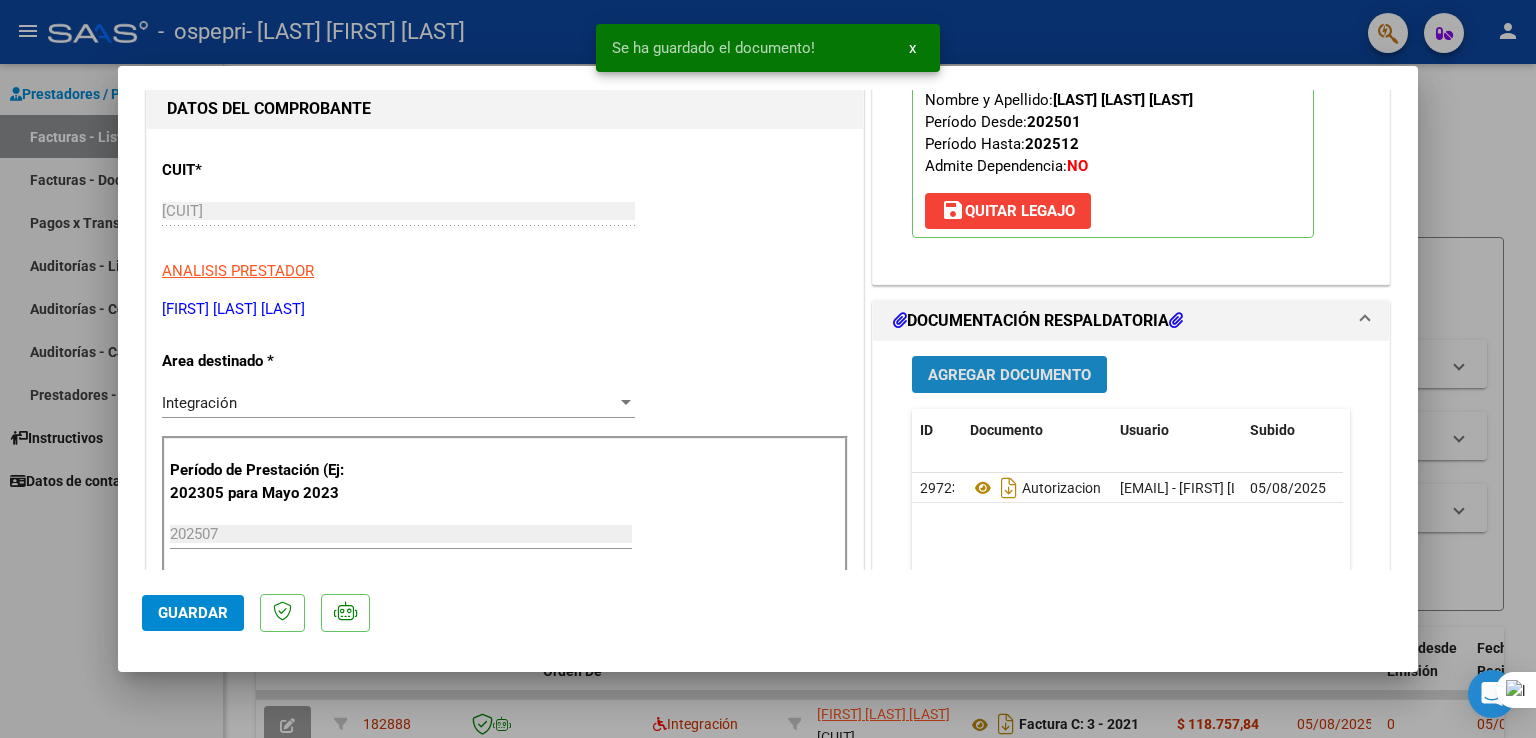 click on "Agregar Documento" at bounding box center [1009, 375] 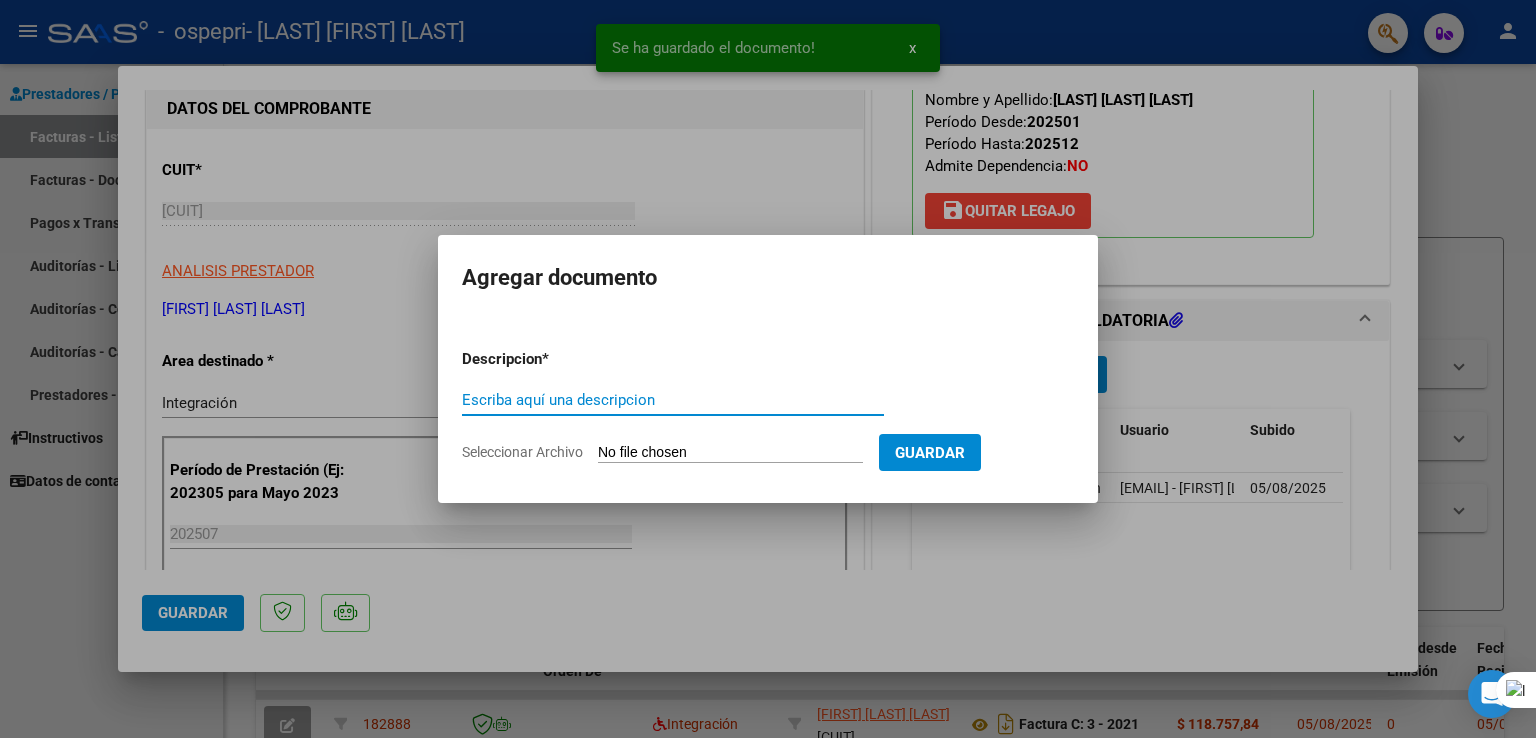 click on "Escriba aquí una descripcion" at bounding box center [673, 400] 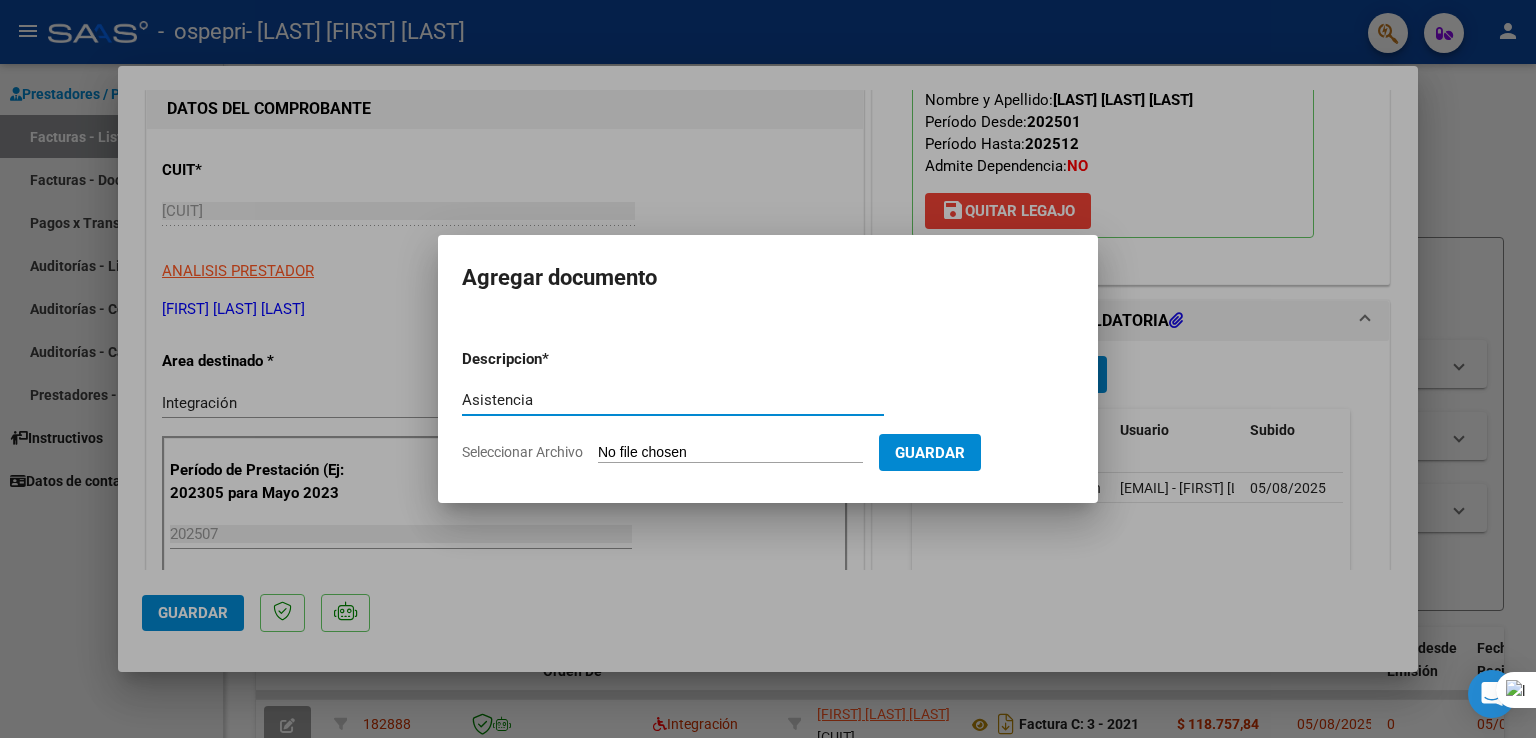 type on "Asistencia" 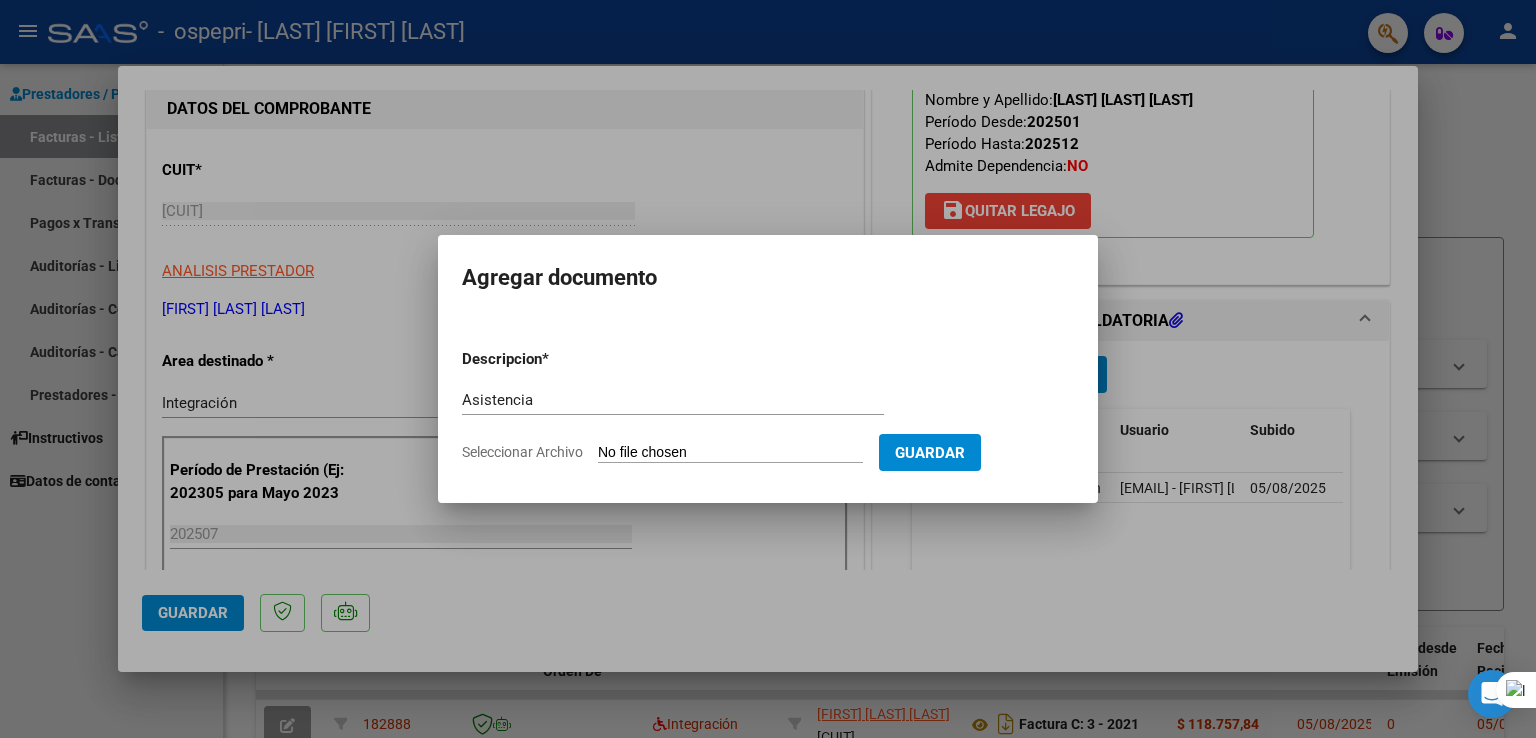 click on "Seleccionar Archivo" at bounding box center (730, 453) 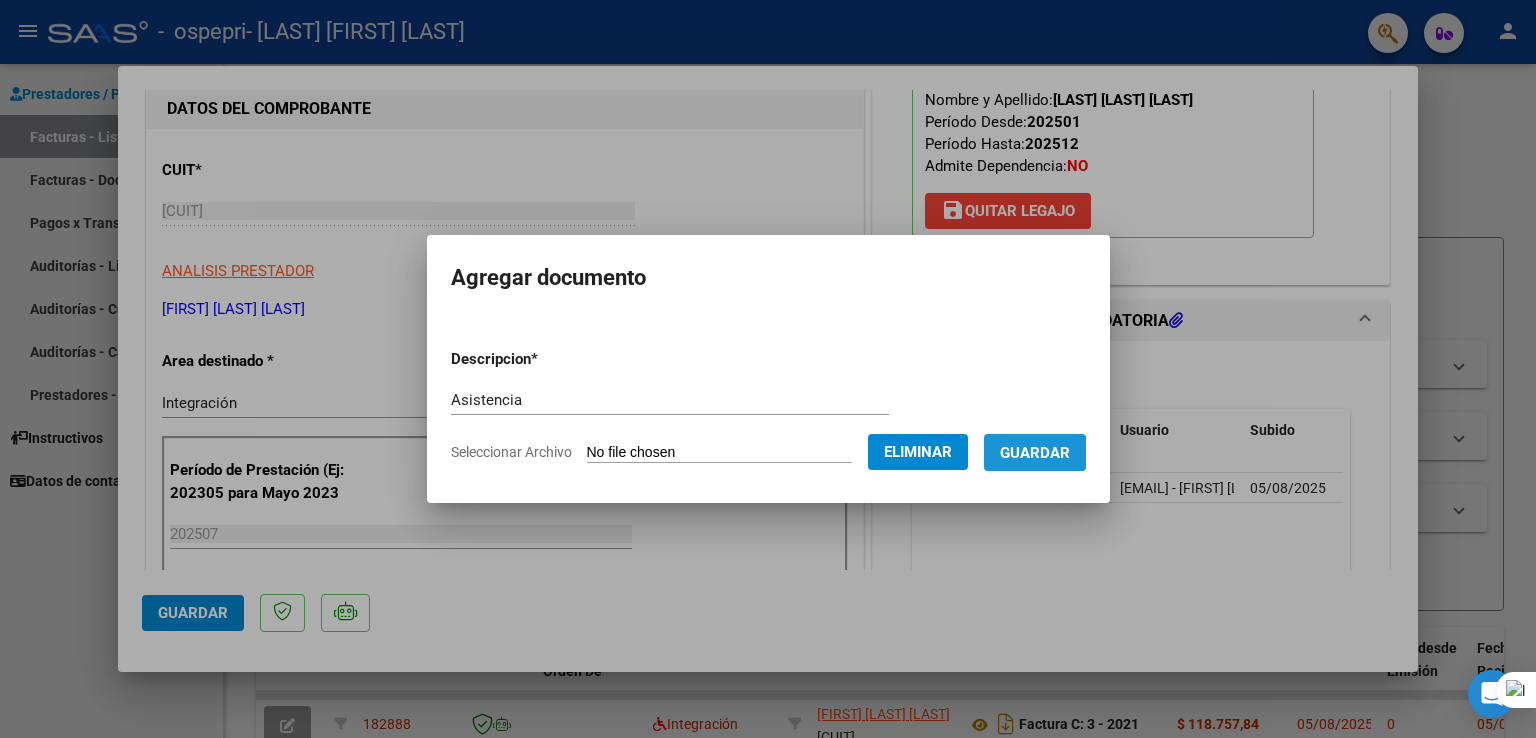 click on "Guardar" at bounding box center [1035, 453] 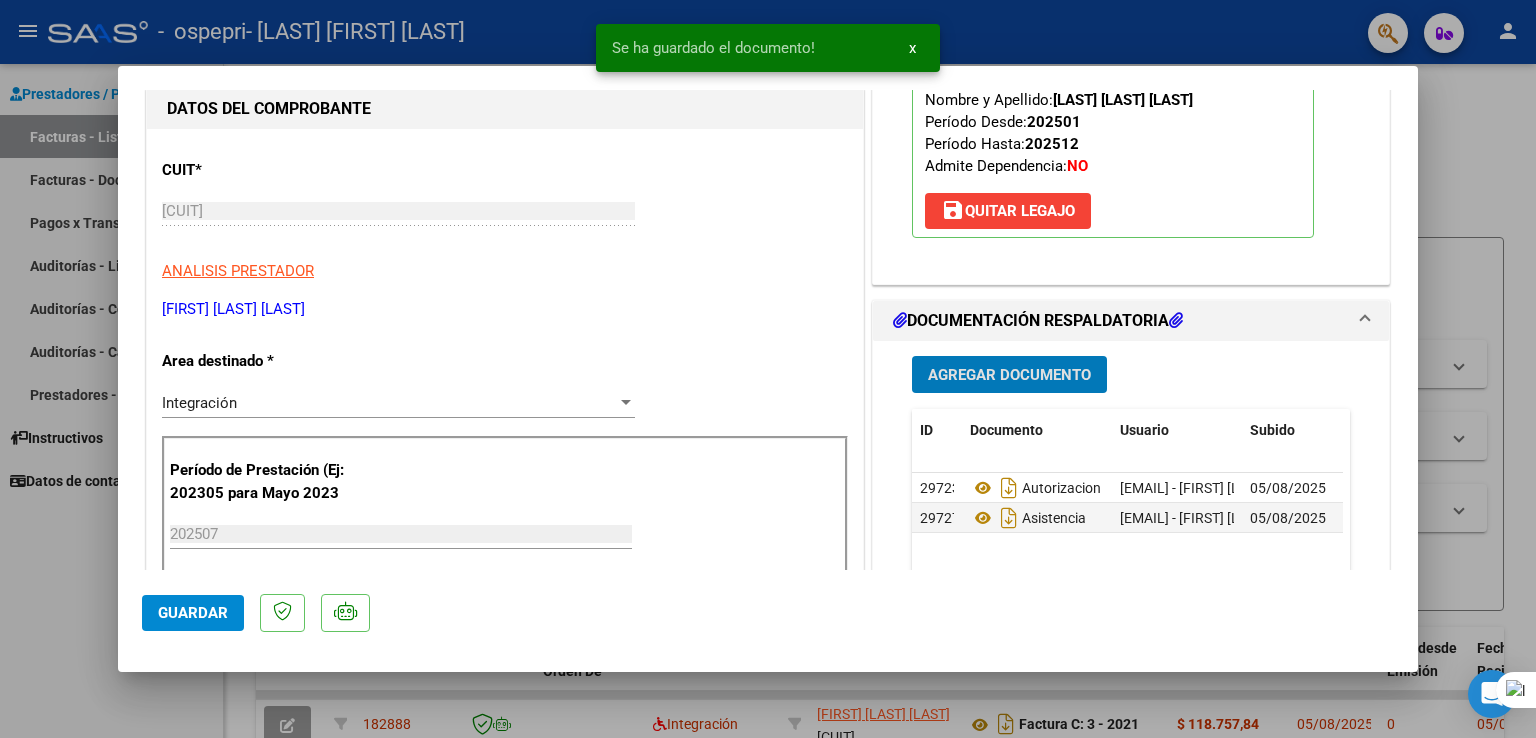 click on "Guardar" 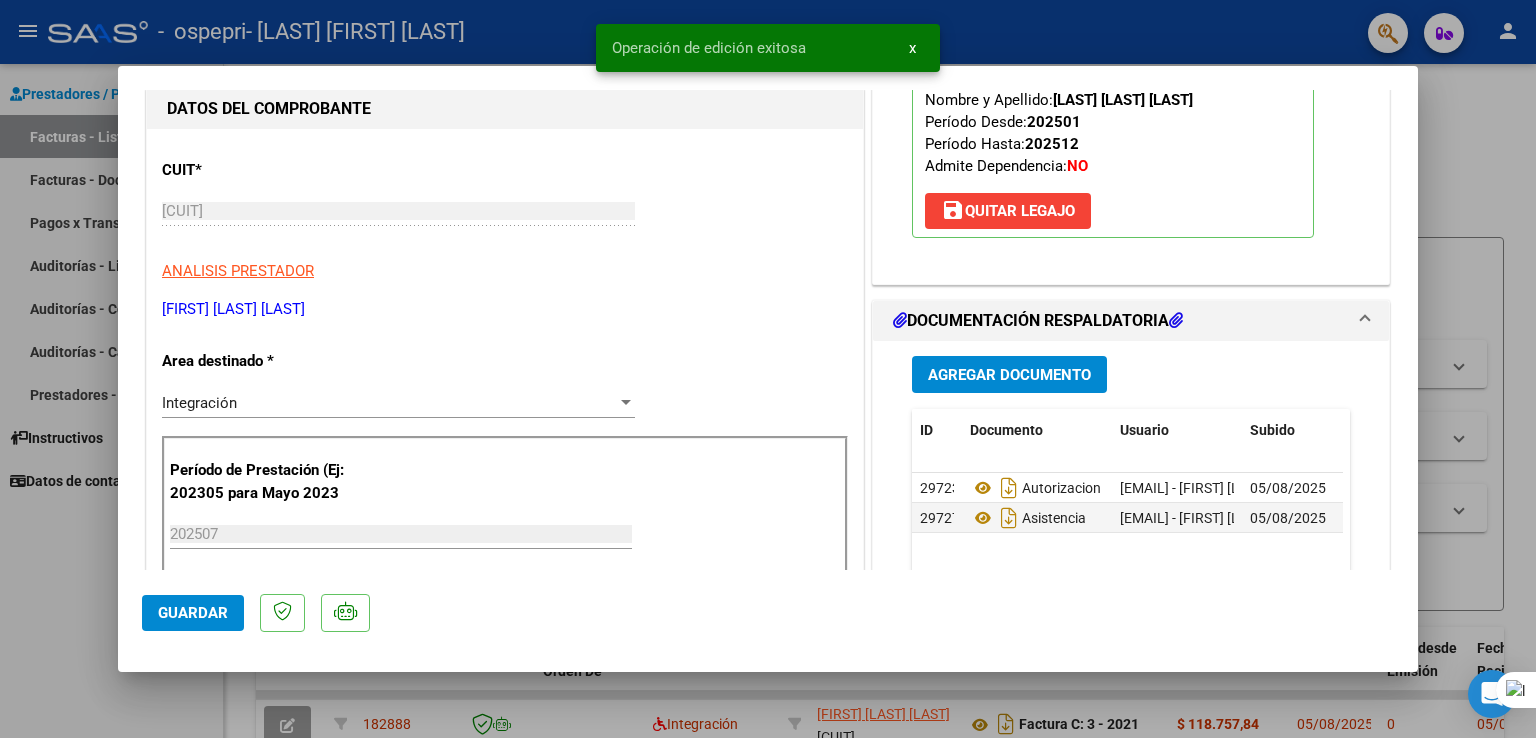 click at bounding box center [768, 369] 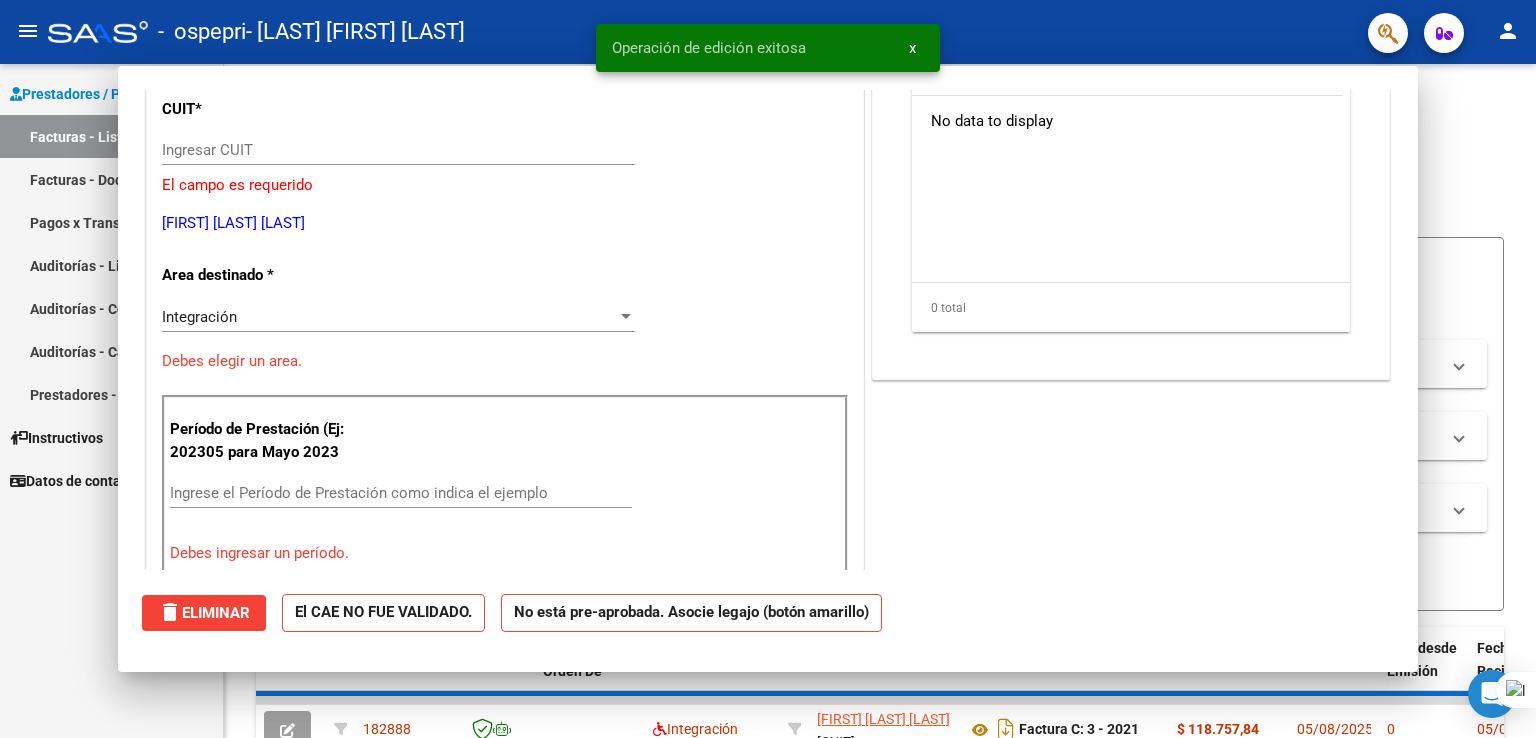 scroll, scrollTop: 188, scrollLeft: 0, axis: vertical 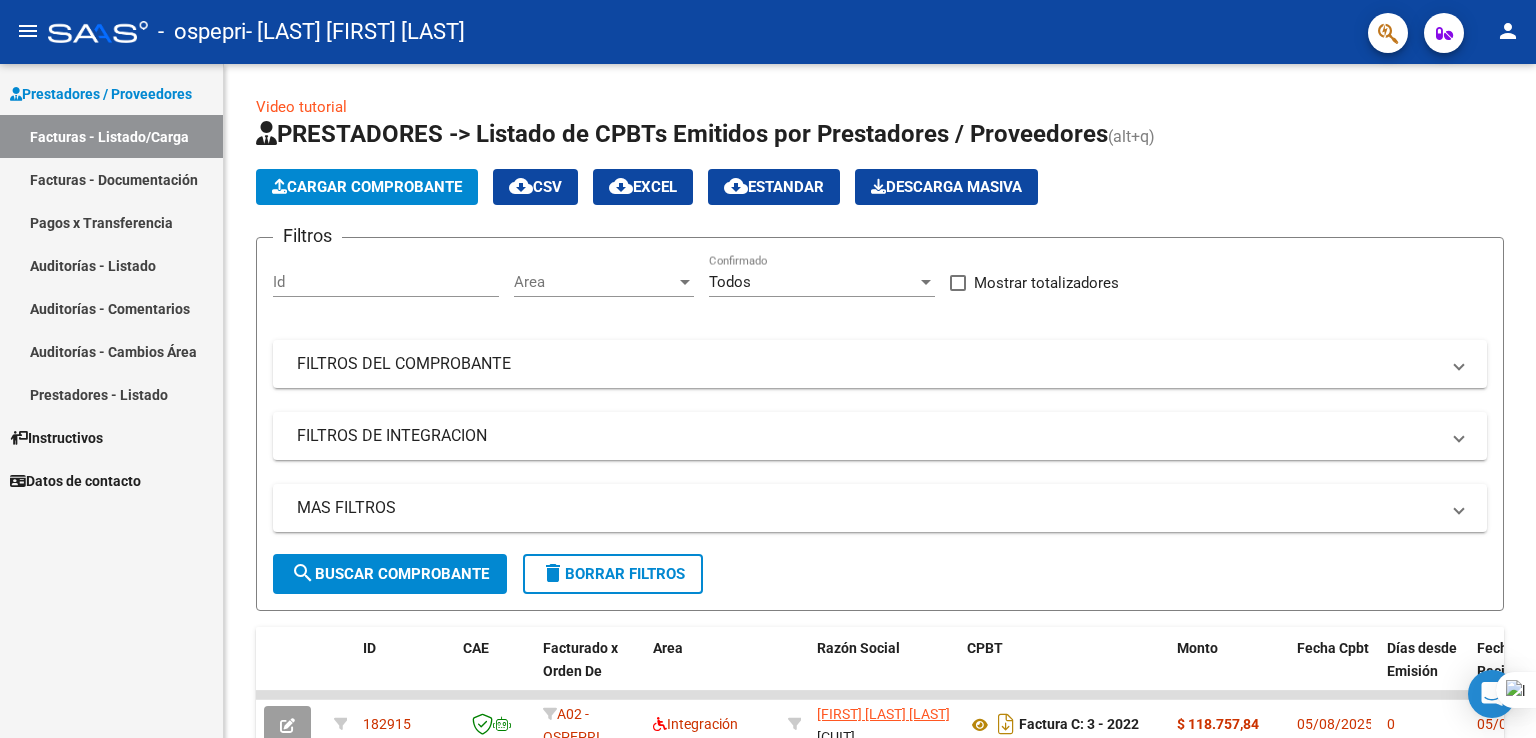 drag, startPoint x: 1535, startPoint y: 166, endPoint x: 1535, endPoint y: 217, distance: 51 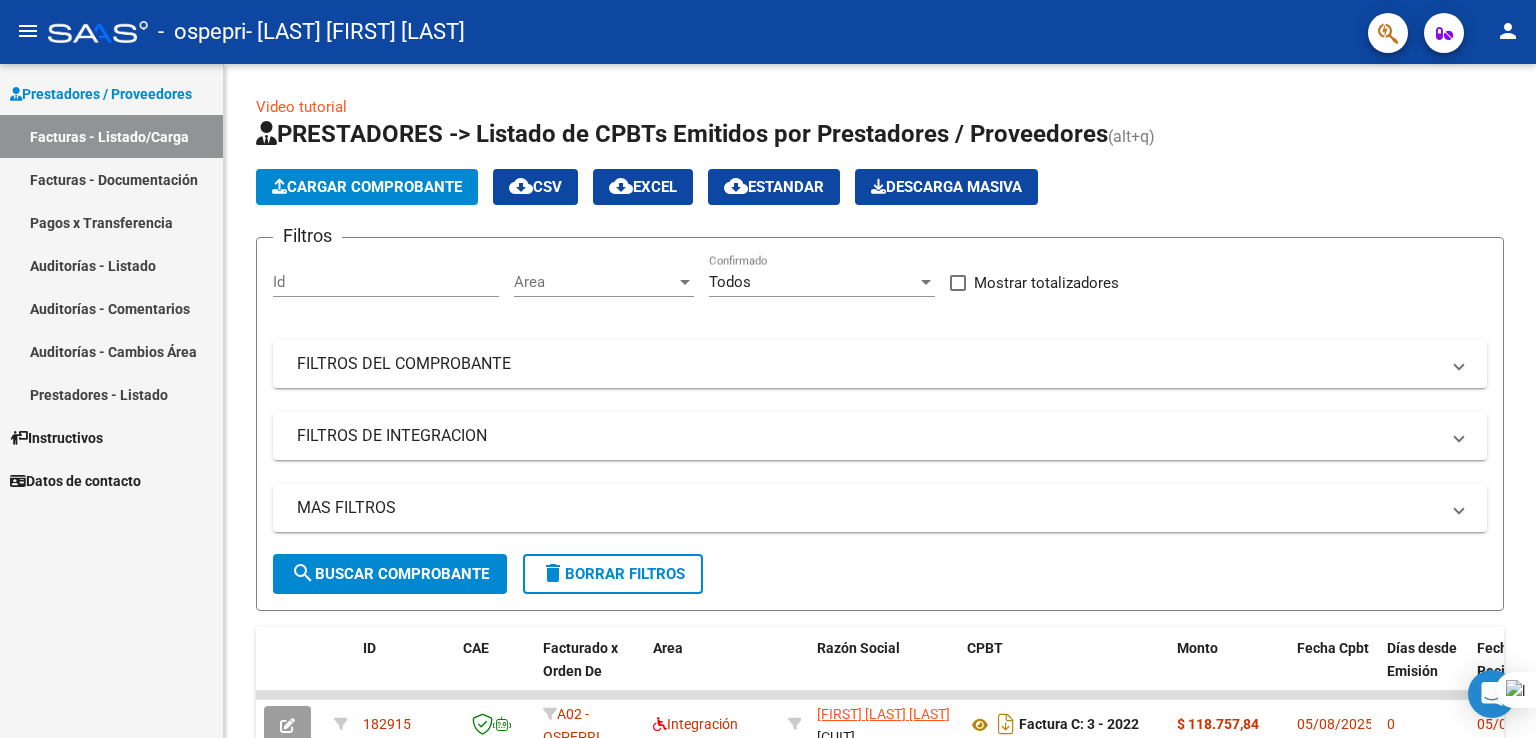 drag, startPoint x: 1535, startPoint y: 365, endPoint x: 1535, endPoint y: 536, distance: 171 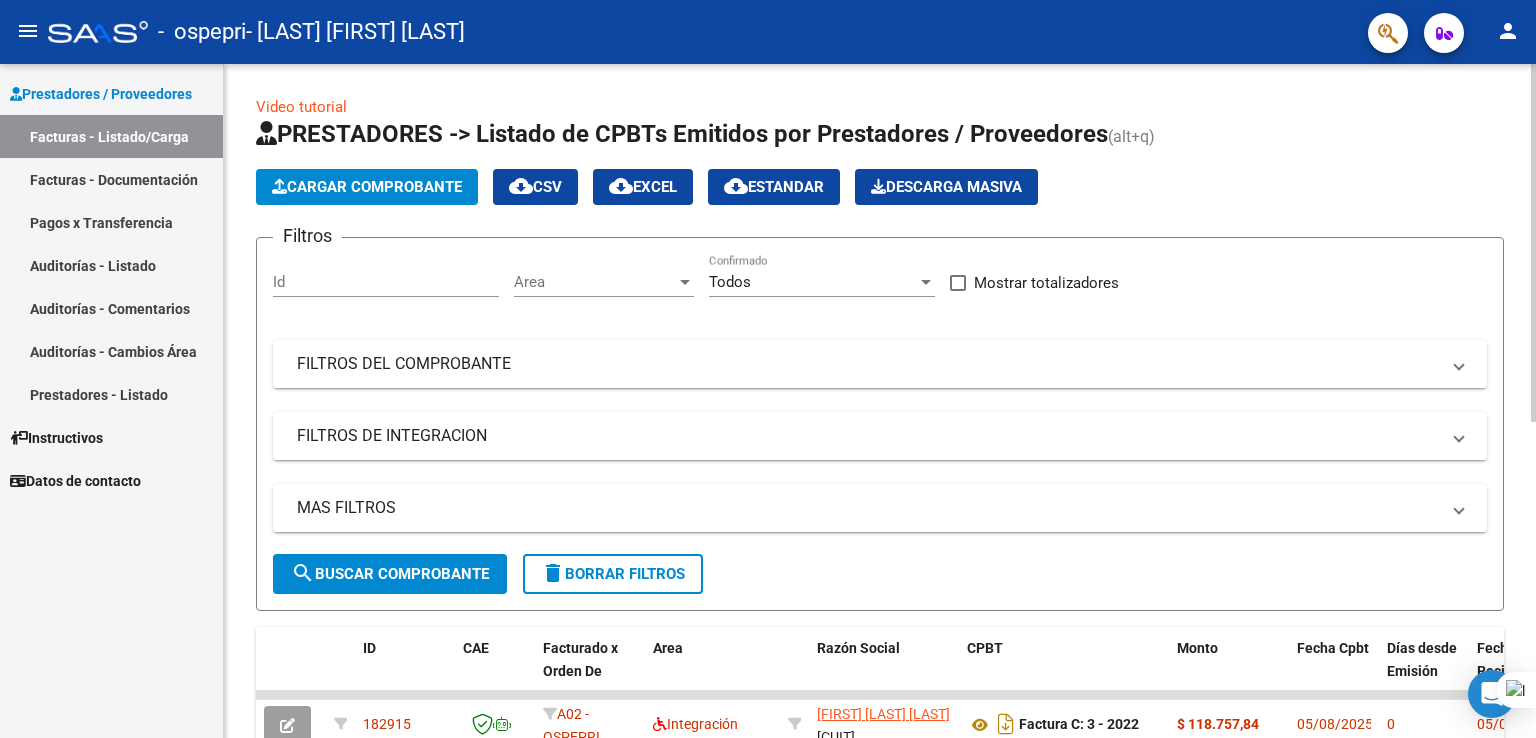 click on "Video tutorial   PRESTADORES -> Listado de CPBTs Emitidos por Prestadores / Proveedores (alt+q)   Cargar Comprobante
cloud_download  CSV  cloud_download  EXCEL  cloud_download  Estandar   Descarga Masiva
Filtros Id Area Area Todos Confirmado   Mostrar totalizadores   FILTROS DEL COMPROBANTE  Comprobante Tipo Comprobante Tipo Start date – End date Fec. Comprobante Desde / Hasta Días Emisión Desde(cant. días) Días Emisión Hasta(cant. días) CUIT / Razón Social Pto. Venta Nro. Comprobante Código SSS CAE Válido CAE Válido Todos Cargado Módulo Hosp. Todos Tiene facturacion Apócrifa Hospital Refes  FILTROS DE INTEGRACION  Período De Prestación Campos del Archivo de Rendición Devuelto x SSS (dr_envio) Todos Rendido x SSS (dr_envio) Tipo de Registro Tipo de Registro Período Presentación Período Presentación Campos del Legajo Asociado (preaprobación) Afiliado Legajo (cuil/nombre) Todos Solo facturas preaprobadas  MAS FILTROS  Todos Con Doc. Respaldatoria Todos Con Trazabilidad Todos – – 0" 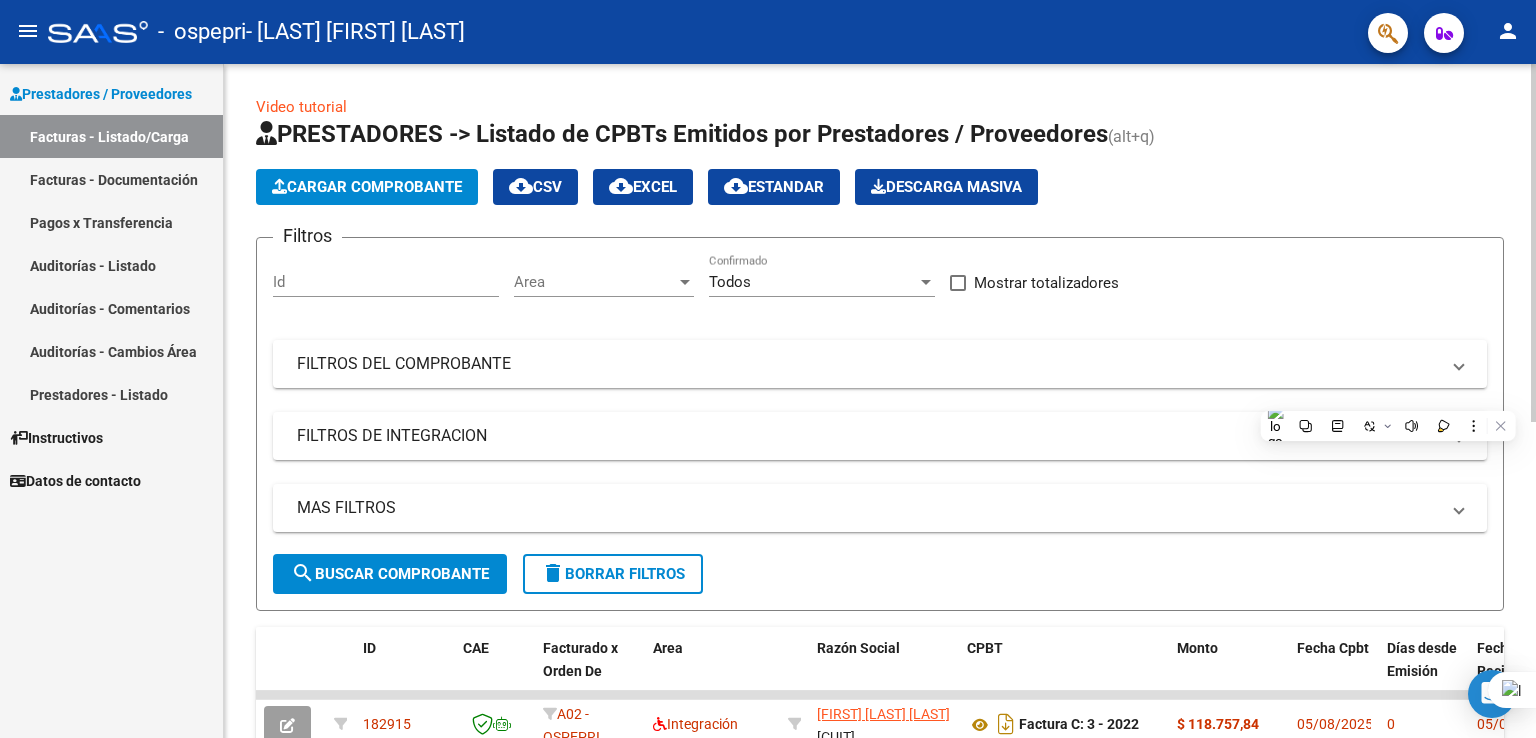 click 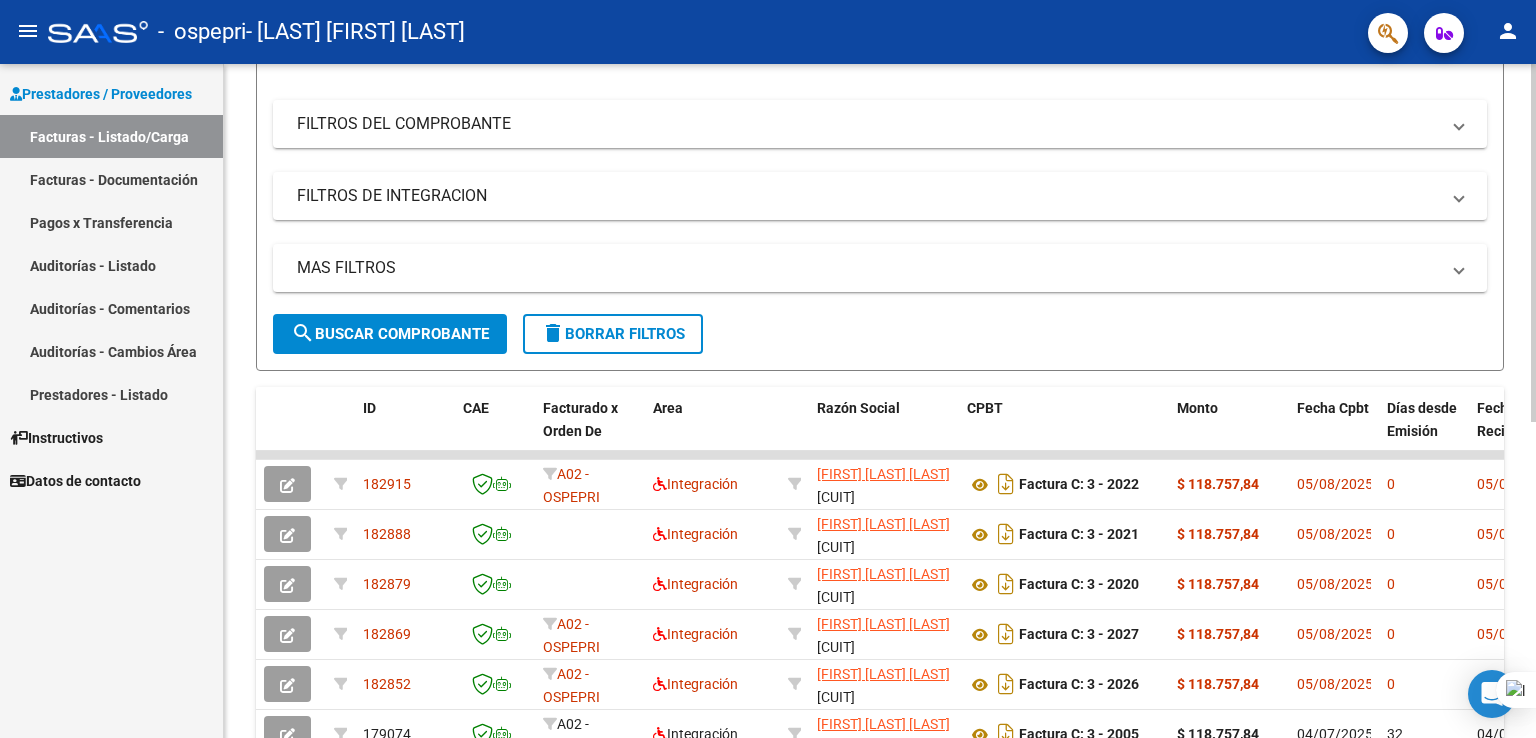scroll, scrollTop: 247, scrollLeft: 0, axis: vertical 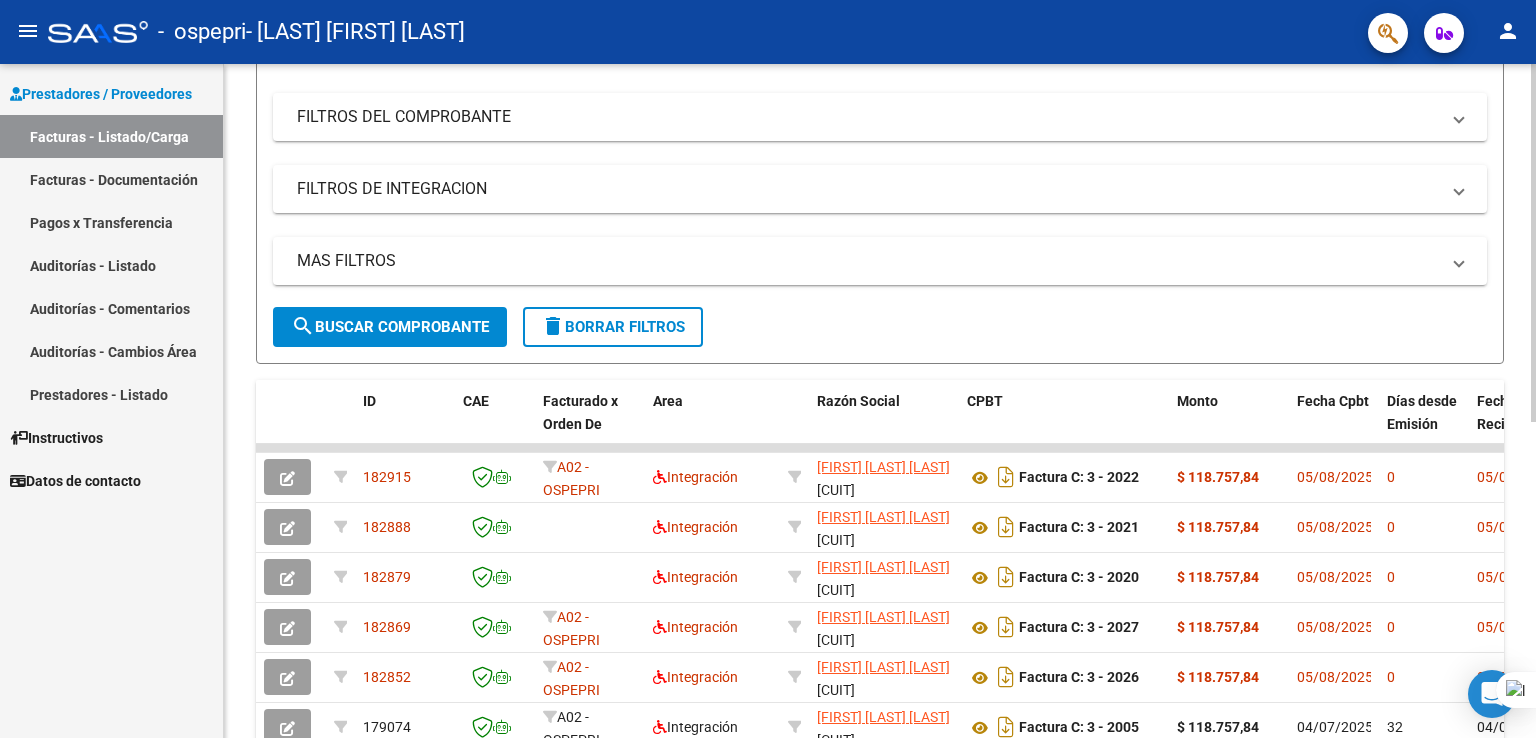 click 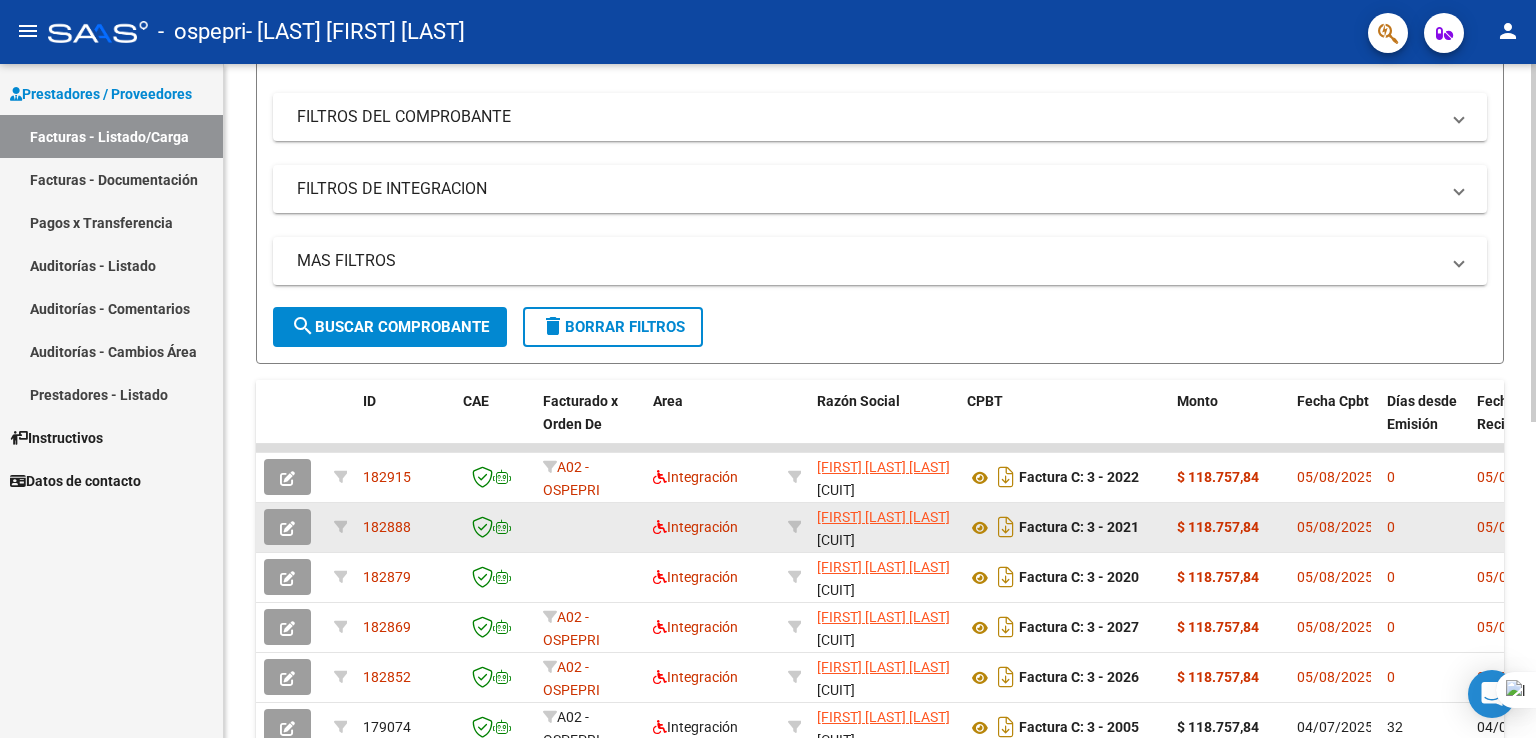 click 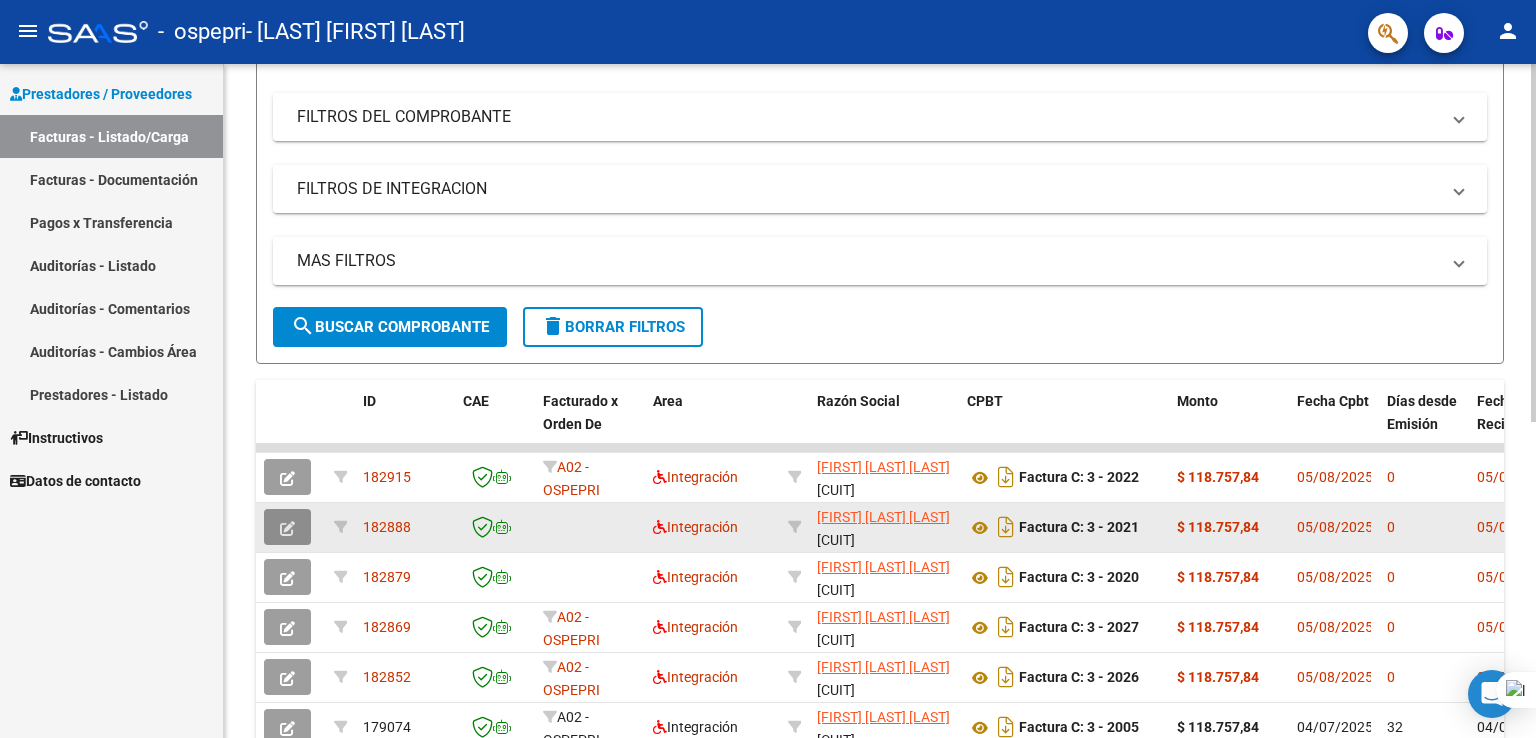 click 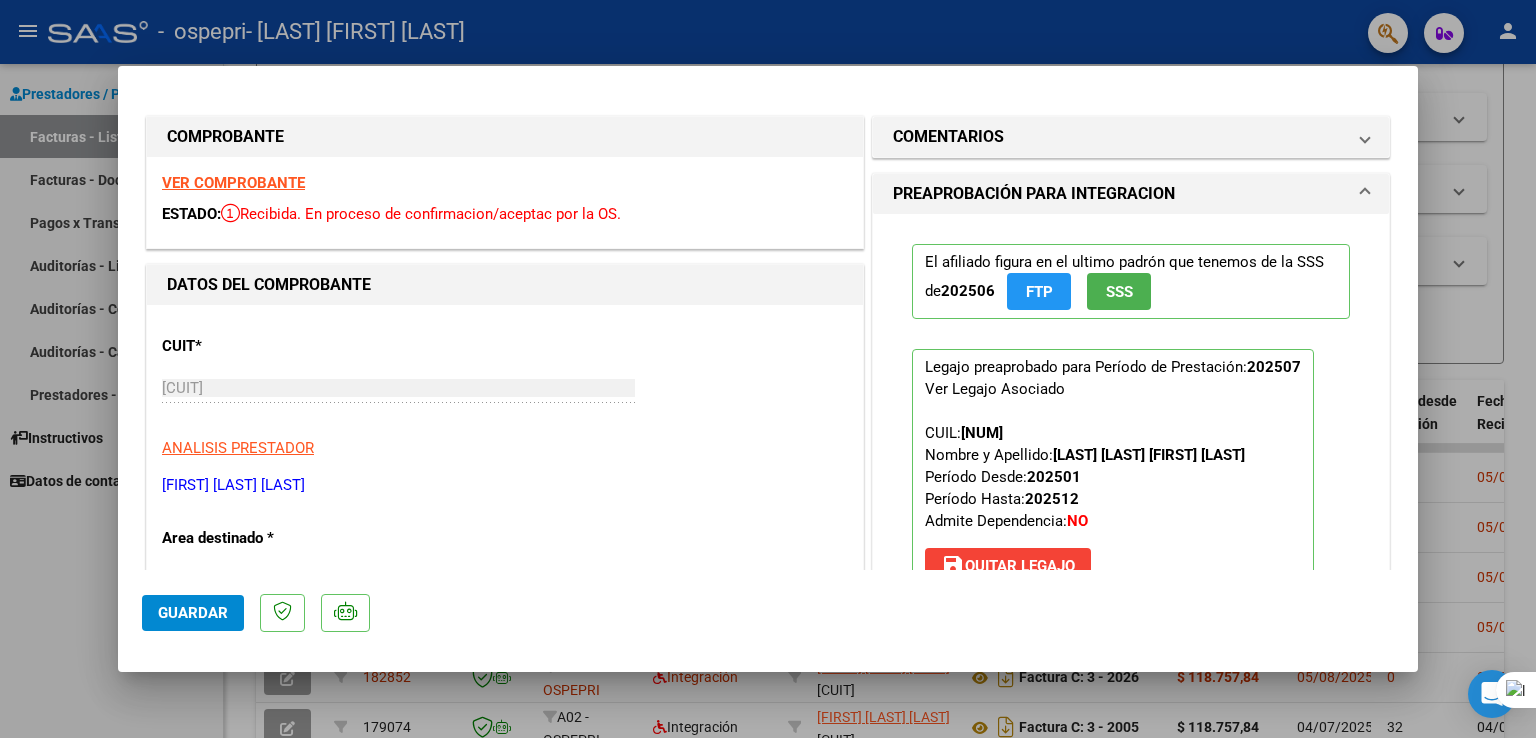 click on "VER COMPROBANTE" at bounding box center [233, 183] 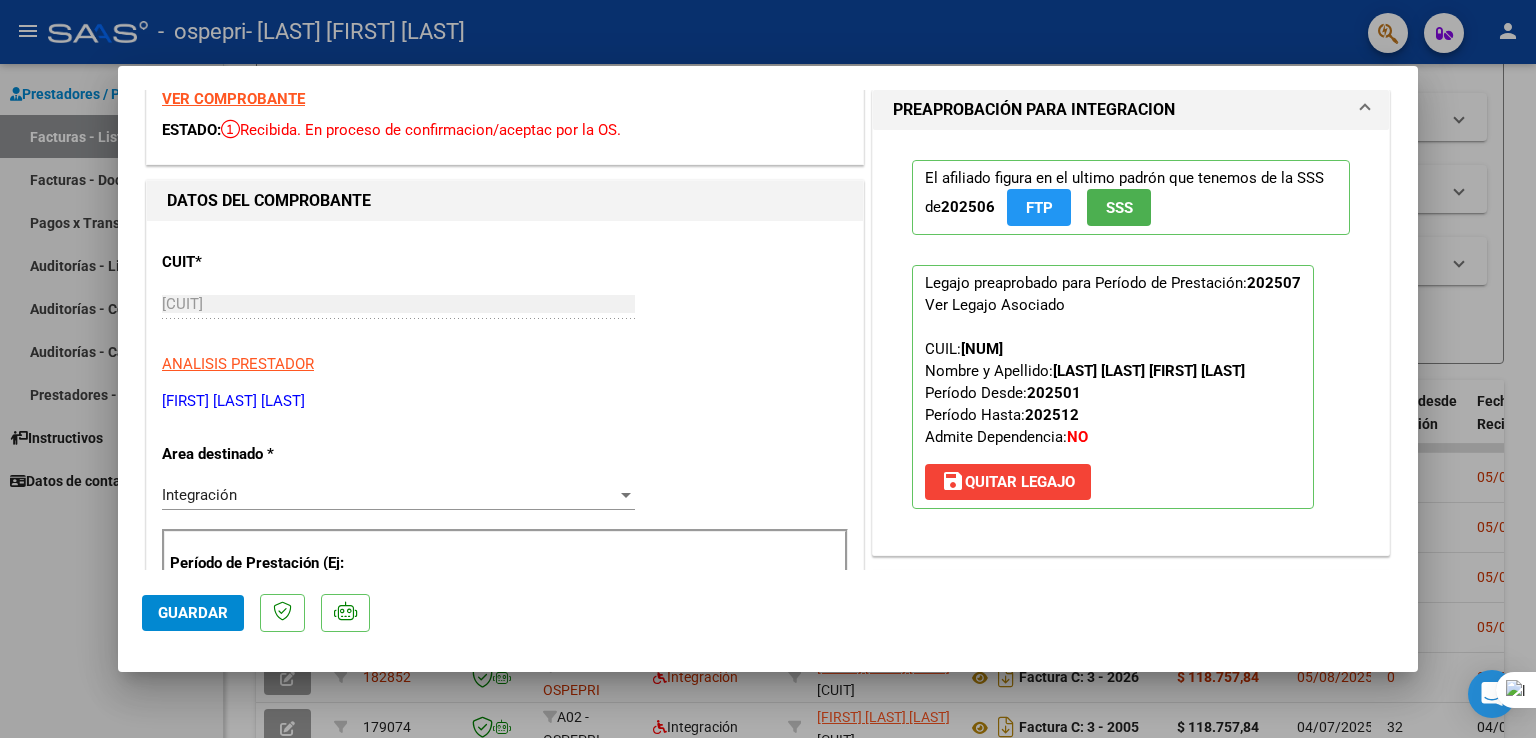 scroll, scrollTop: 0, scrollLeft: 0, axis: both 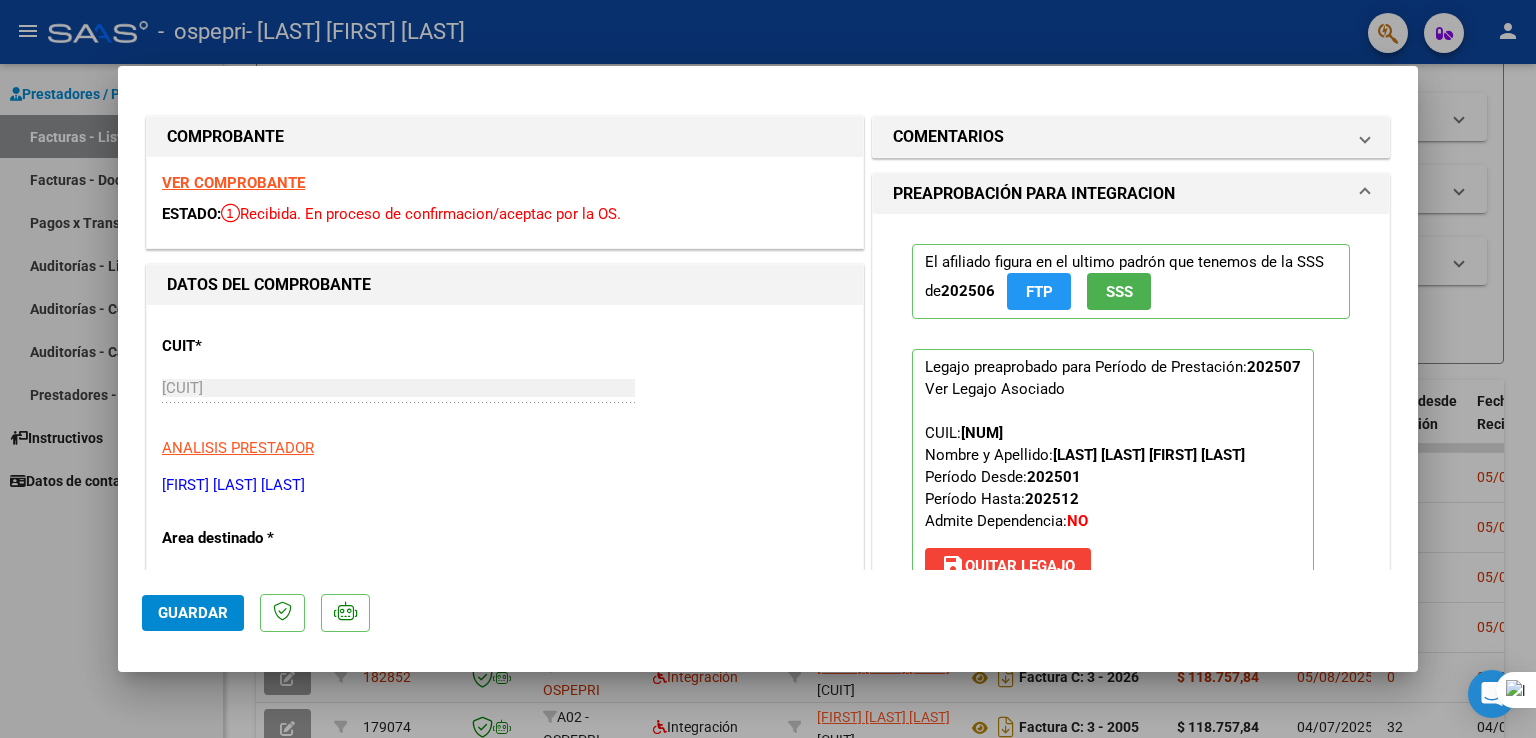click on "COMPROBANTE VER COMPROBANTE       ESTADO:   Recibida. En proceso de confirmacion/aceptac por la OS.  DATOS DEL COMPROBANTE CUIT  *   [CUIT] Ingresar CUIT  ANALISIS PRESTADOR  [FIRST] [LAST] [LAST]  ARCA Padrón  Area destinado * Integración Seleccionar Area Período de Prestación (Ej: 202305 para Mayo 2023    202507 Ingrese el Período de Prestación como indica el ejemplo   Una vez que se asoció a un legajo aprobado no se puede cambiar el período de prestación.   Comprobante Tipo * Factura C Seleccionar Tipo Punto de Venta  *   3 Ingresar el Nro.  Número  *   2021 Ingresar el Nro.  Monto  *   $ 118.757,84 Ingresar el monto  Fecha del Cpbt.  *   2025-08-05 Ingresar la fecha  CAE / CAEA (no ingrese CAI)    75311034026362 Ingresar el CAE o CAEA (no ingrese CAI)  Fecha de Vencimiento    Ingresar la fecha  Ref. Externa    Ingresar la ref.  N° Liquidación    Ingresar el N° Liquidación  COMENTARIOS Comentarios del Prestador / Gerenciador:  PREAPROBACIÓN PARA INTEGRACION 202506     FTP SSS 202507" at bounding box center [768, 369] 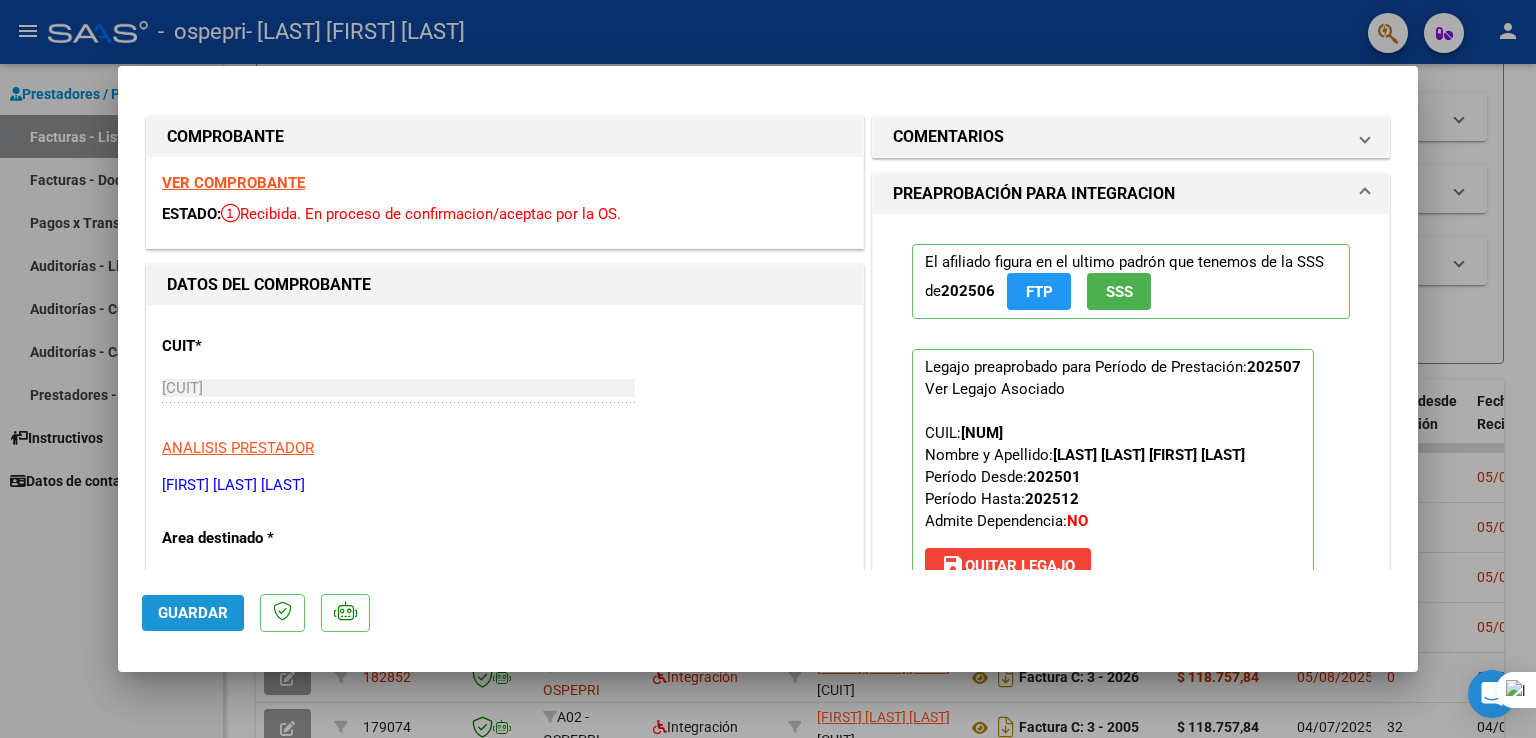 click on "Guardar" 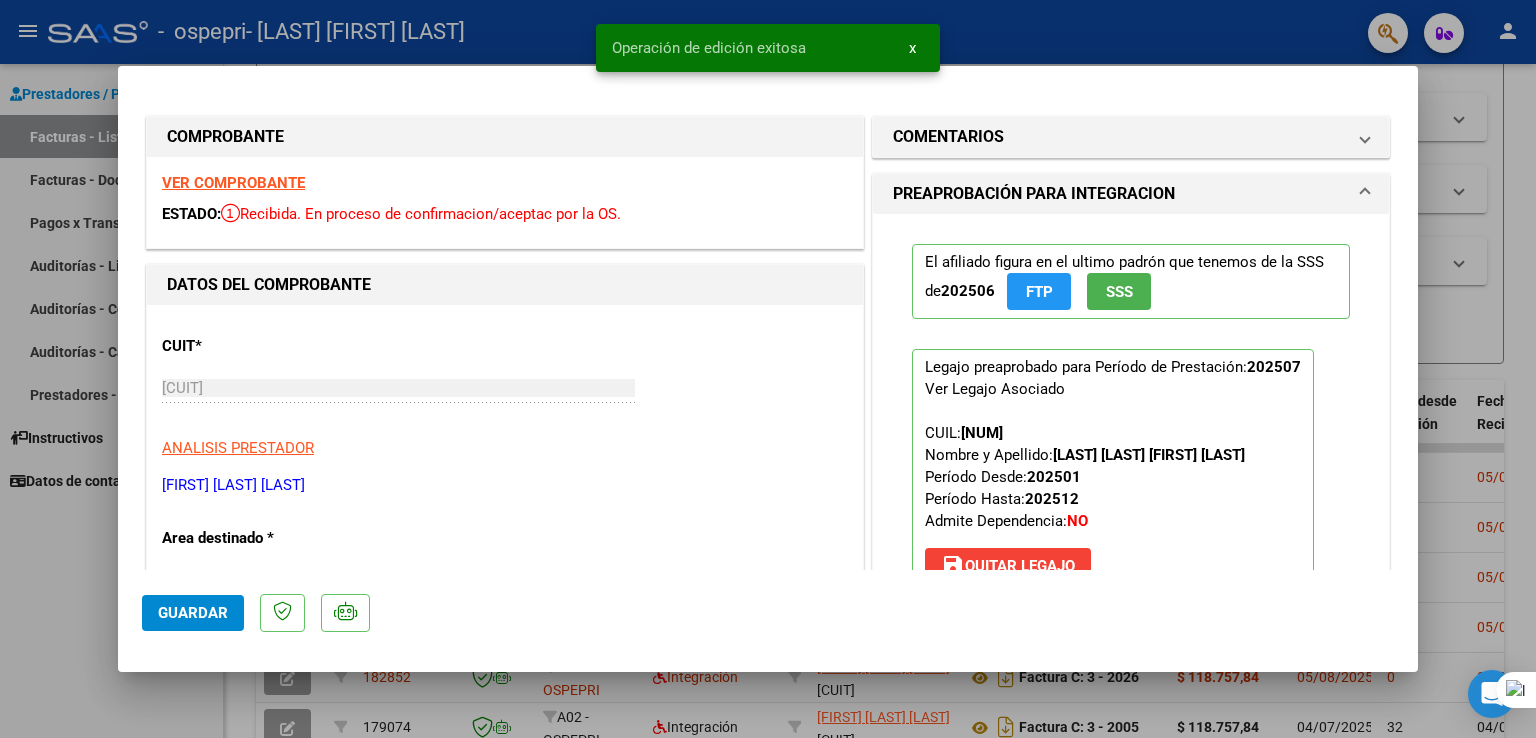 click at bounding box center [1535, 369] 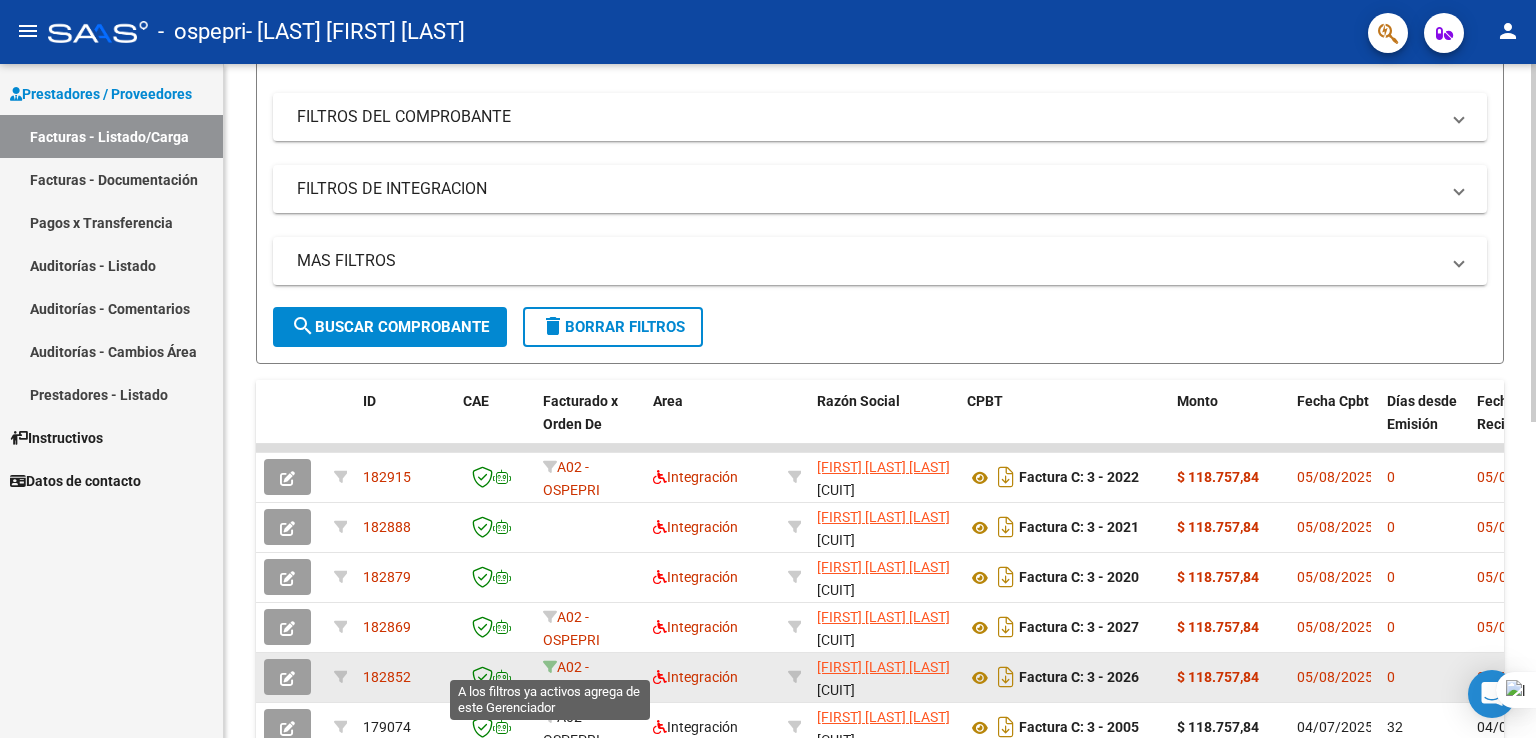 click 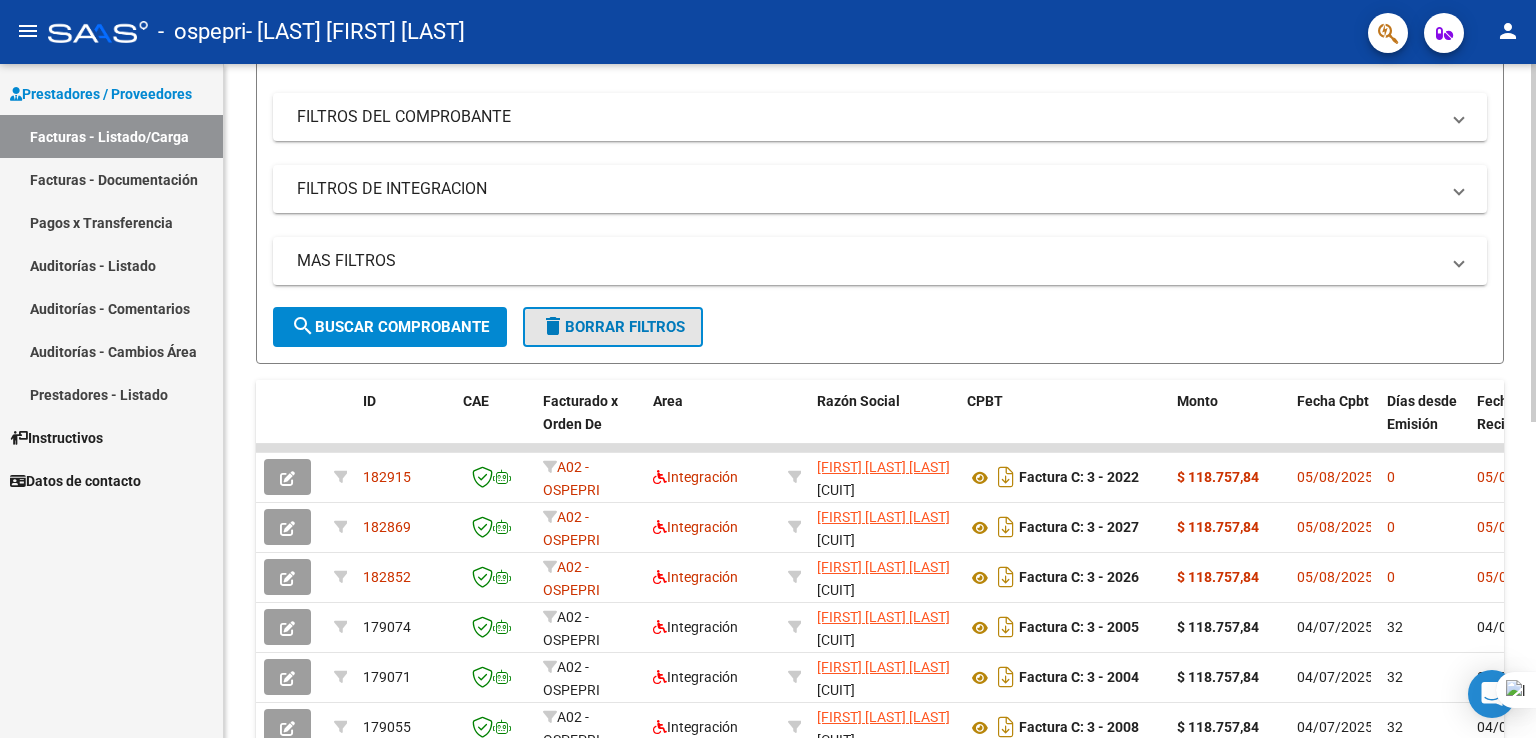 click on "delete  Borrar Filtros" 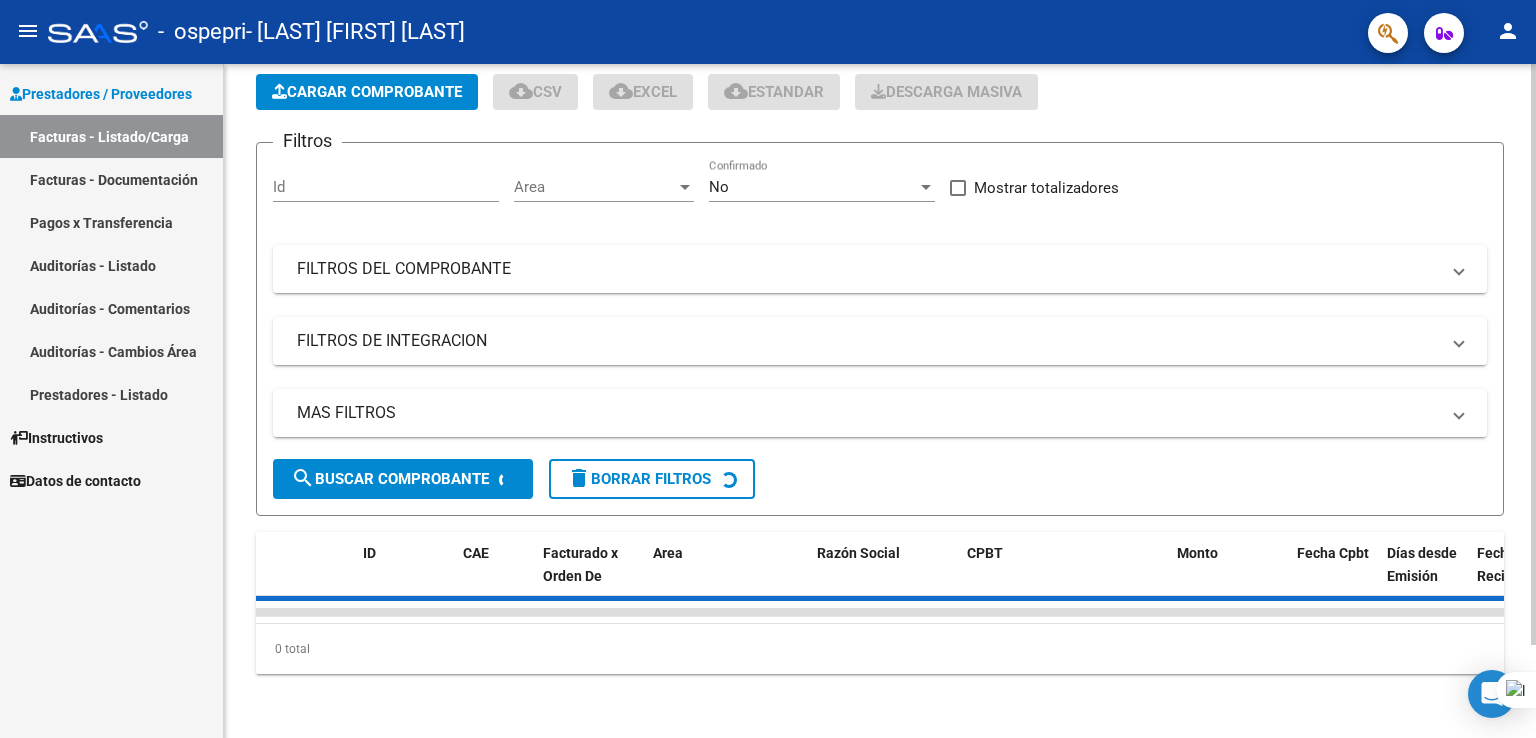 scroll, scrollTop: 247, scrollLeft: 0, axis: vertical 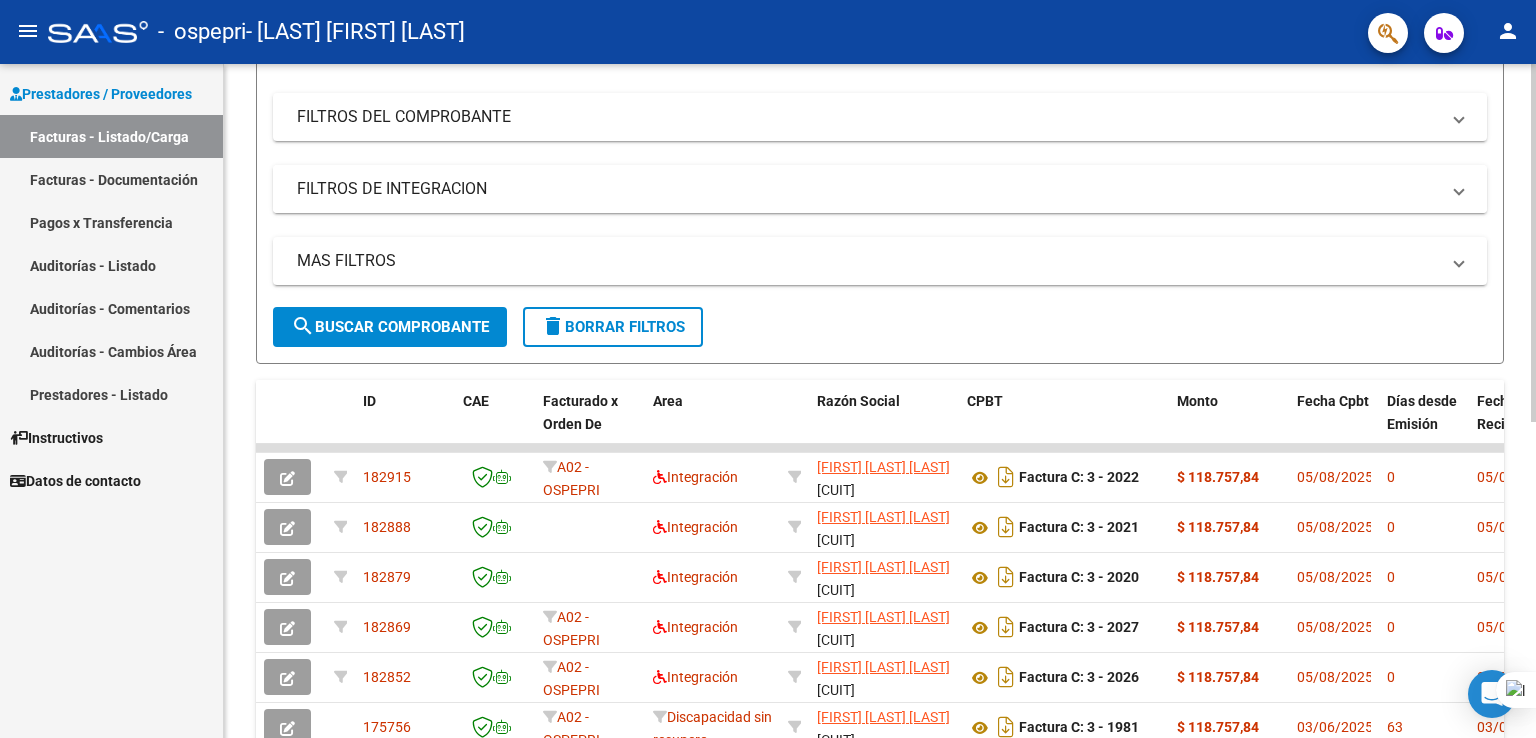click on "FILTROS DE INTEGRACION" at bounding box center [868, 189] 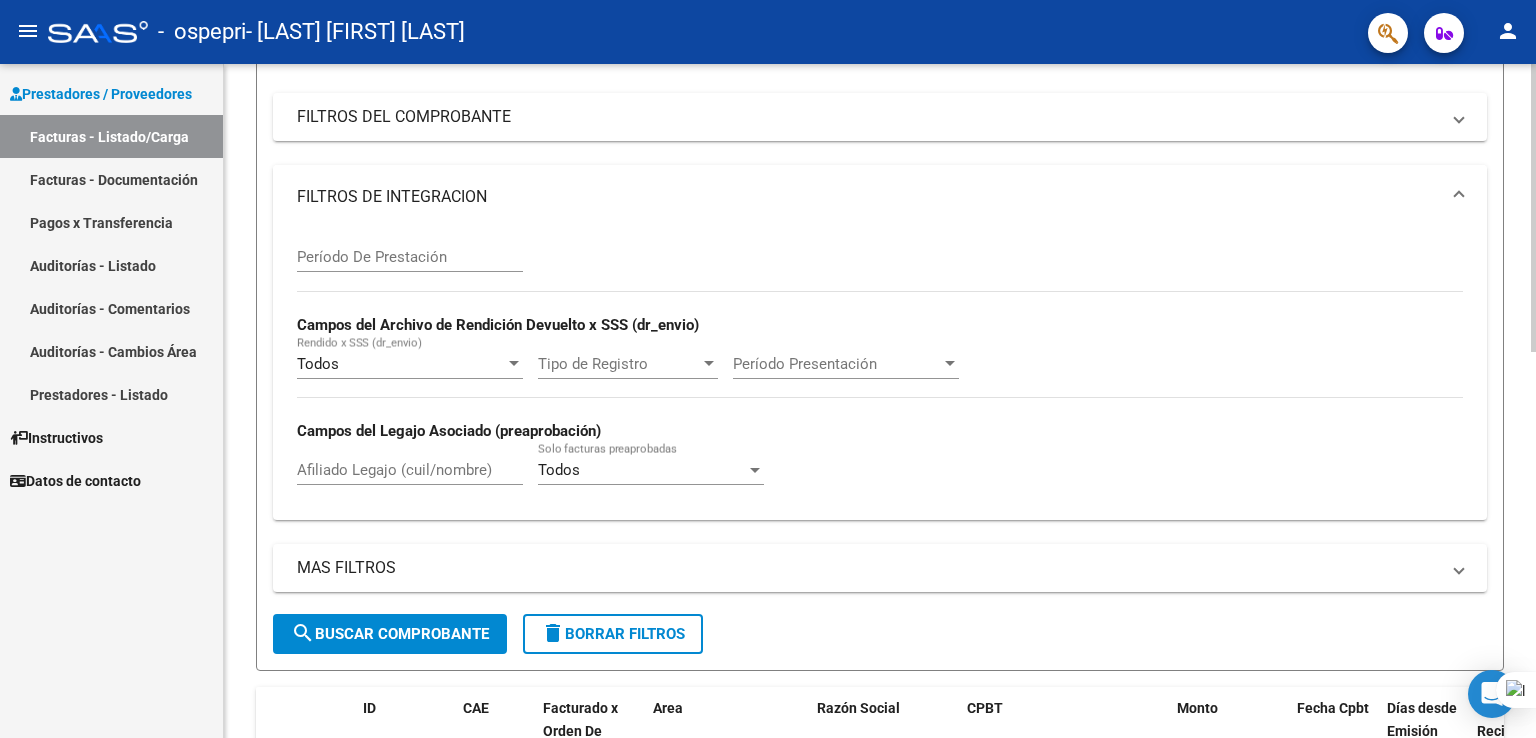 click on "FILTROS DE INTEGRACION" at bounding box center (868, 197) 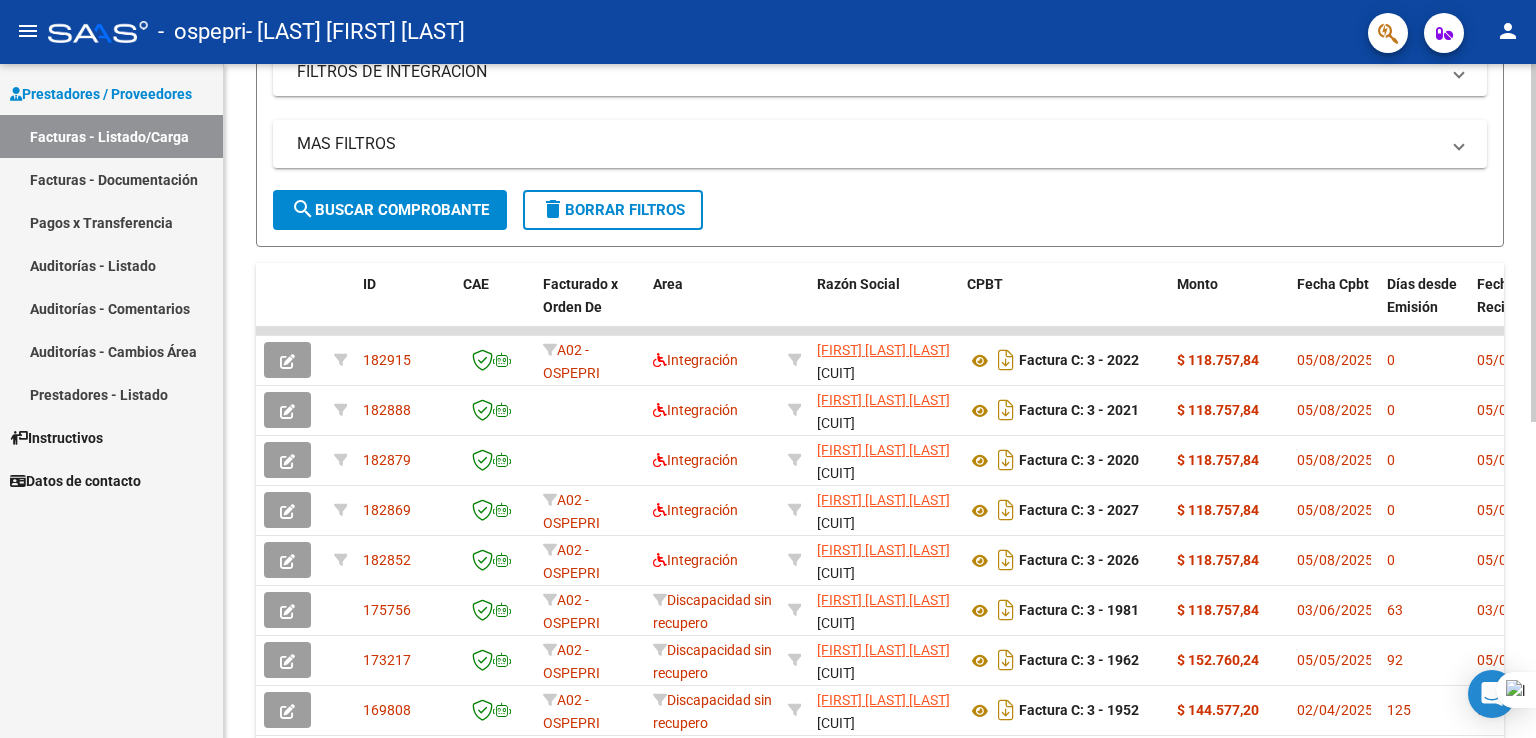 scroll, scrollTop: 344, scrollLeft: 0, axis: vertical 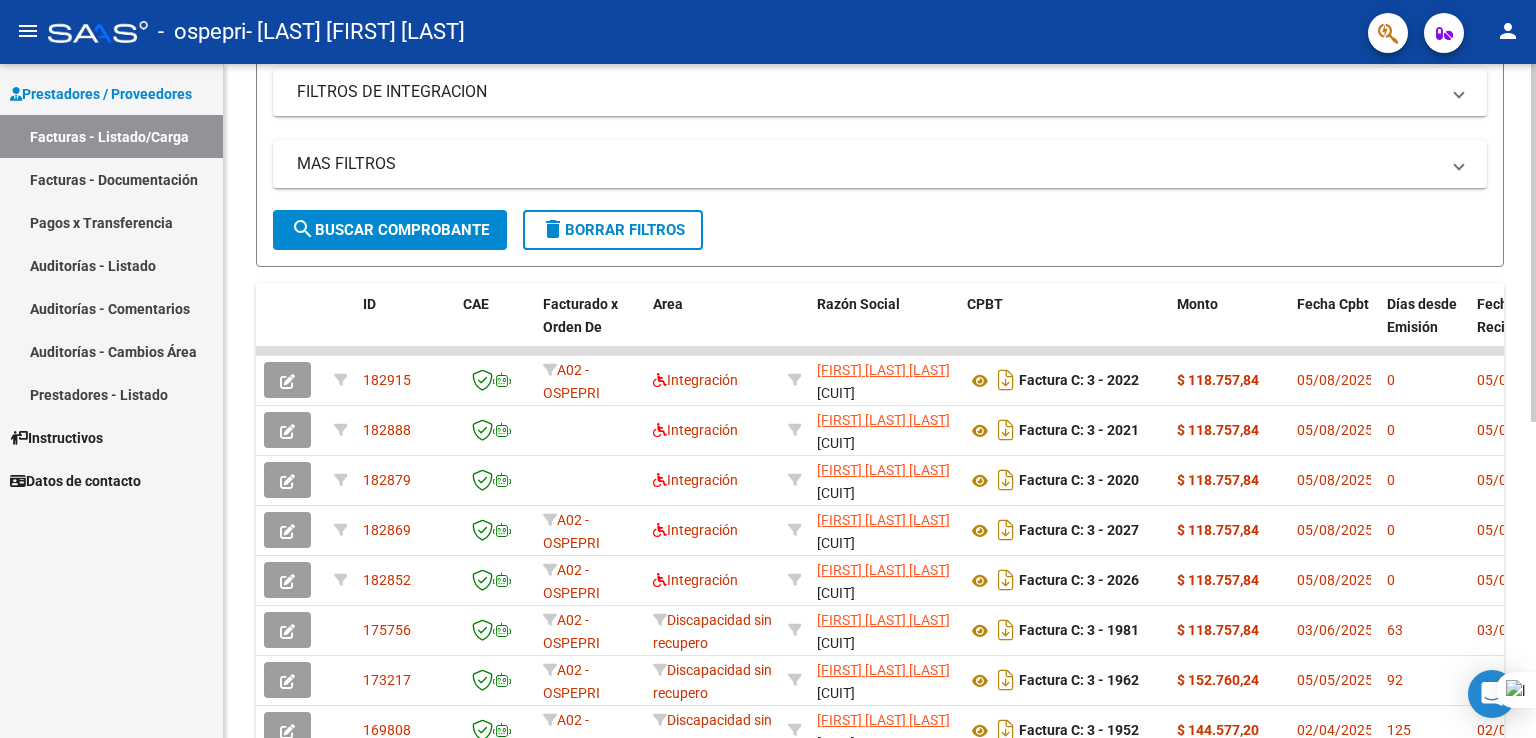 click on "menu -   ospepri   - [LAST] [FIRST] [LAST] person    Prestadores / Proveedores Facturas - Listado/Carga Facturas - Documentación Pagos x Transferencia Auditorías - Listado Auditorías - Comentarios Auditorías - Cambios Área Prestadores - Listado    Instructivos    Datos de contacto  Video tutorial   PRESTADORES -> Listado de CPBTs Emitidos por Prestadores / Proveedores (alt+q)   Cargar Comprobante
cloud_download  CSV  cloud_download  EXCEL  cloud_download  Estandar   Descarga Masiva
Filtros Id Area Area No Confirmado   Mostrar totalizadores   FILTROS DEL COMPROBANTE  Comprobante Tipo Comprobante Tipo Start date – End date Fec. Comprobante Desde / Hasta Días Emisión Desde(cant. días) Días Emisión Hasta(cant. días) CUIT / Razón Social Pto. Venta Nro. Comprobante Código SSS CAE Válido CAE Válido Todos Cargado Módulo Hosp. Todos Tiene facturacion Apócrifa Hospital Refes  FILTROS DE INTEGRACION  Período De Prestación Campos del Archivo de Rendición Devuelto x SSS (dr_envio) –" at bounding box center (768, 369) 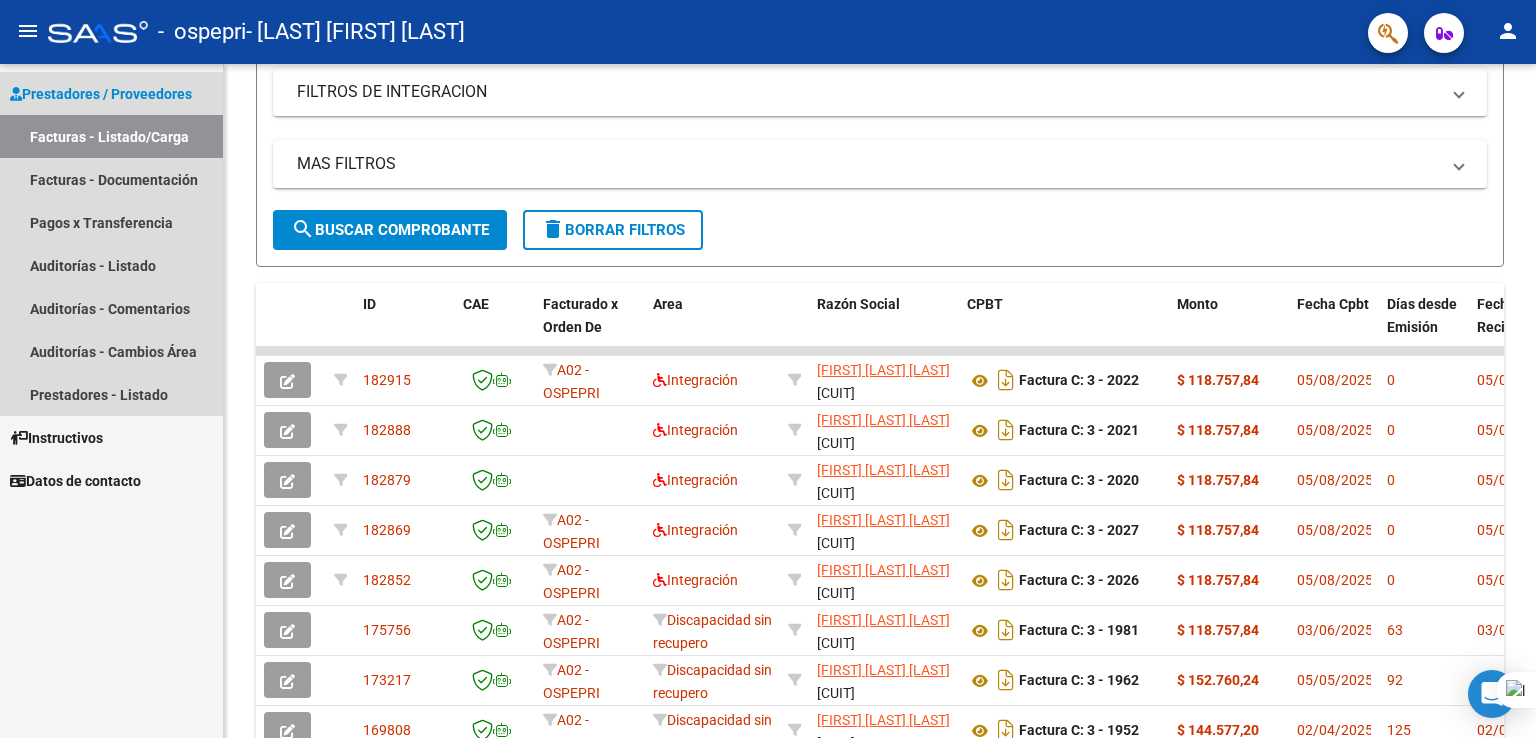 click on "Facturas - Listado/Carga" at bounding box center (111, 136) 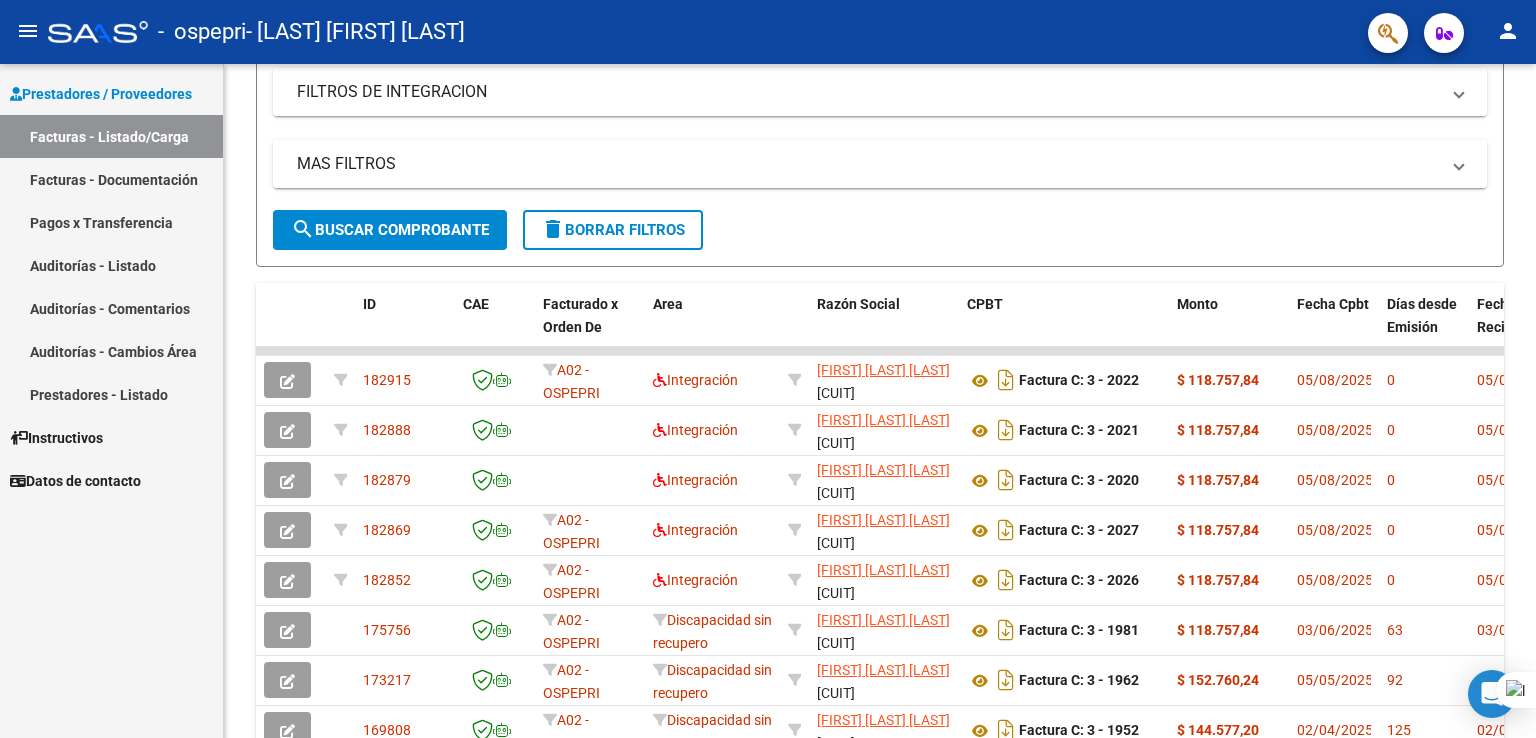 drag, startPoint x: 1535, startPoint y: 262, endPoint x: 1535, endPoint y: 154, distance: 108 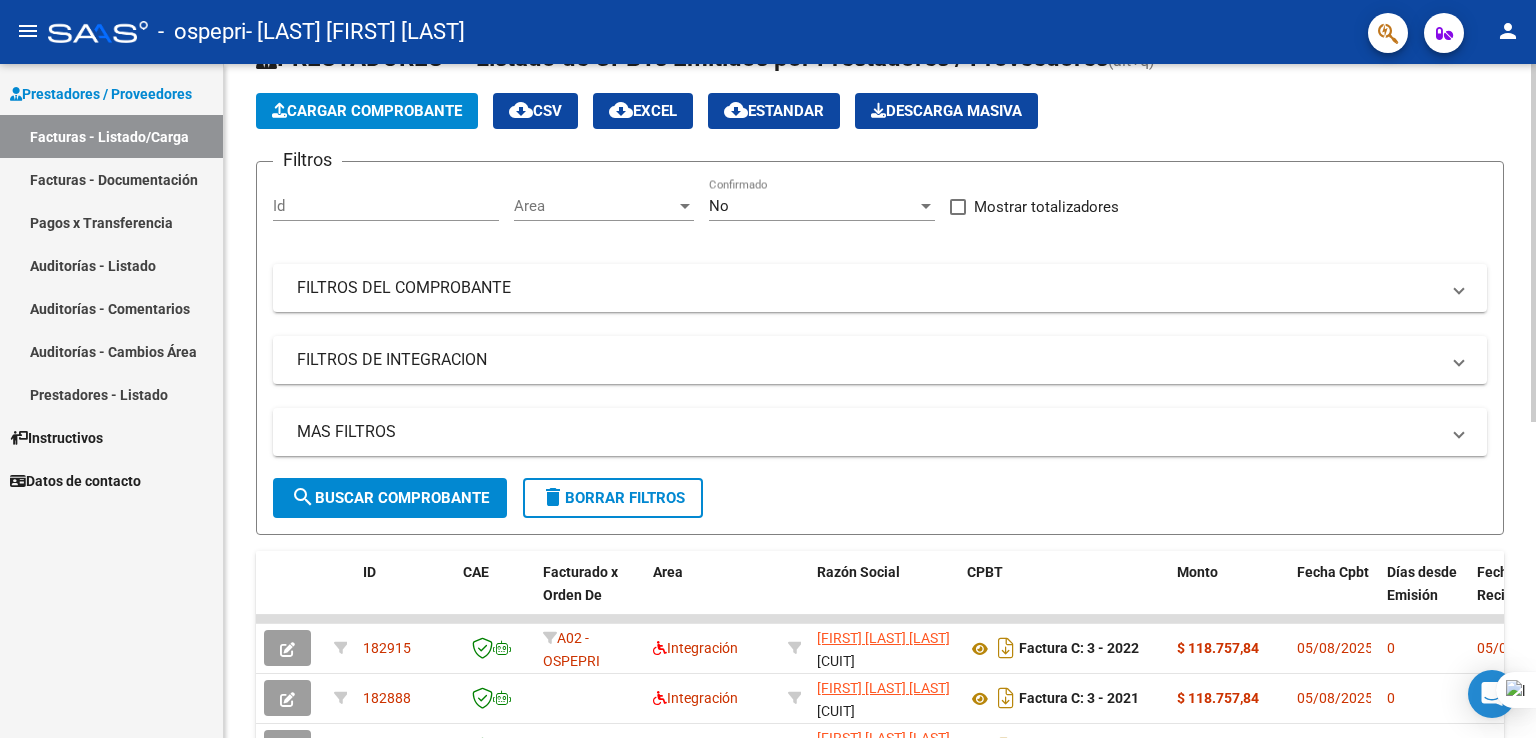 scroll, scrollTop: 62, scrollLeft: 0, axis: vertical 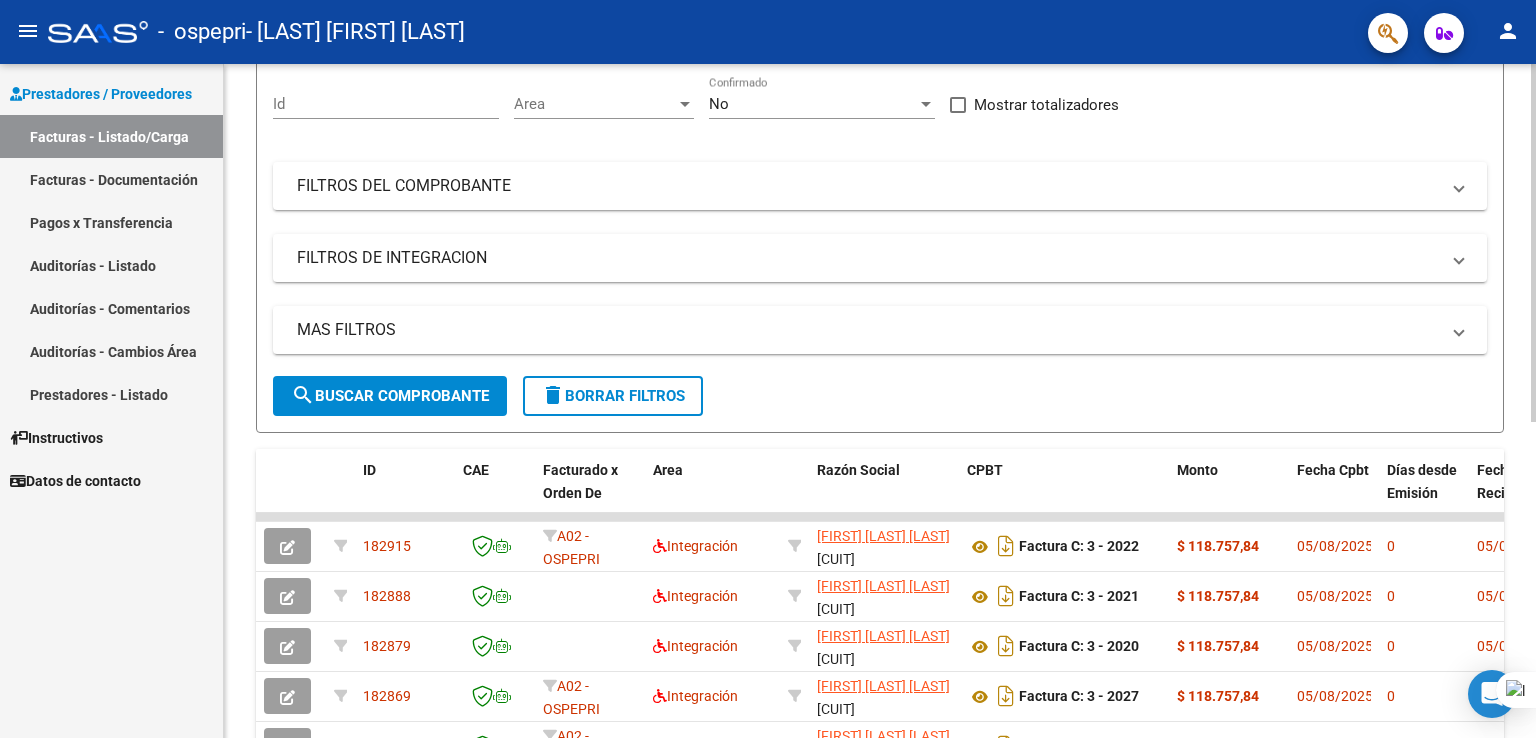 click on "Video tutorial   PRESTADORES -> Listado de CPBTs Emitidos por Prestadores / Proveedores (alt+q)   Cargar Comprobante
cloud_download  CSV  cloud_download  EXCEL  cloud_download  Estandar   Descarga Masiva
Filtros Id Area Area No Confirmado   Mostrar totalizadores   FILTROS DEL COMPROBANTE  Comprobante Tipo Comprobante Tipo Start date – End date Fec. Comprobante Desde / Hasta Días Emisión Desde(cant. días) Días Emisión Hasta(cant. días) CUIT / Razón Social Pto. Venta Nro. Comprobante Código SSS CAE Válido CAE Válido Todos Cargado Módulo Hosp. Todos Tiene facturacion Apócrifa Hospital Refes  FILTROS DE INTEGRACION  Período De Prestación Campos del Archivo de Rendición Devuelto x SSS (dr_envio) Todos Rendido x SSS (dr_envio) Tipo de Registro Tipo de Registro Período Presentación Período Presentación Campos del Legajo Asociado (preaprobación) Afiliado Legajo (cuil/nombre) Todos Solo facturas preaprobadas  MAS FILTROS  Todos Con Doc. Respaldatoria Todos Con Trazabilidad Todos Auditoría 0" 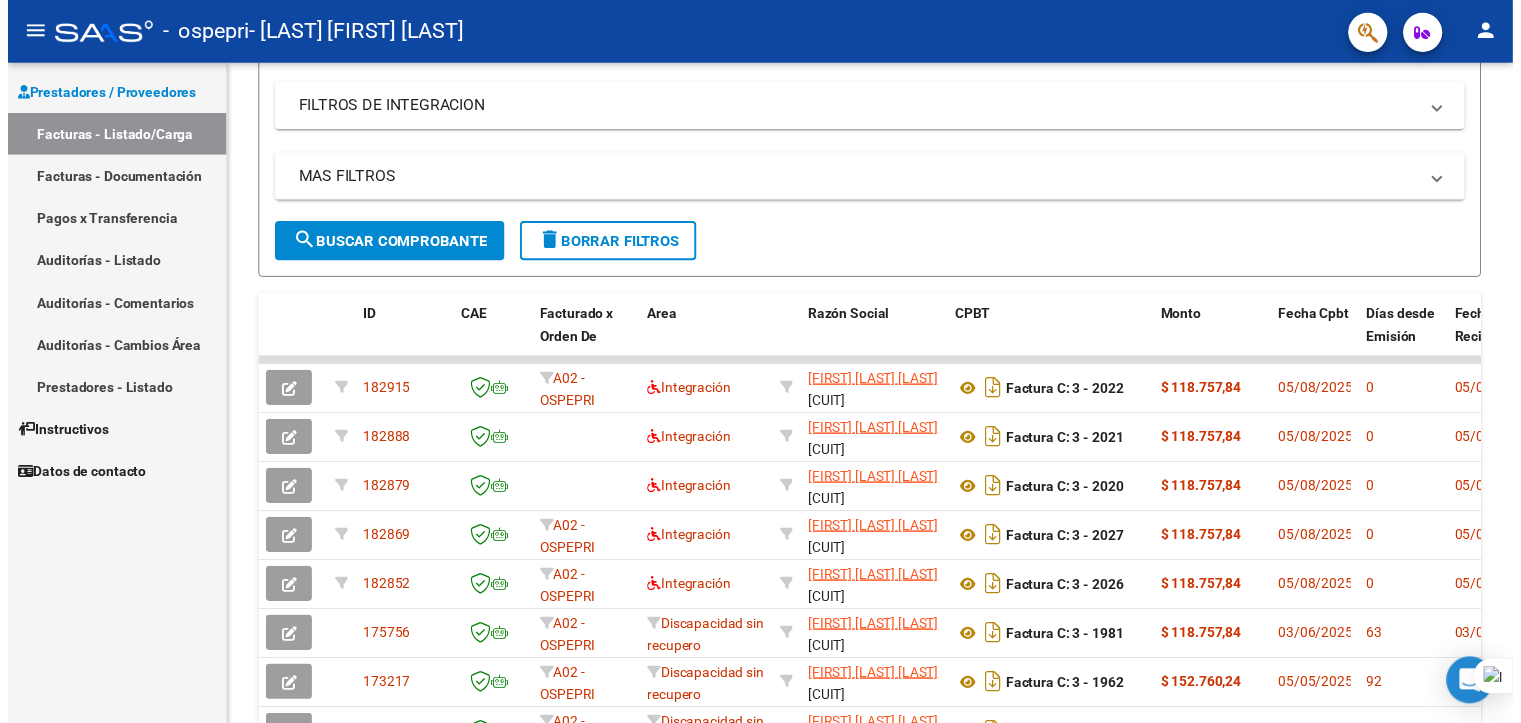 scroll, scrollTop: 368, scrollLeft: 0, axis: vertical 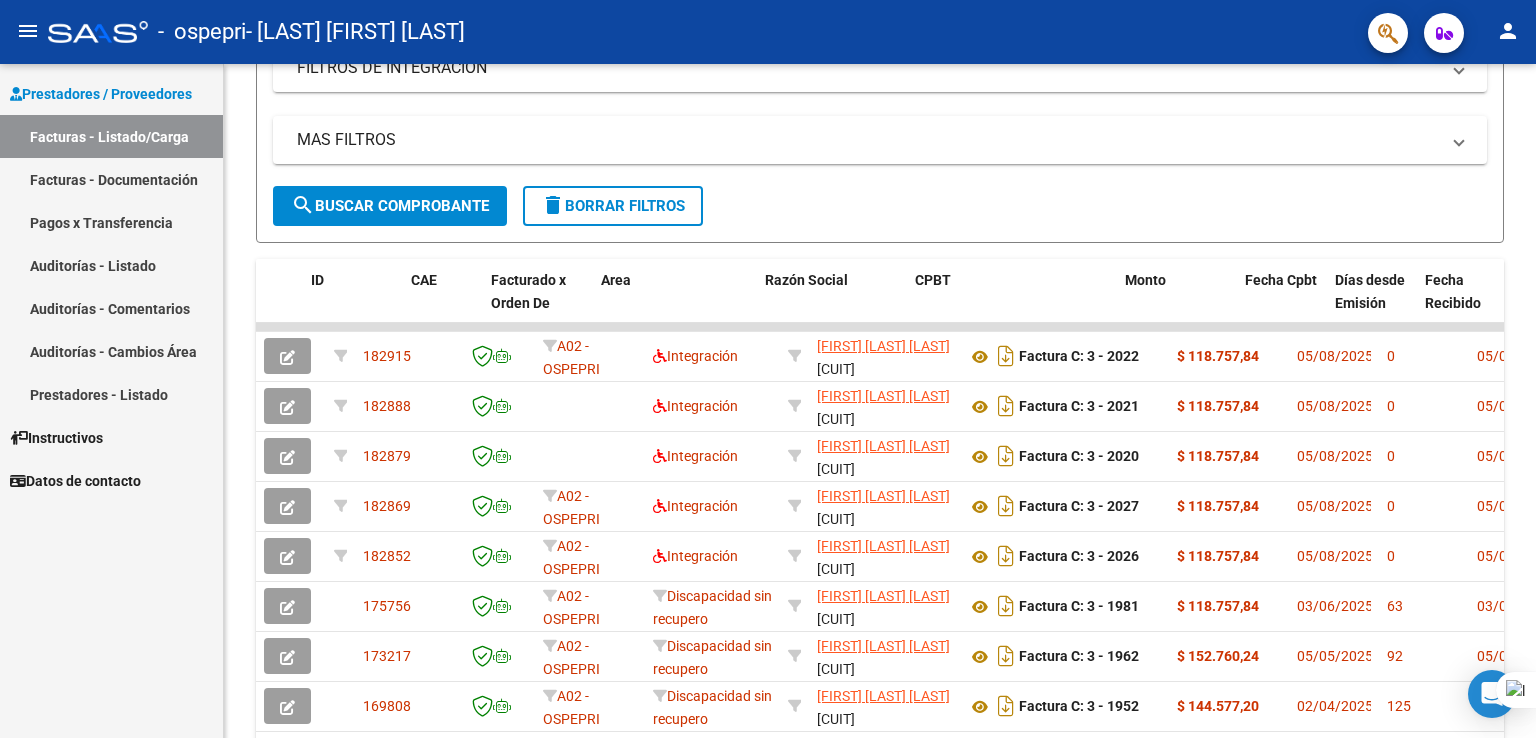 drag, startPoint x: 1324, startPoint y: 725, endPoint x: 1535, endPoint y: 66, distance: 691.9552 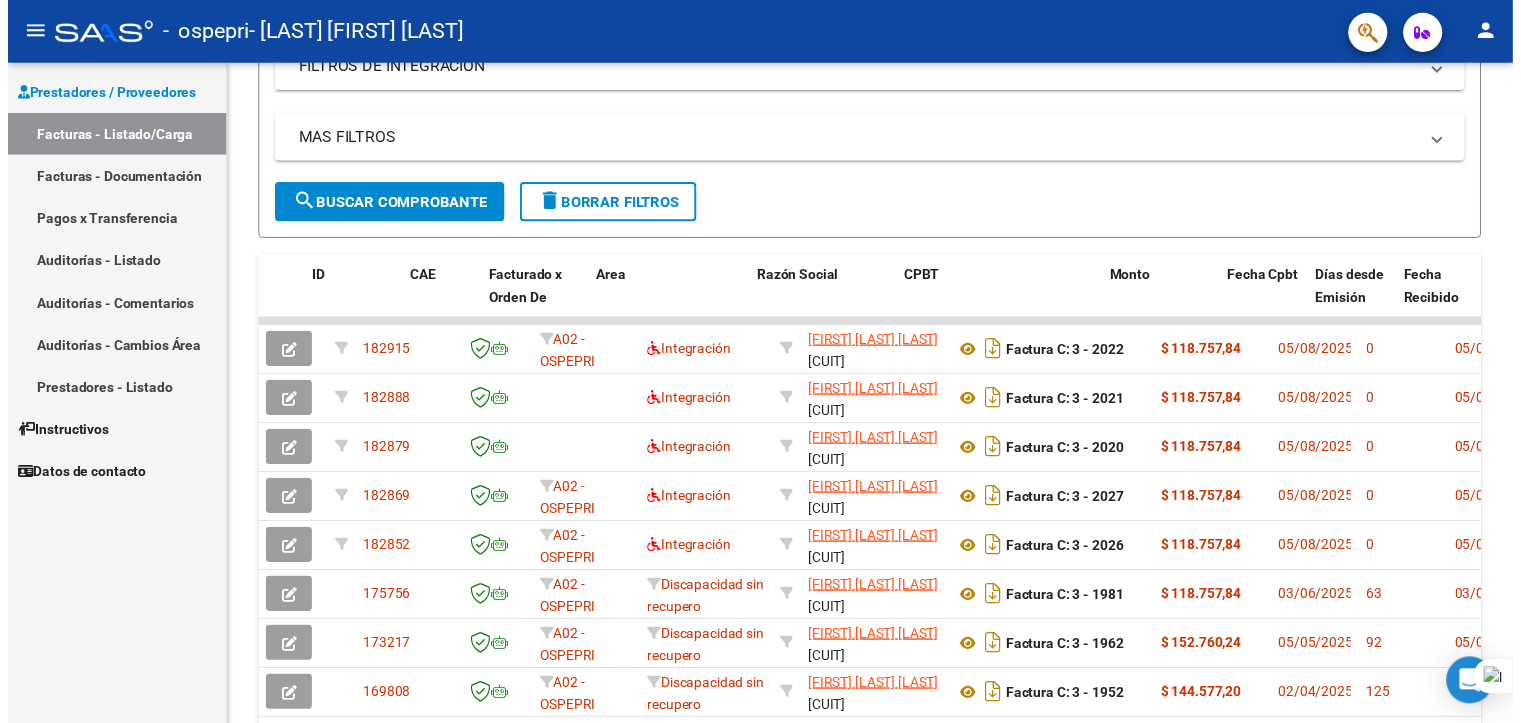 scroll, scrollTop: 0, scrollLeft: 100, axis: horizontal 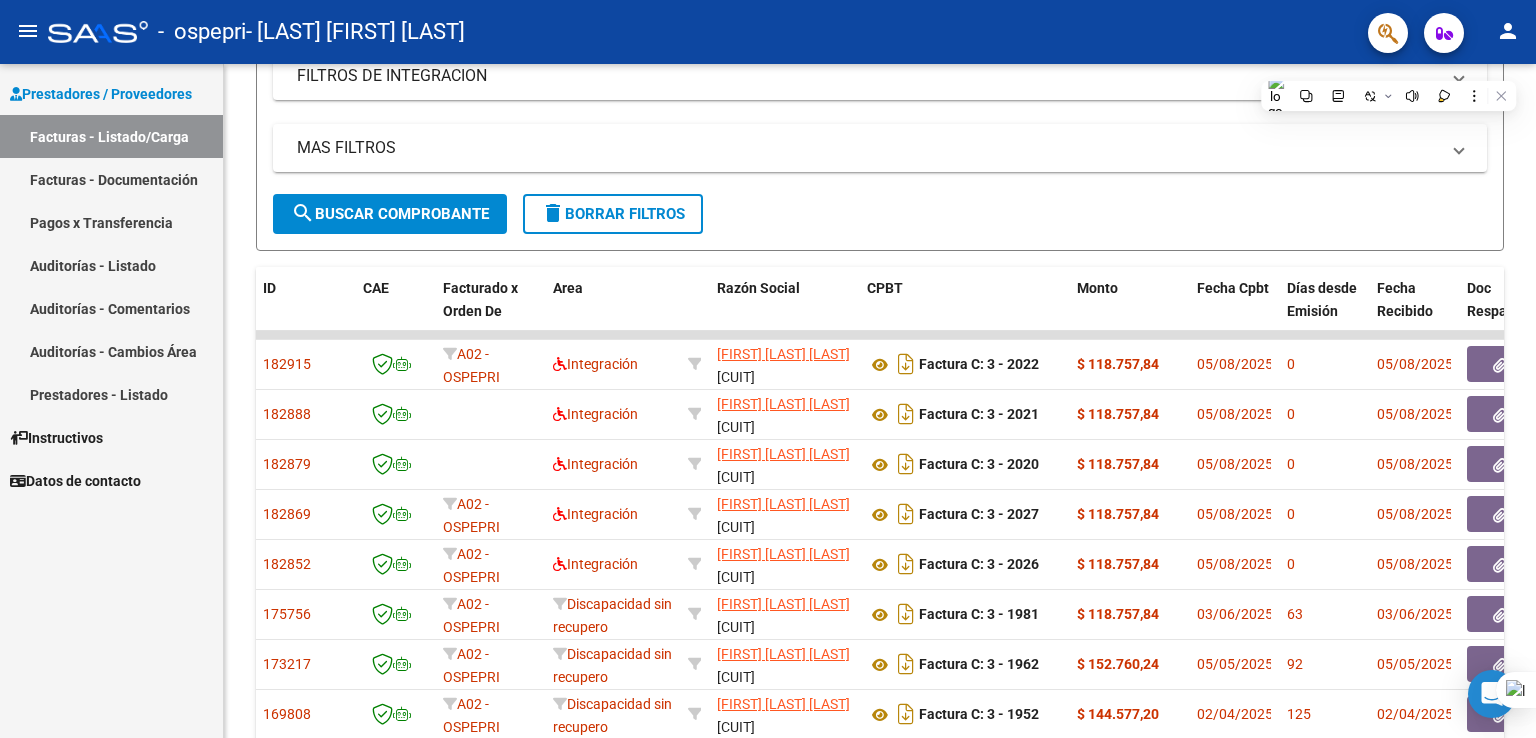 drag, startPoint x: 1535, startPoint y: 252, endPoint x: 1535, endPoint y: 443, distance: 191 